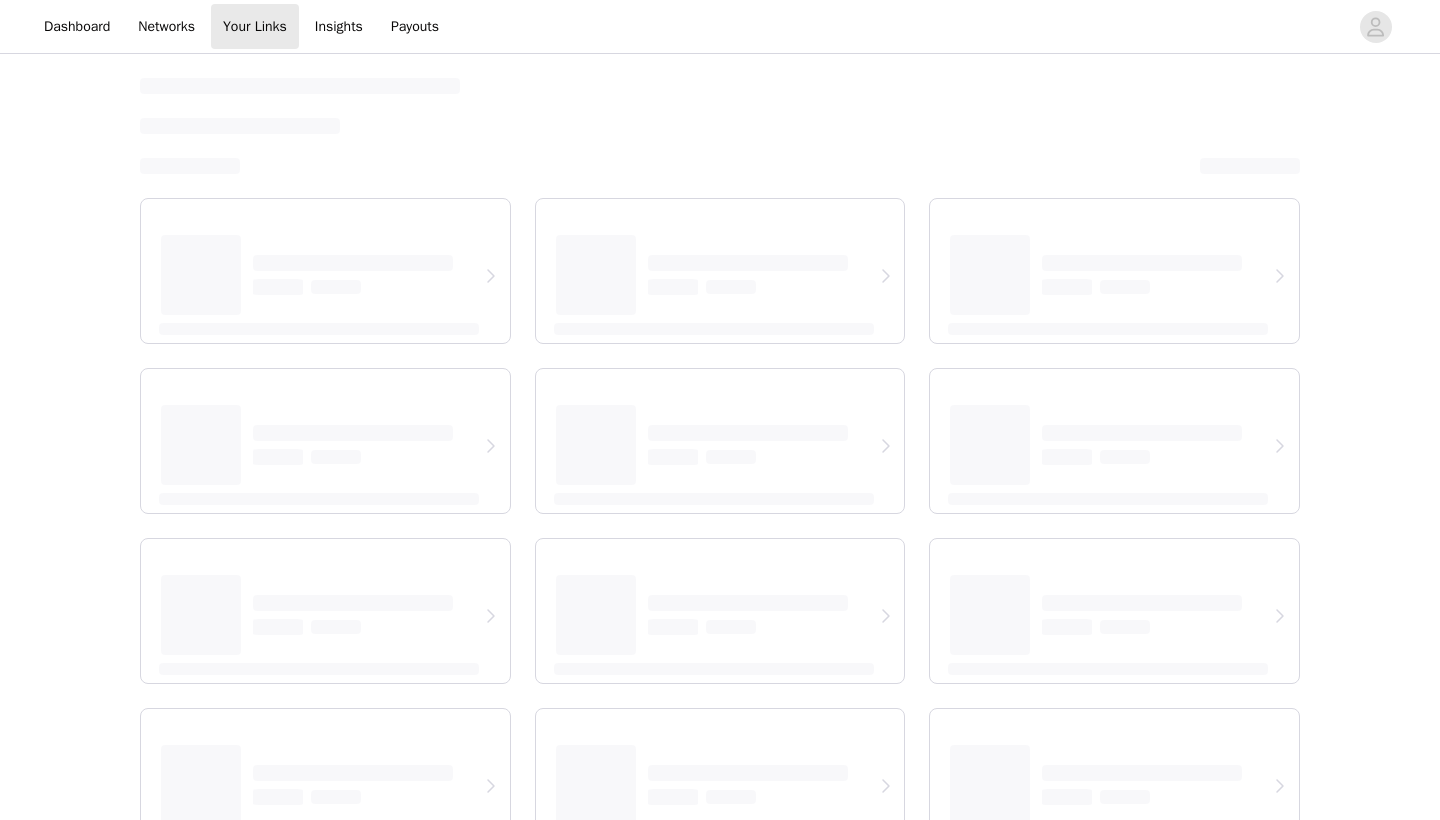 scroll, scrollTop: 0, scrollLeft: 0, axis: both 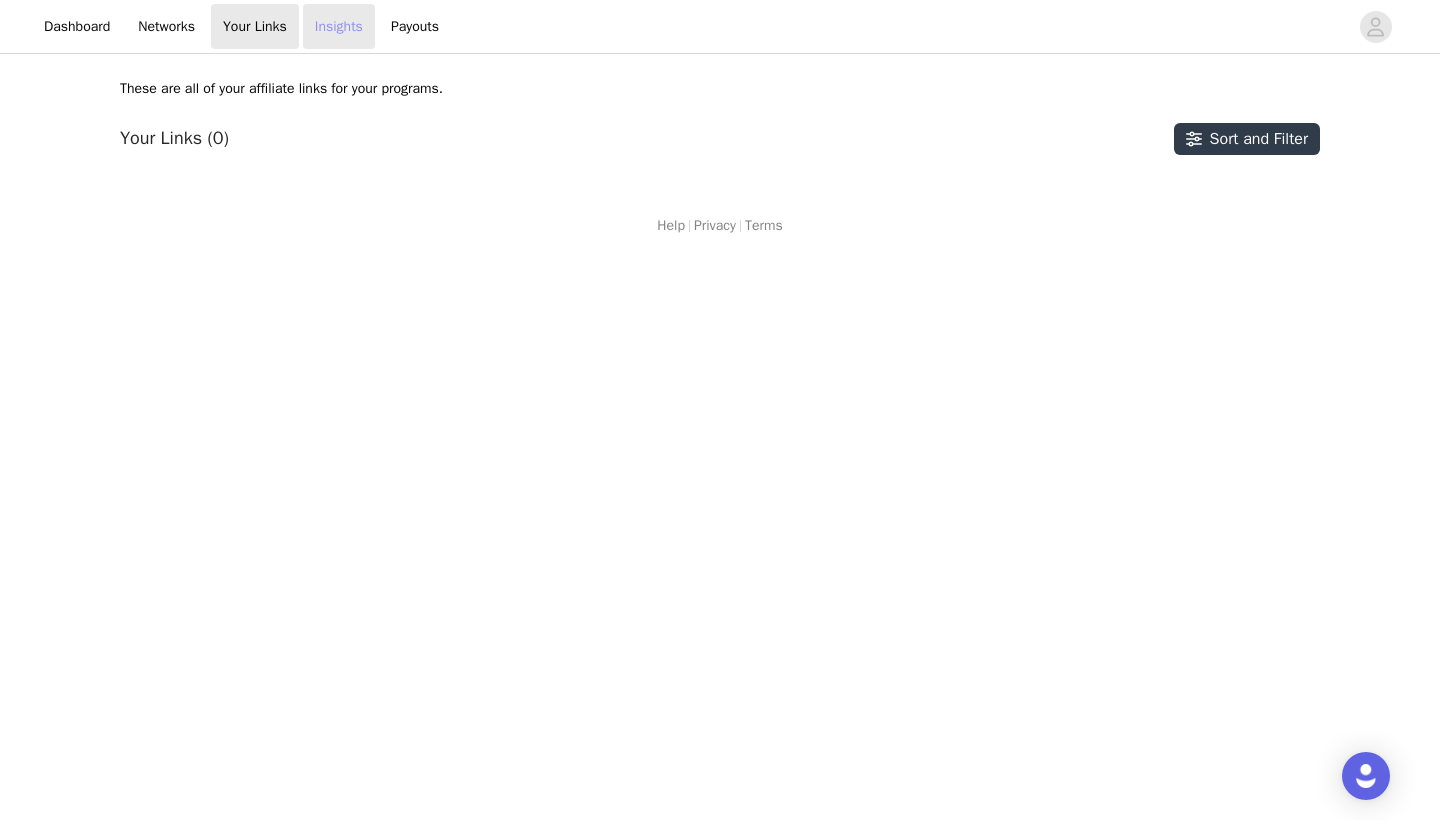 click on "Insights" at bounding box center (339, 26) 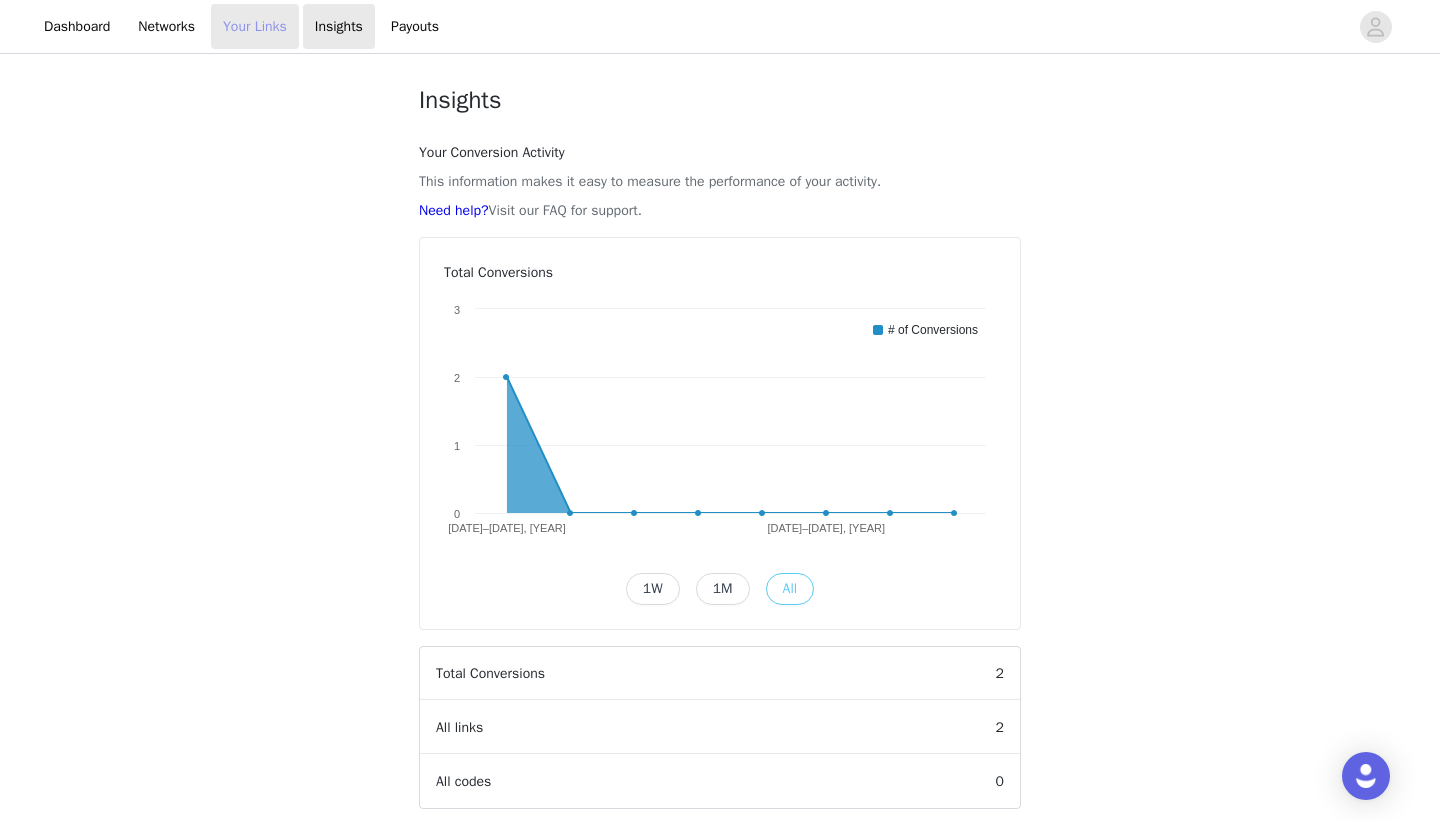 scroll, scrollTop: 0, scrollLeft: 0, axis: both 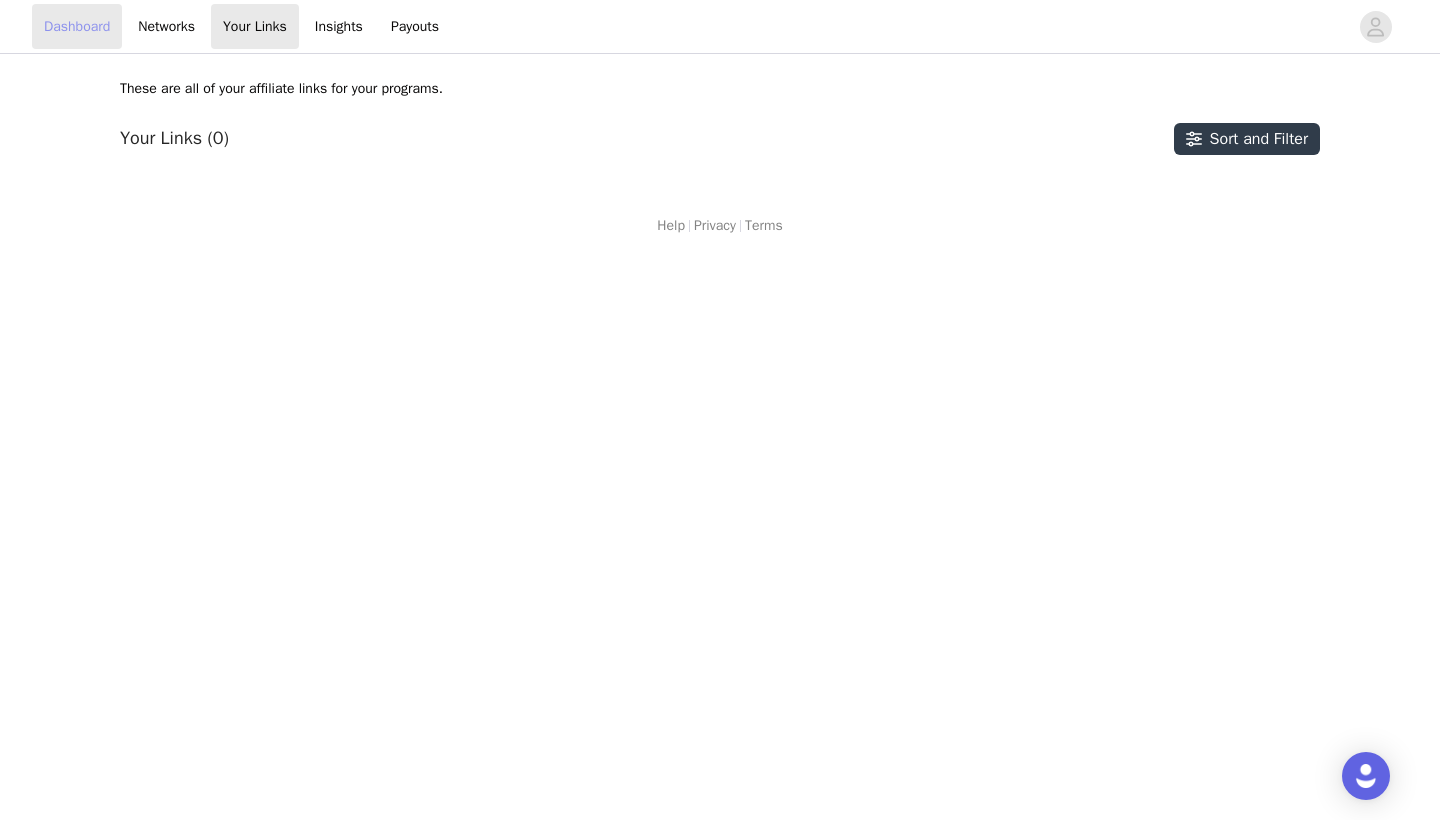 click on "Dashboard" at bounding box center [77, 26] 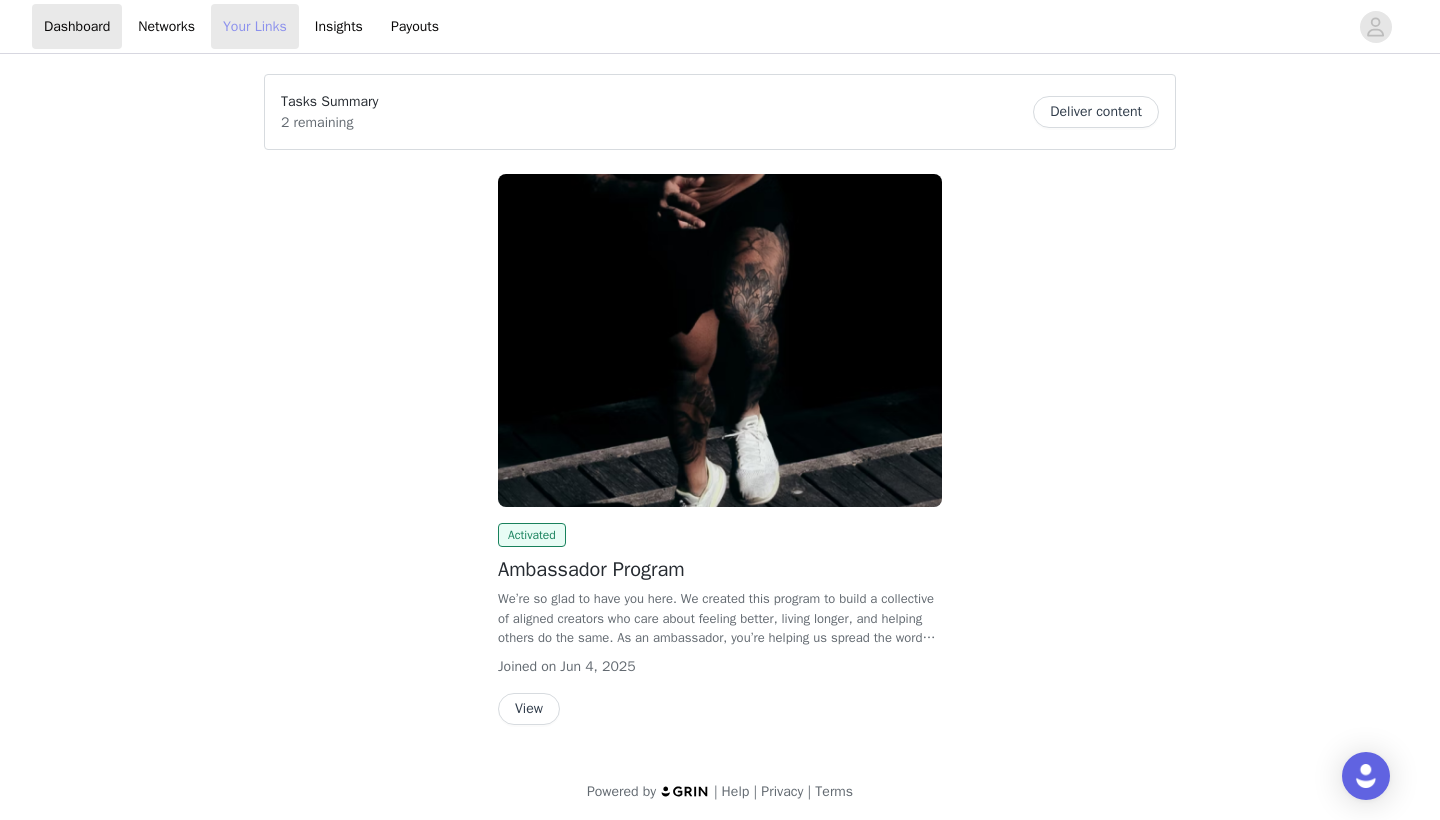 click on "Your Links" at bounding box center (255, 26) 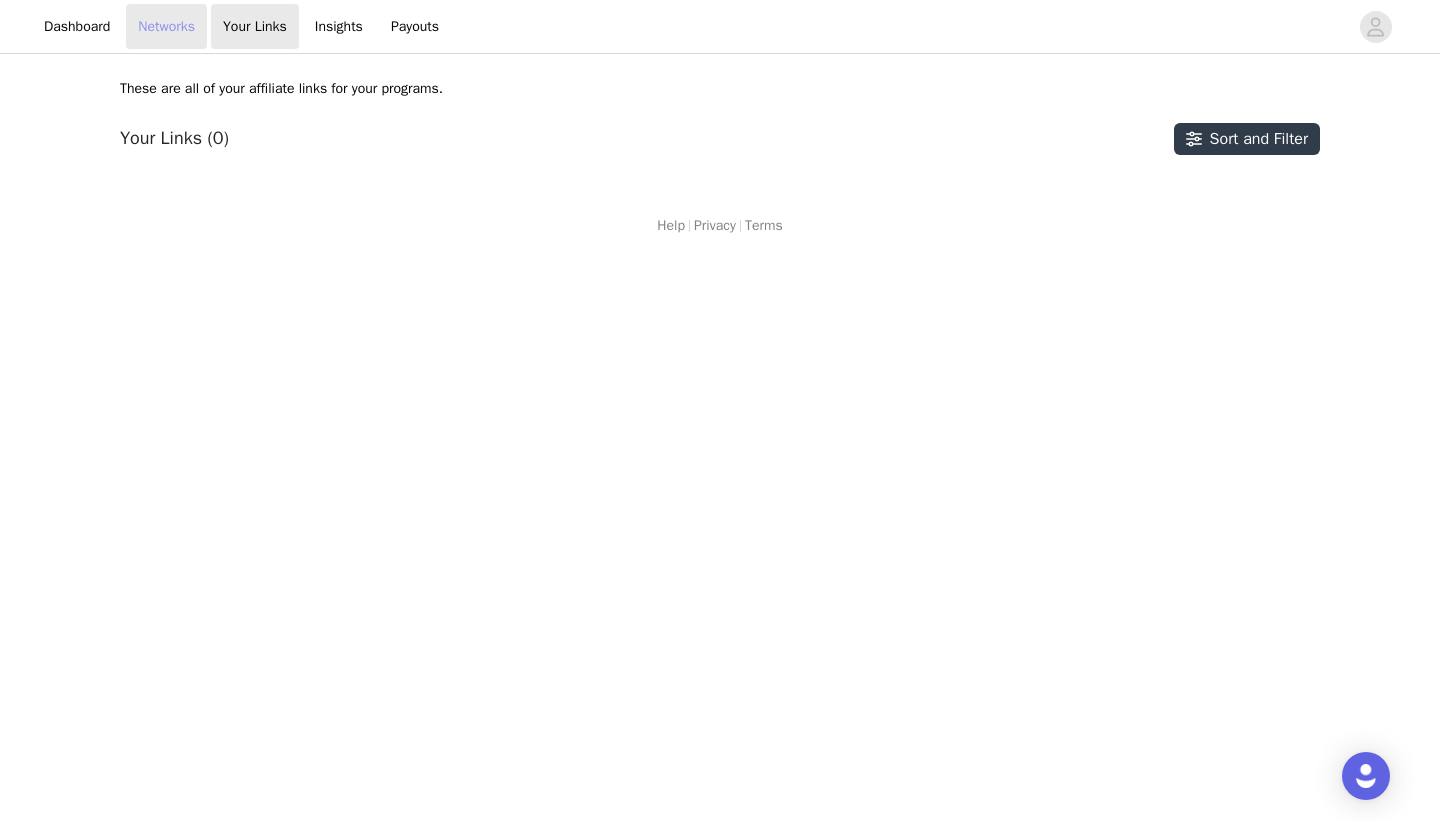 click on "Networks" at bounding box center (166, 26) 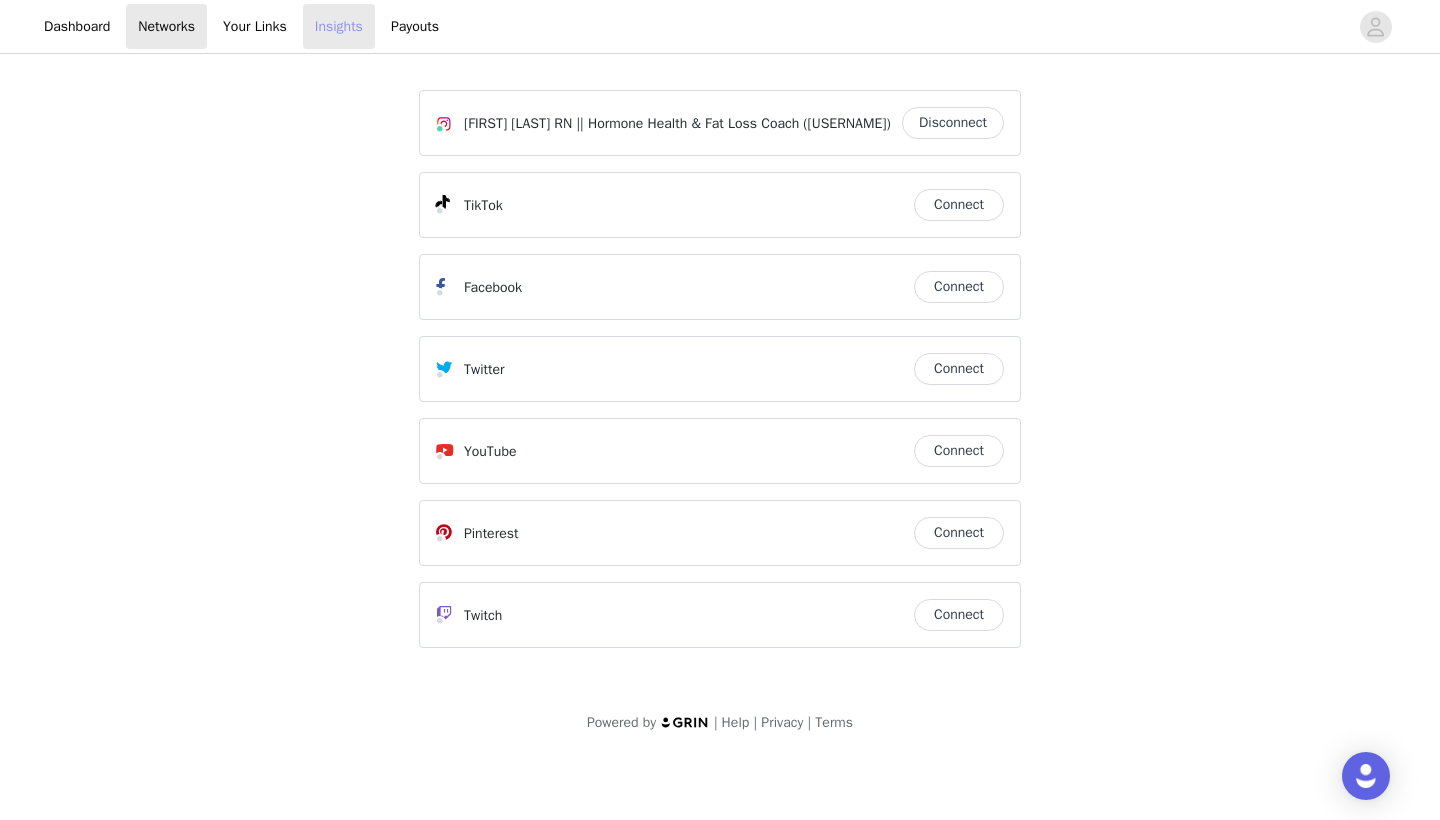 click on "Insights" at bounding box center (339, 26) 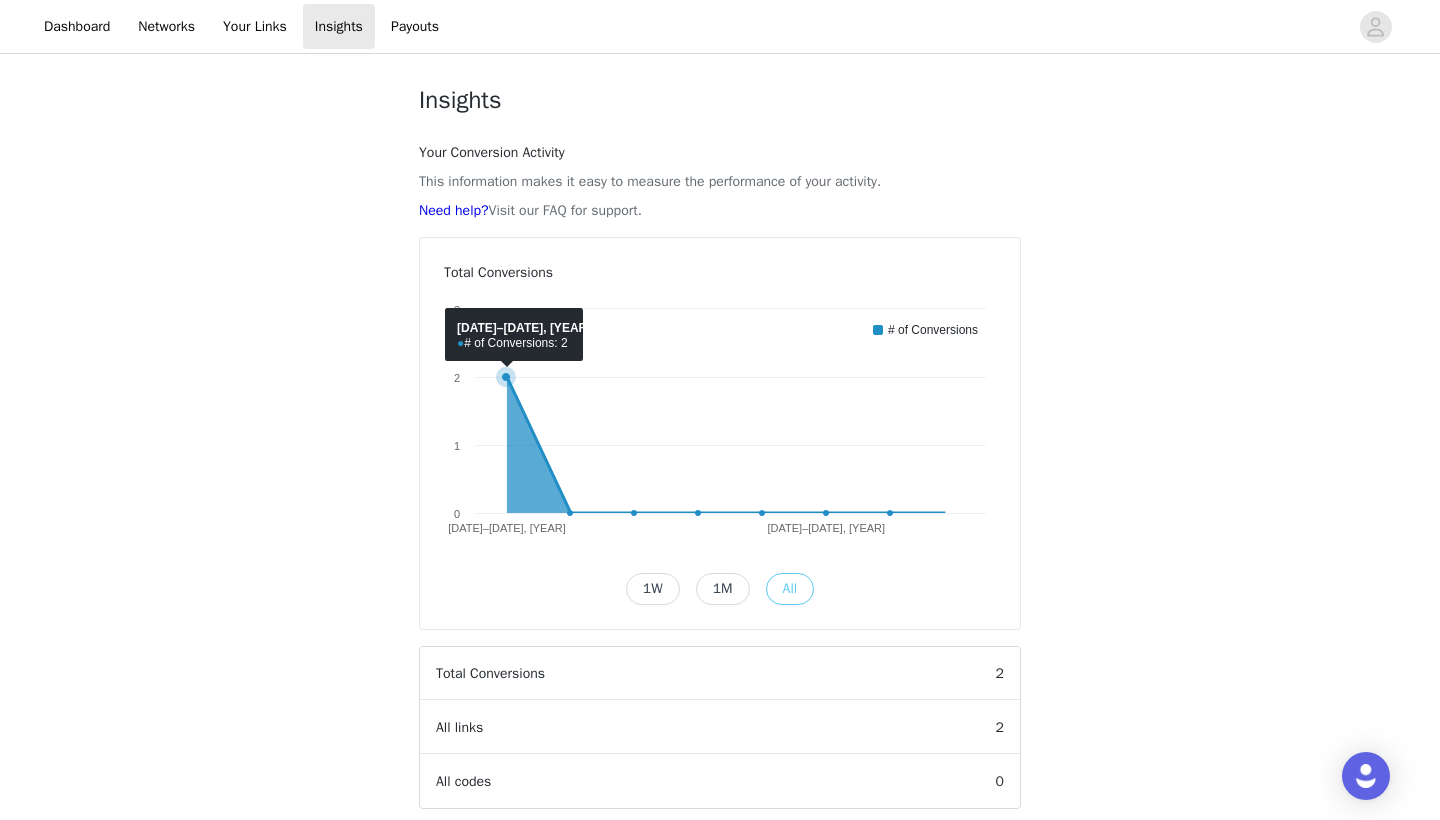 scroll, scrollTop: 11, scrollLeft: 0, axis: vertical 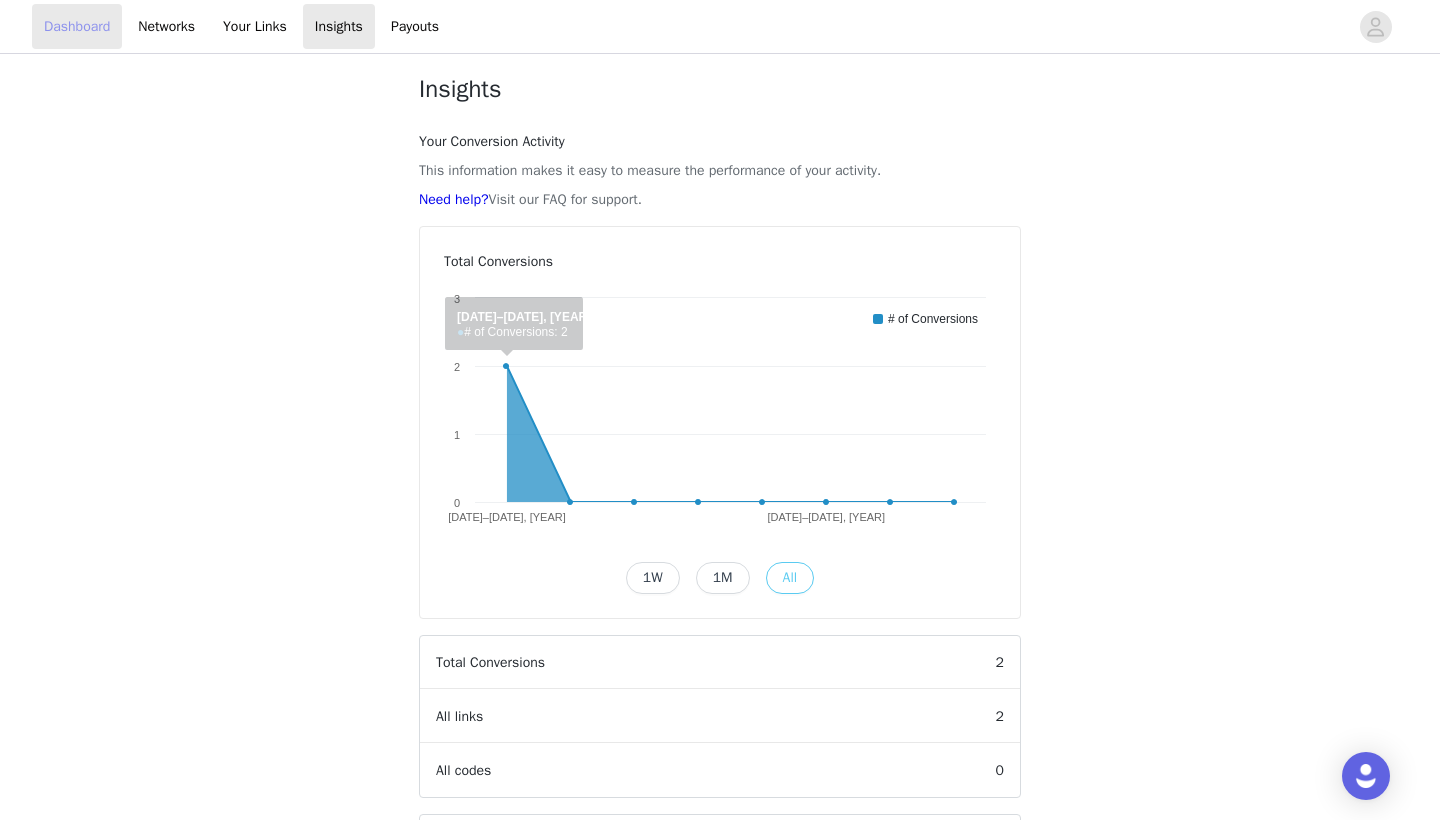 click on "Dashboard" at bounding box center (77, 26) 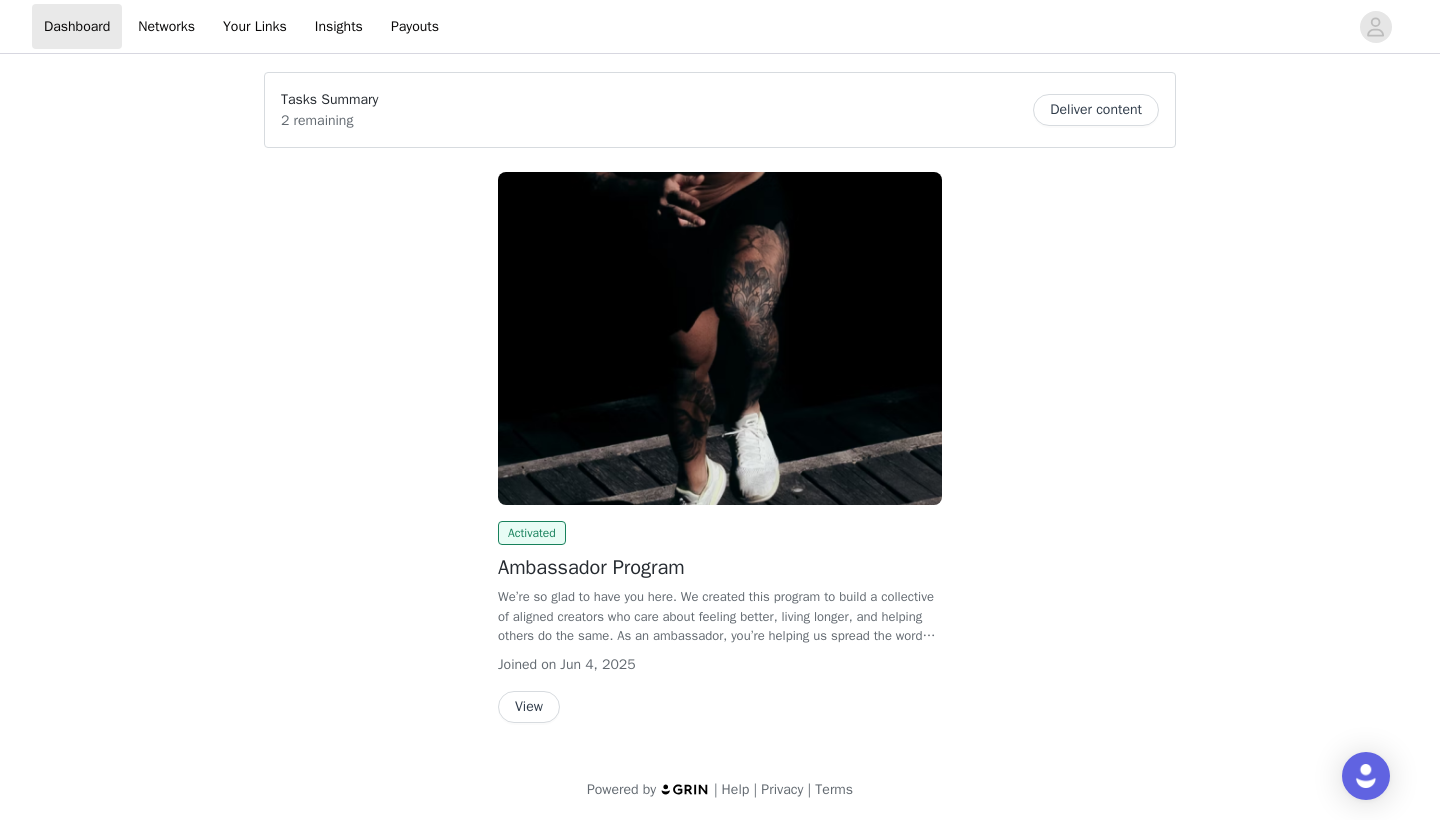 scroll, scrollTop: 0, scrollLeft: 0, axis: both 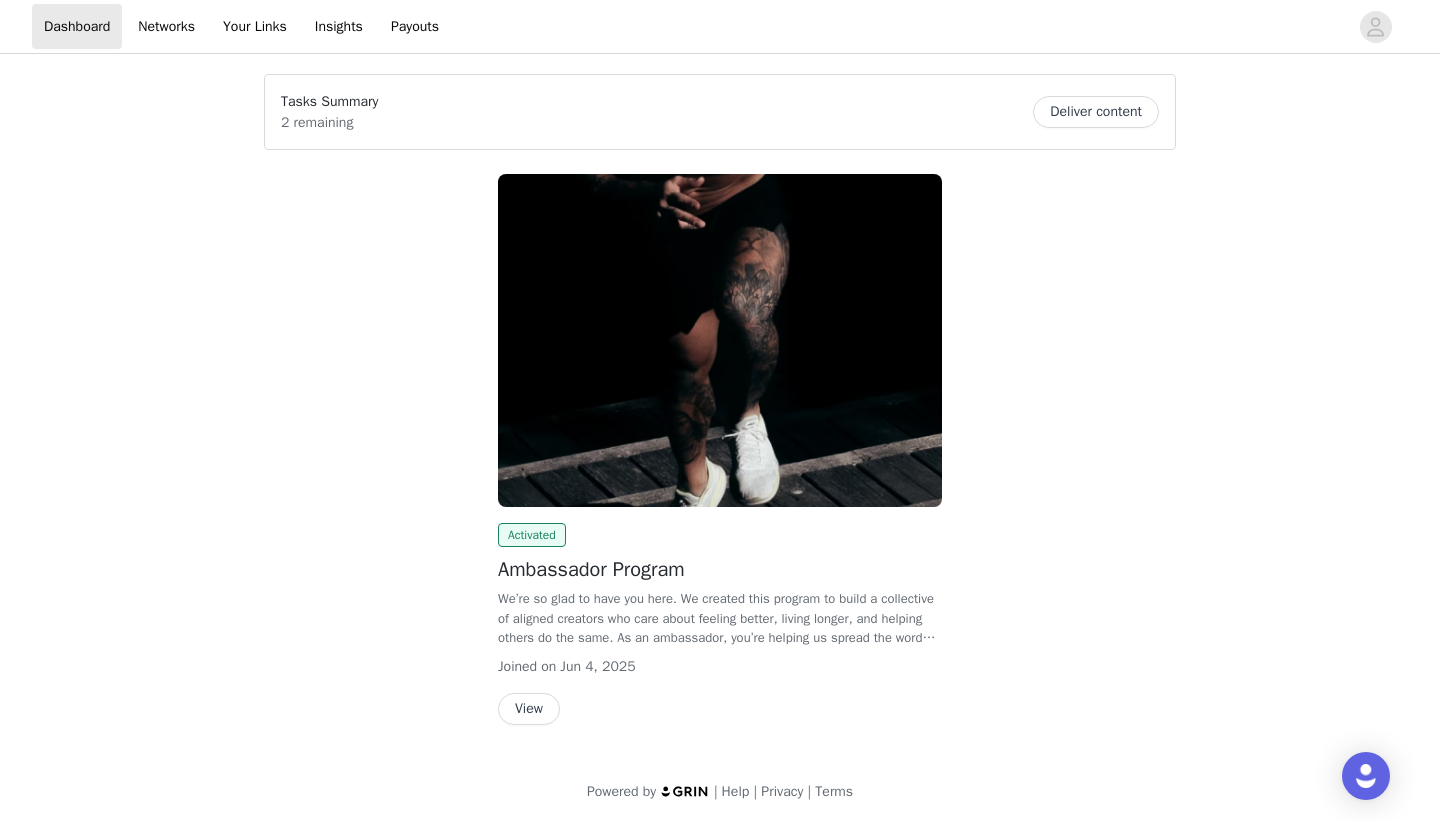 click on "View" at bounding box center (529, 709) 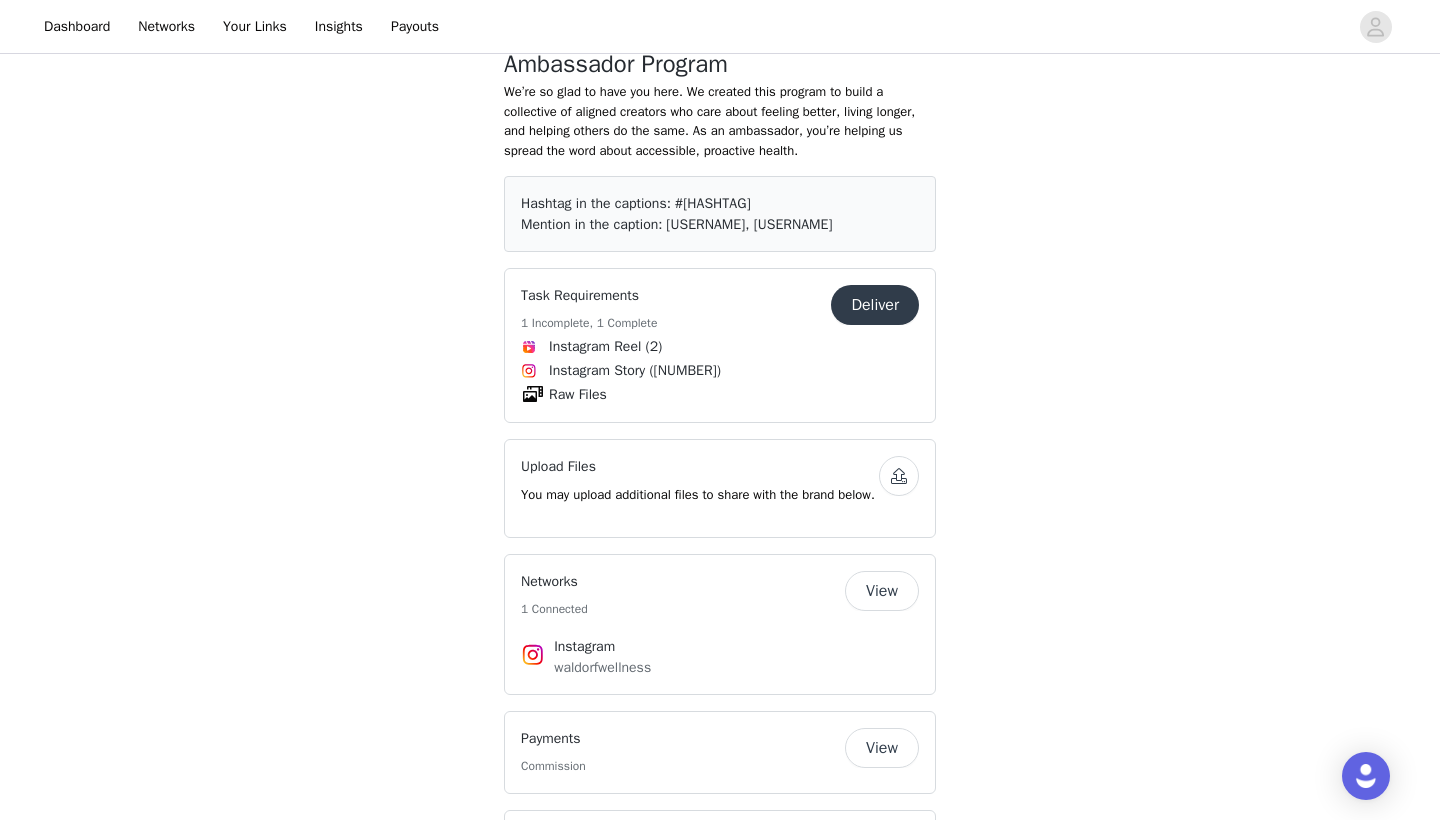 scroll, scrollTop: 658, scrollLeft: 0, axis: vertical 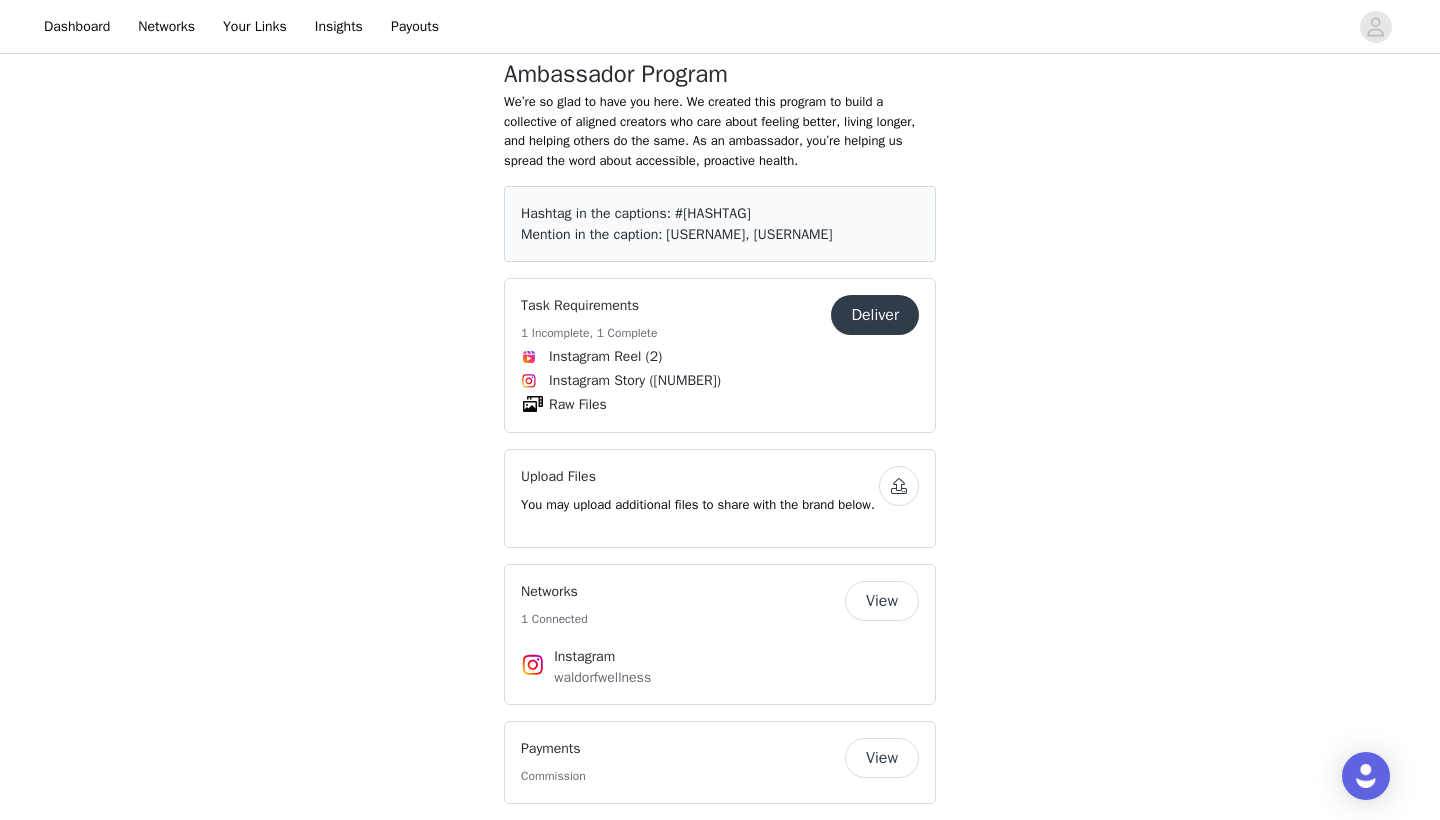click on "Deliver" at bounding box center [875, 315] 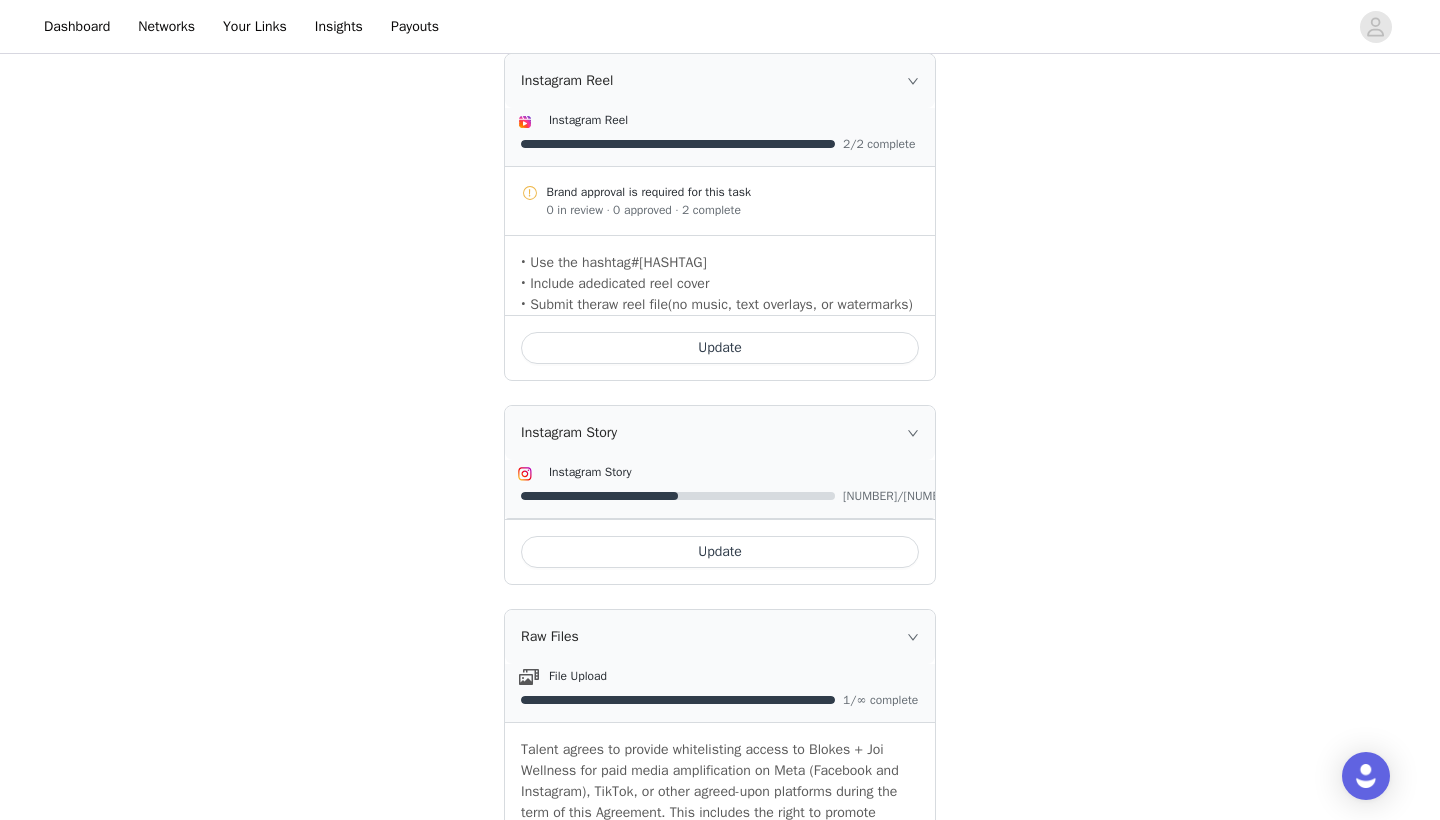 scroll, scrollTop: 464, scrollLeft: 0, axis: vertical 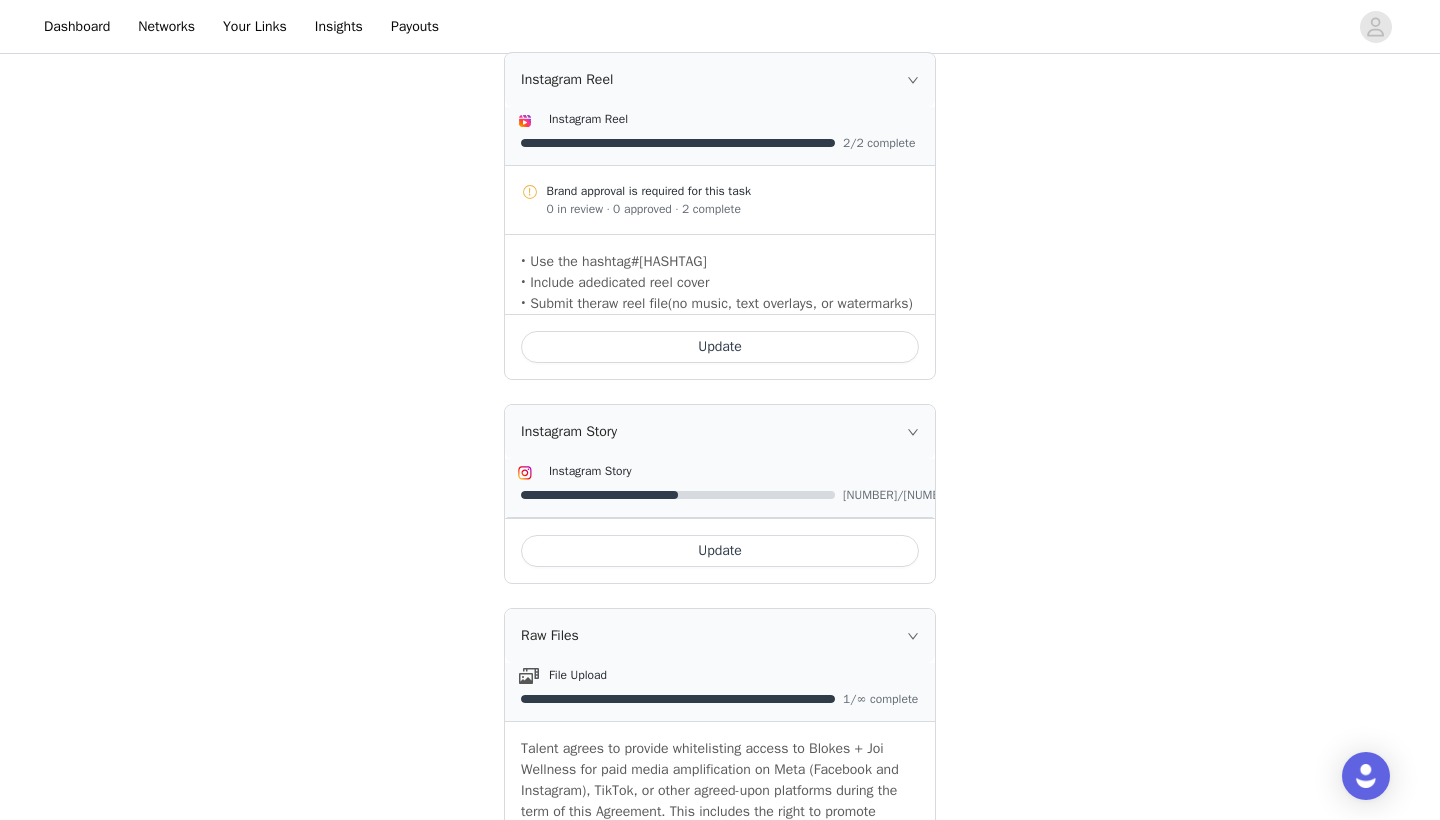 click on "Update" at bounding box center (720, 551) 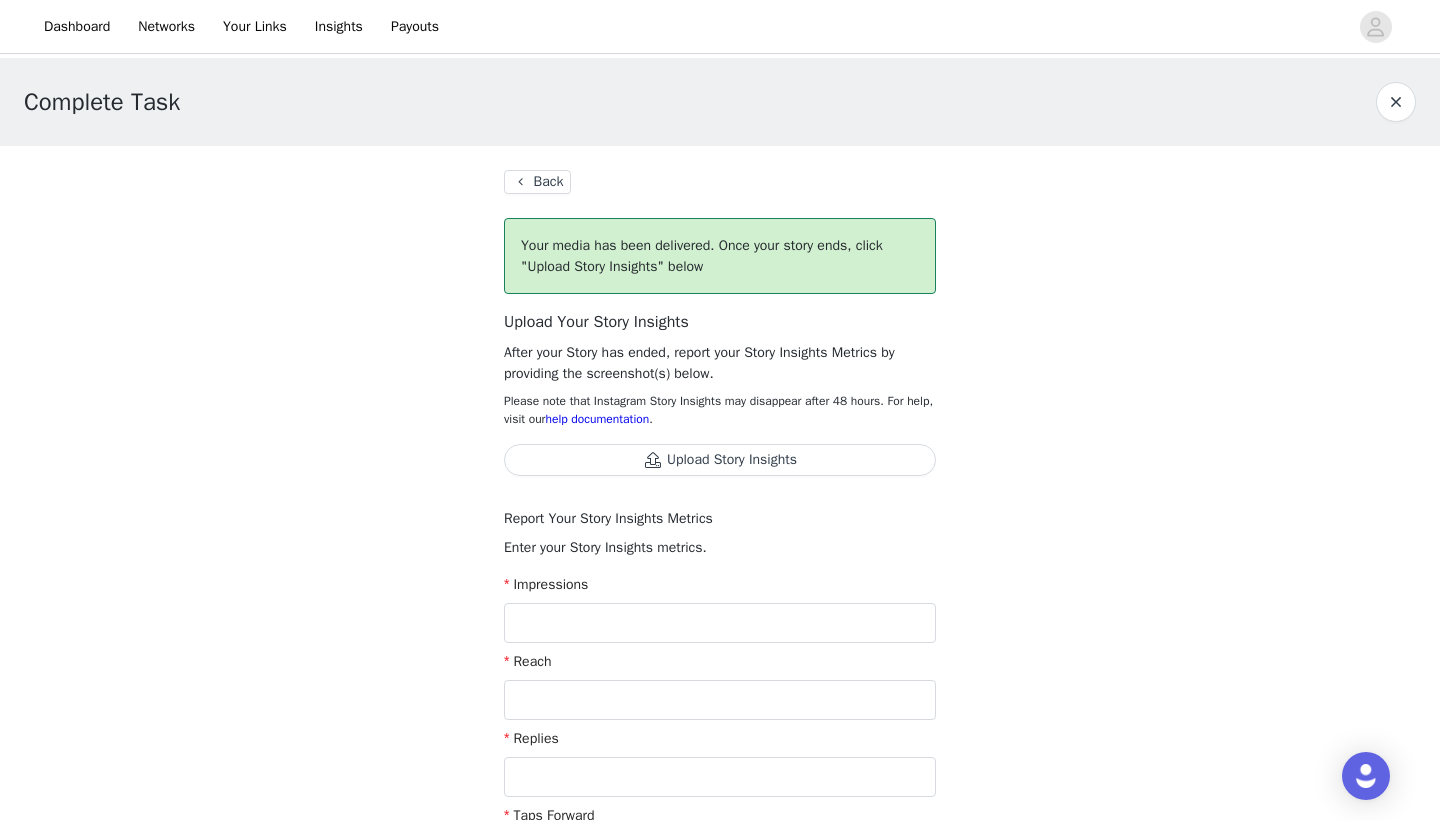 scroll, scrollTop: 133, scrollLeft: 0, axis: vertical 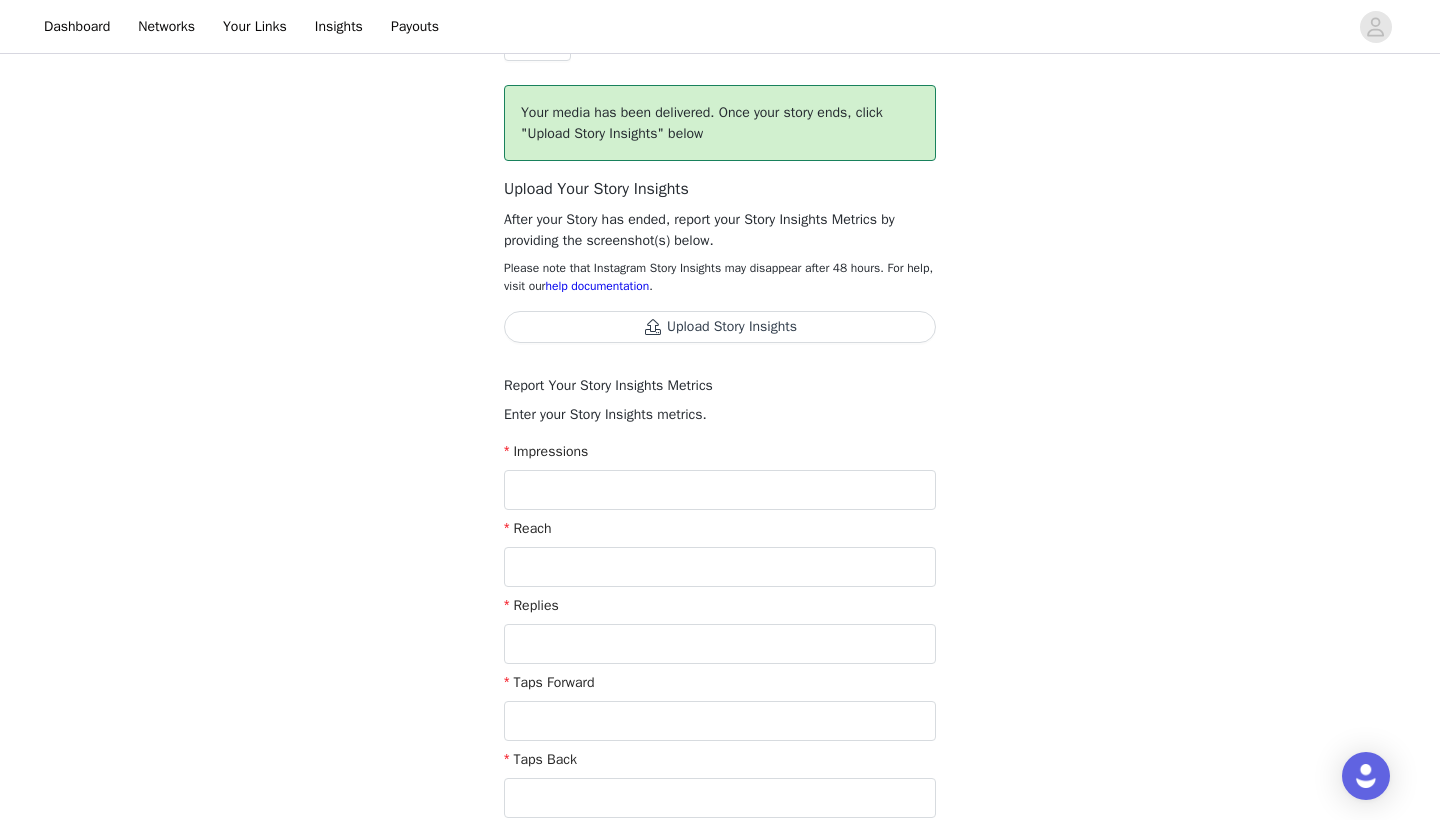 click on "Upload Story Insights" at bounding box center [720, 327] 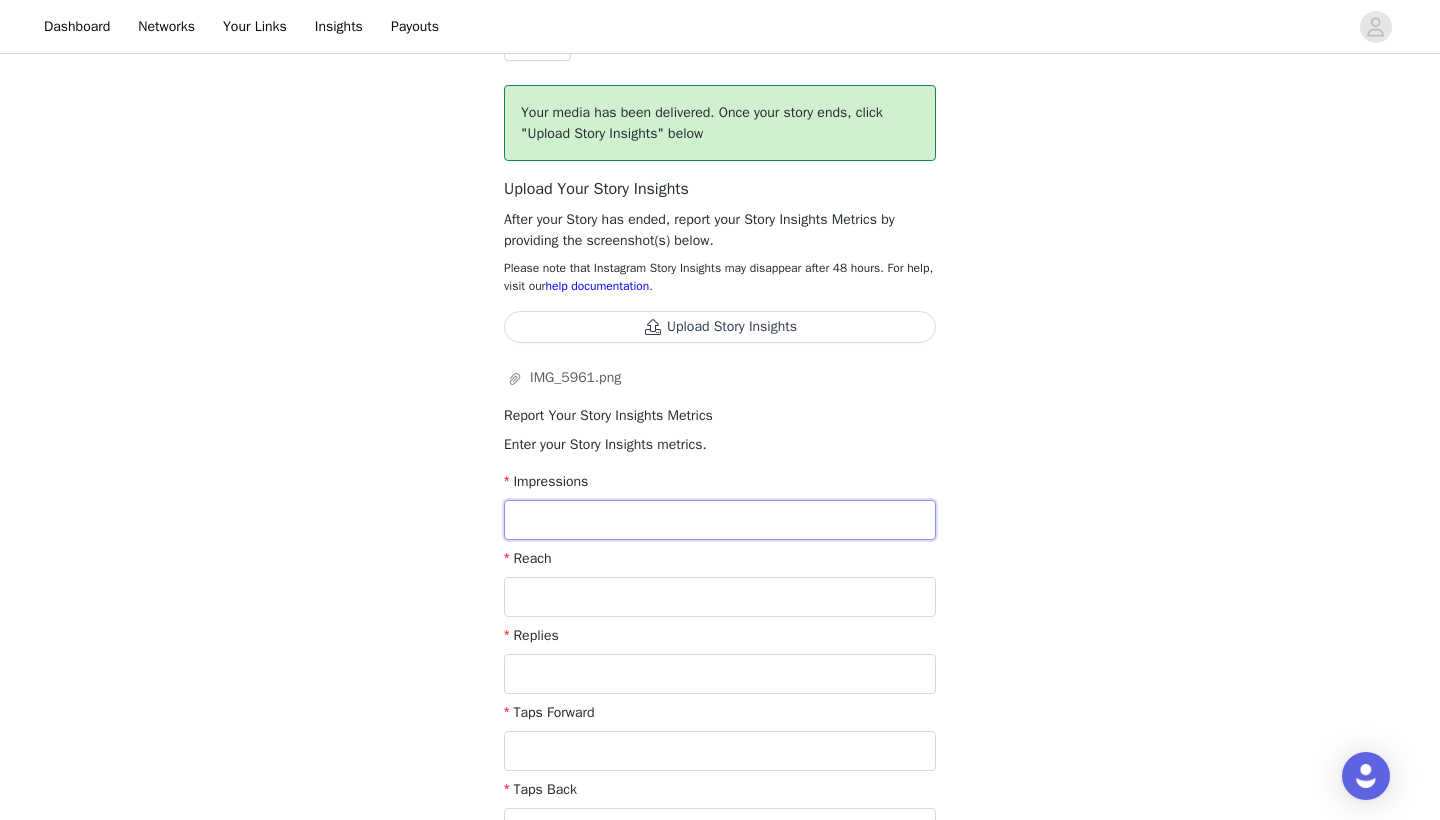 click at bounding box center (720, 520) 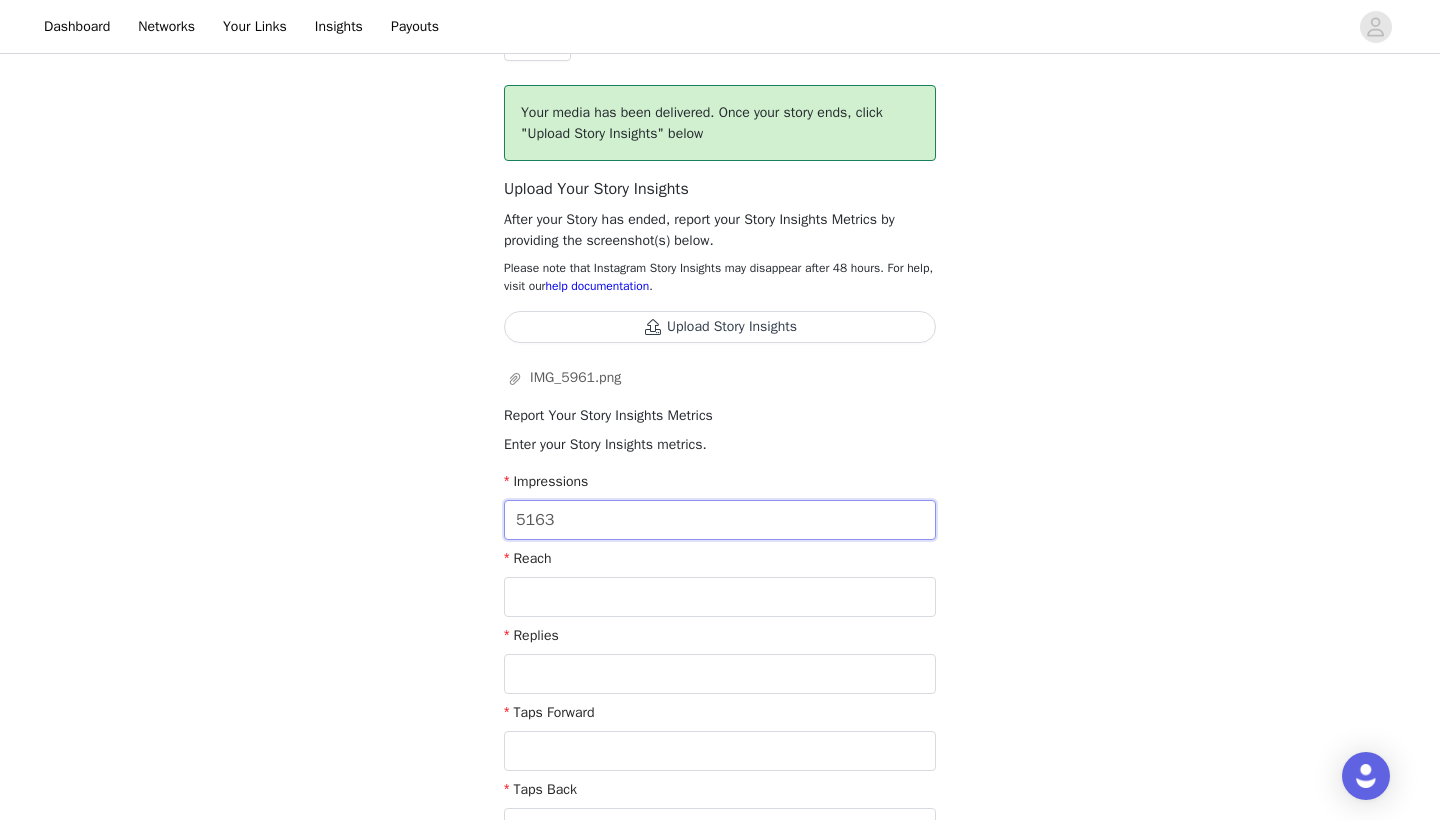 type on "5,163" 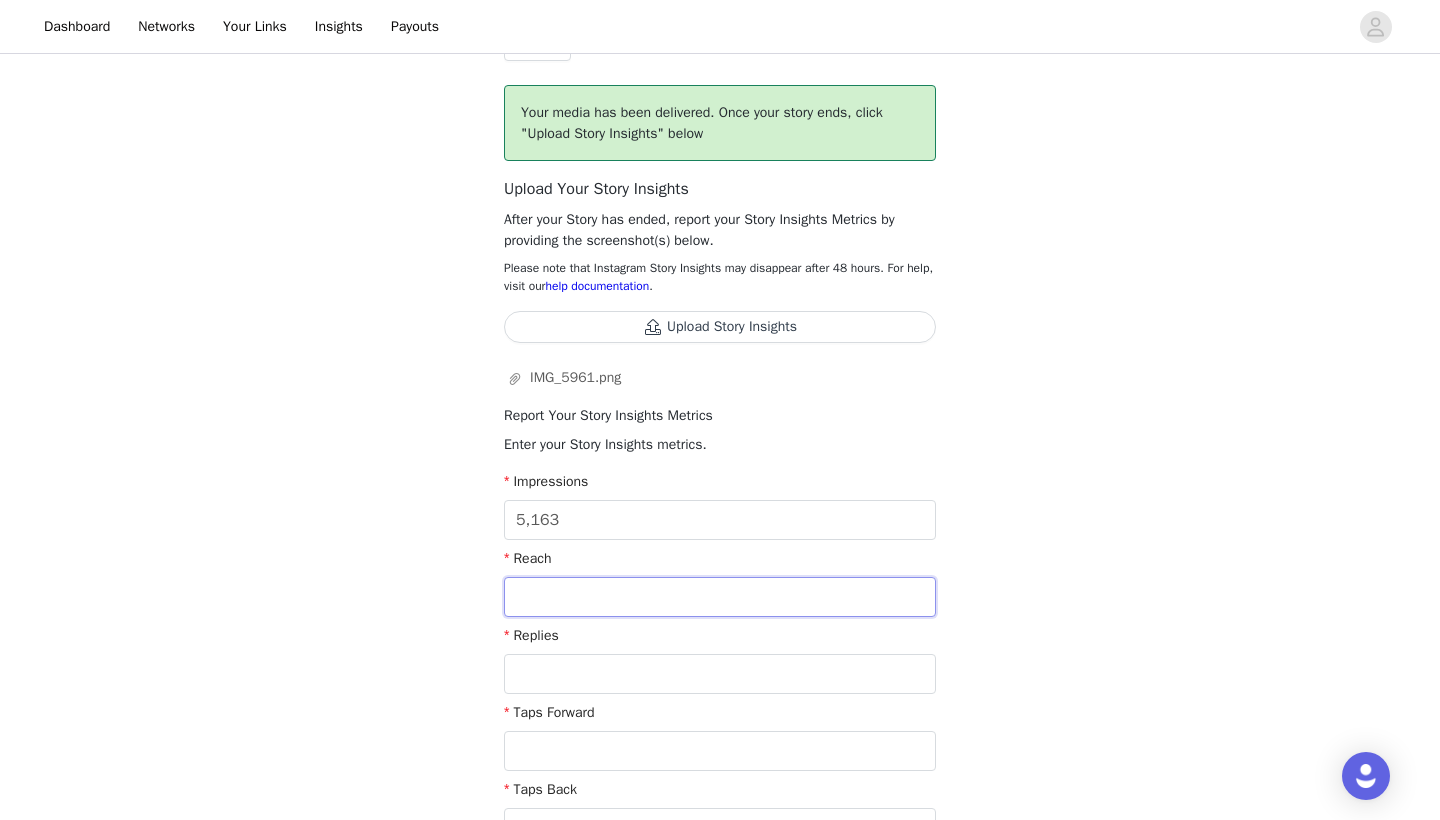 click at bounding box center [720, 597] 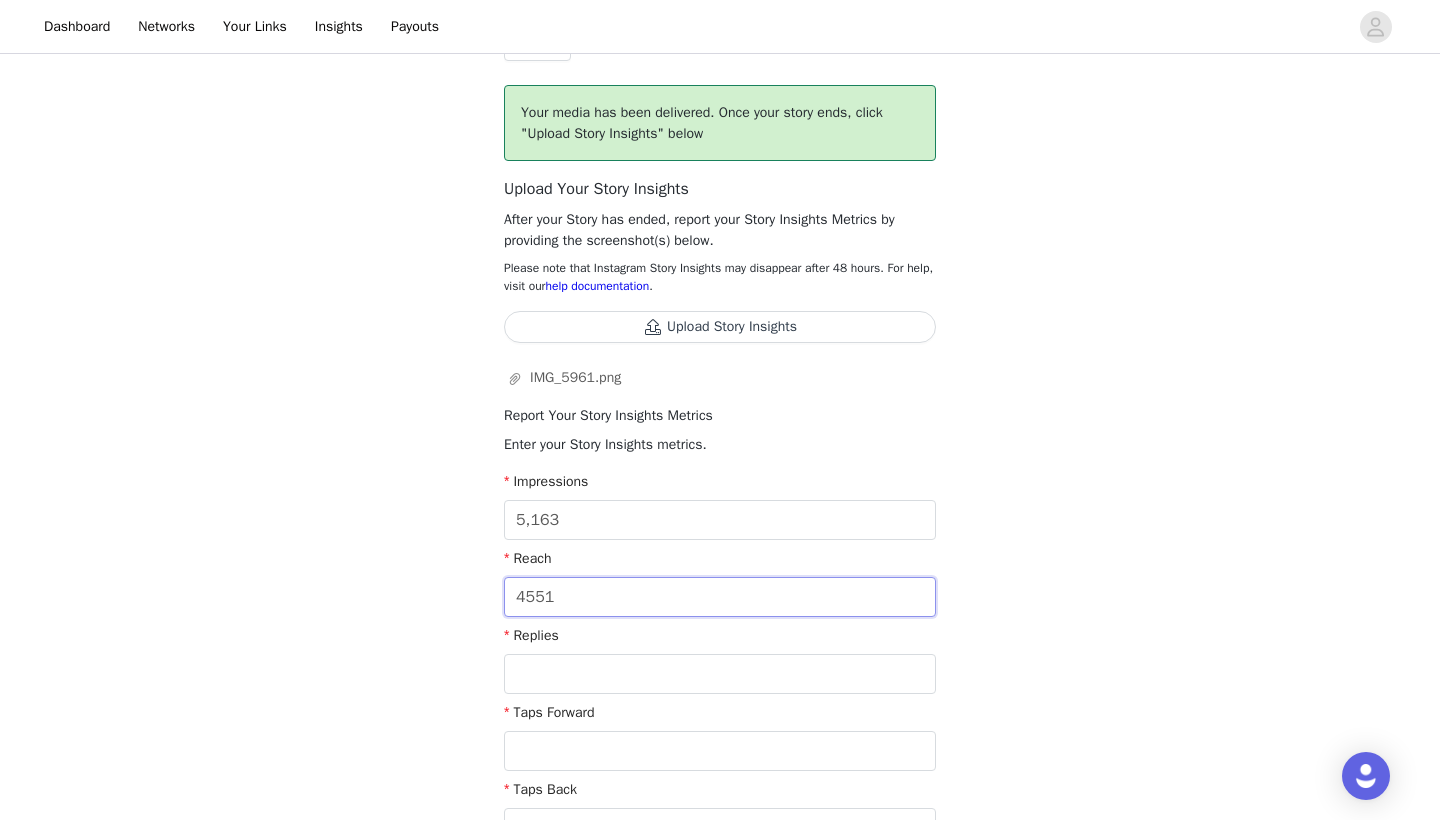 type on "4,551" 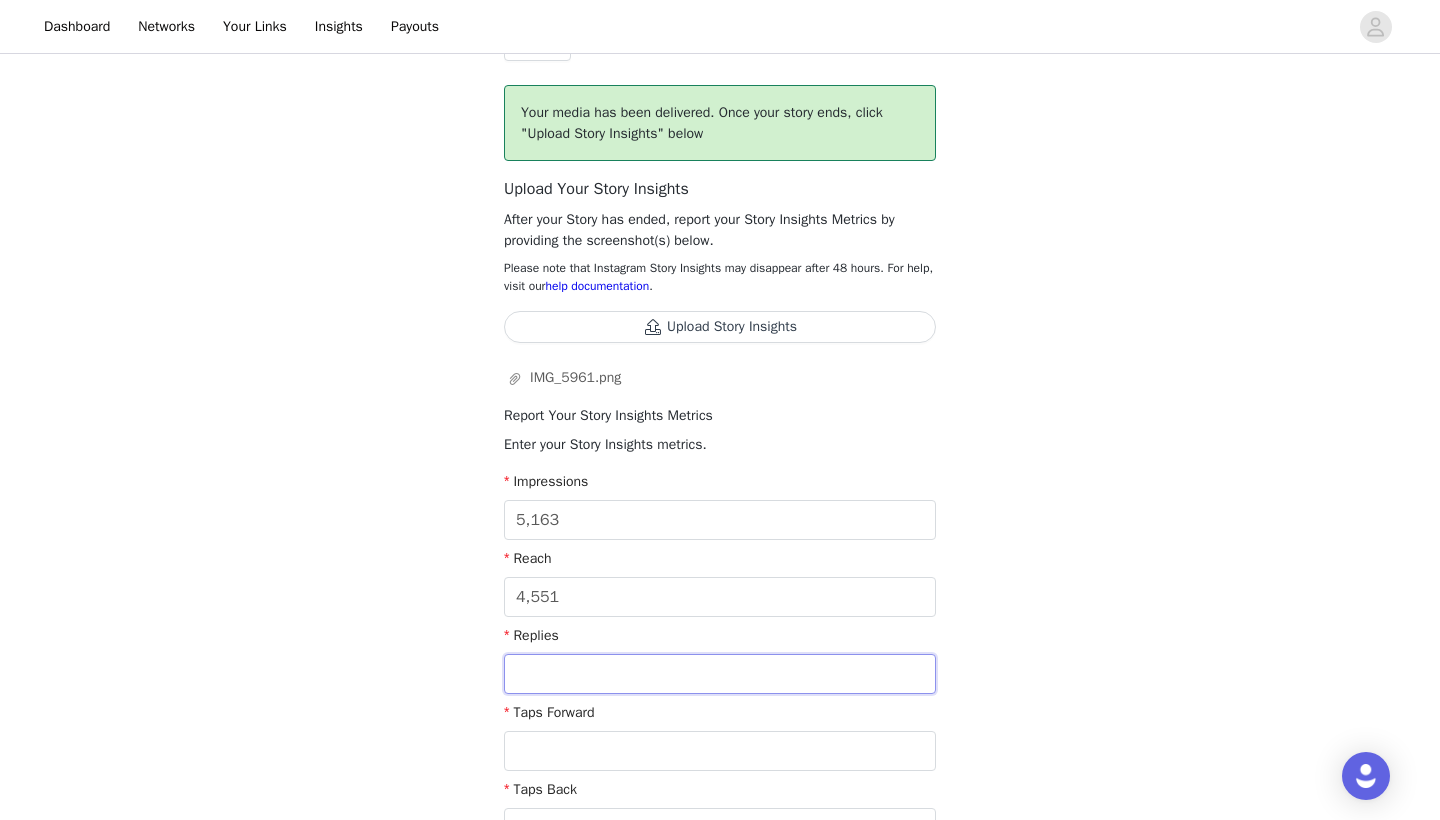 click at bounding box center (720, 674) 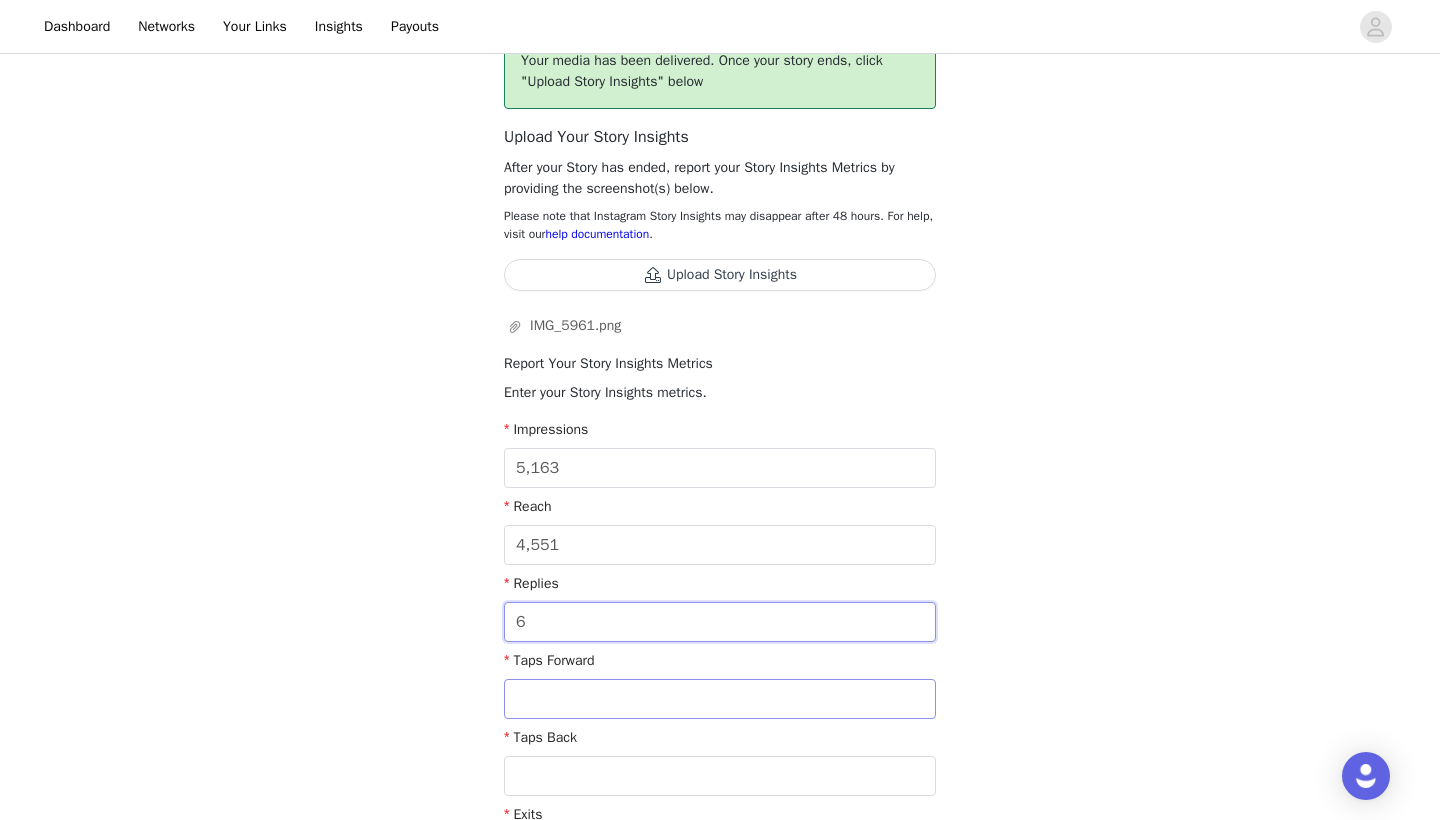 scroll, scrollTop: 202, scrollLeft: 0, axis: vertical 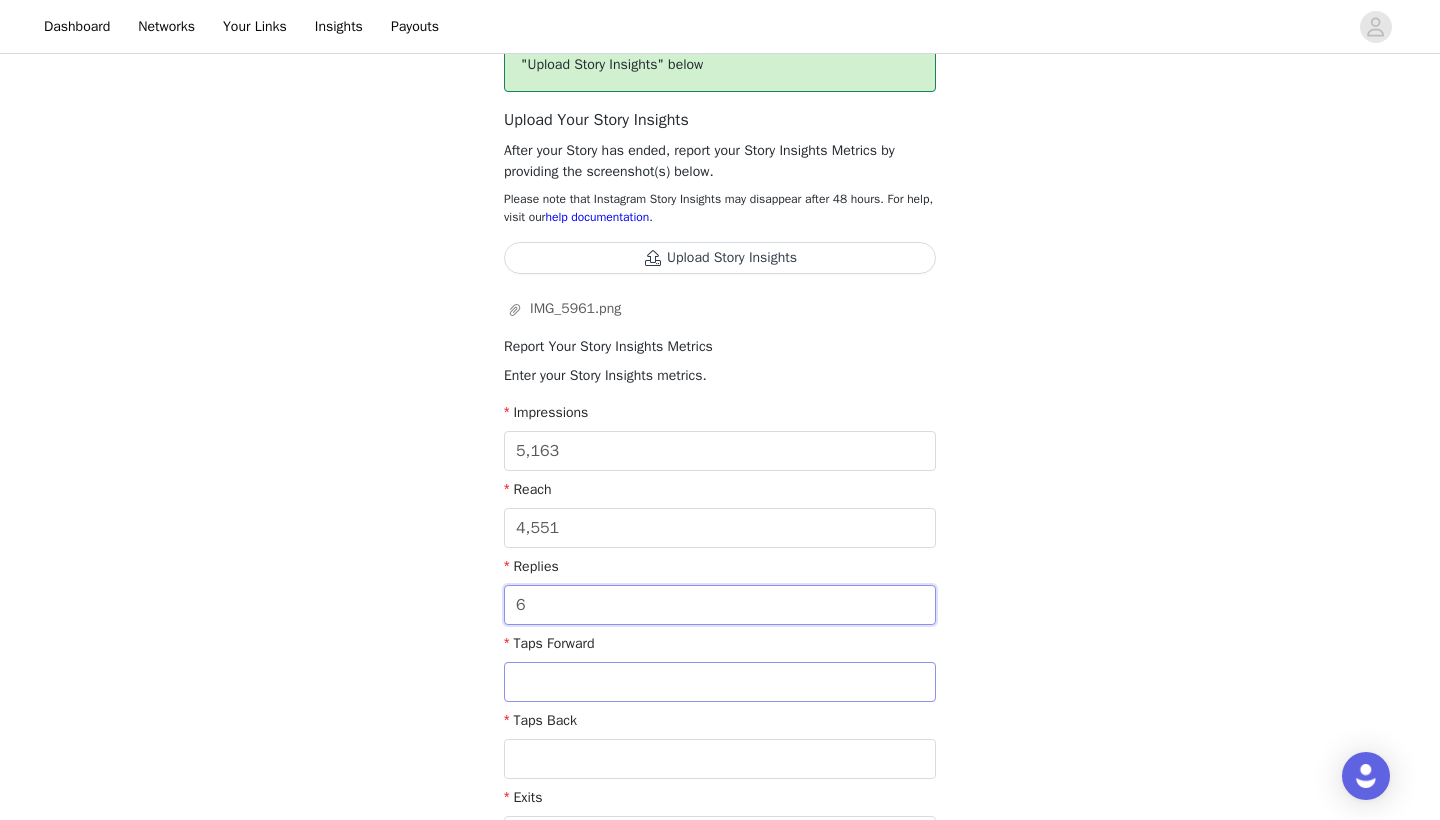 type on "6" 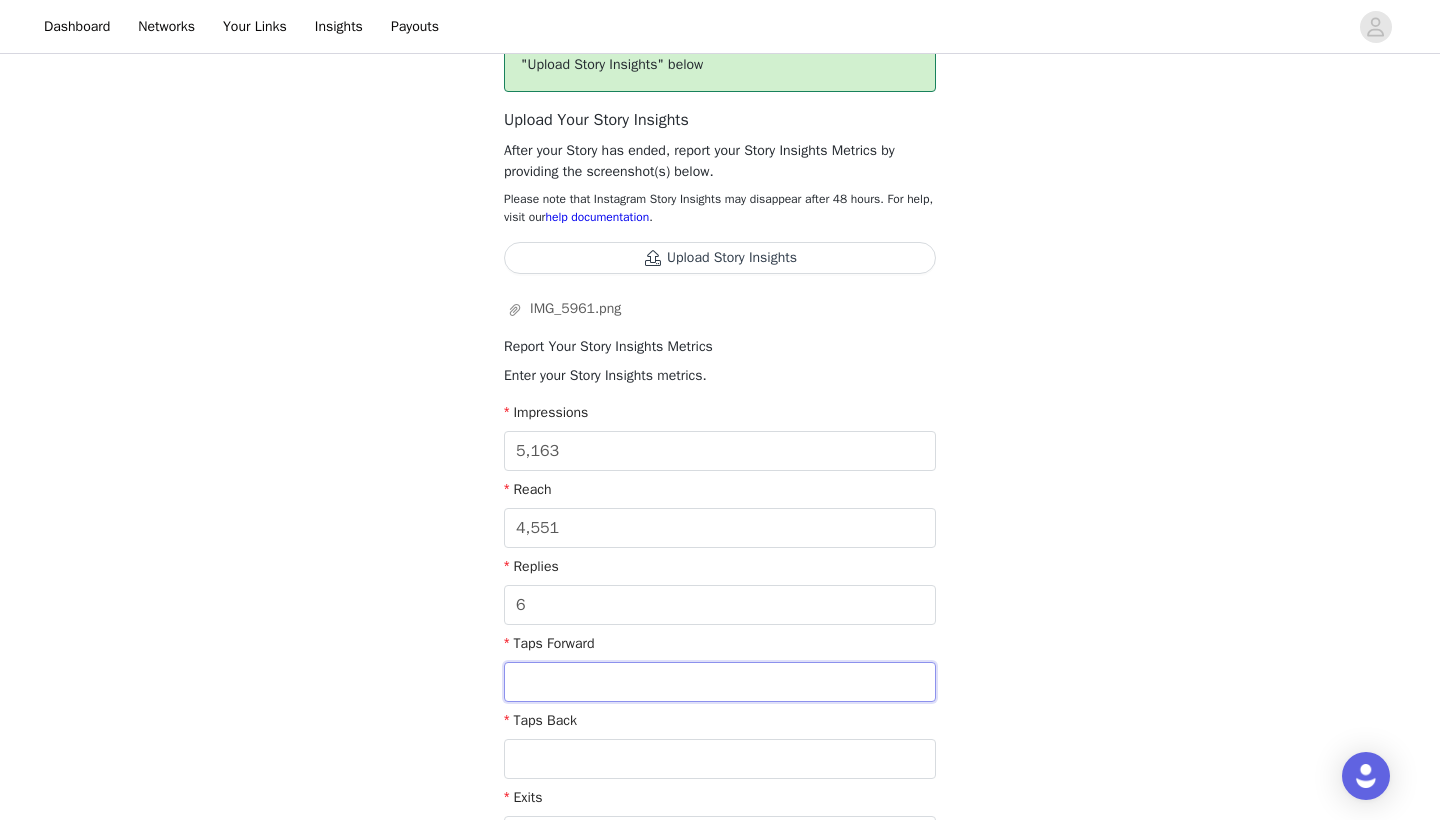 click at bounding box center (720, 682) 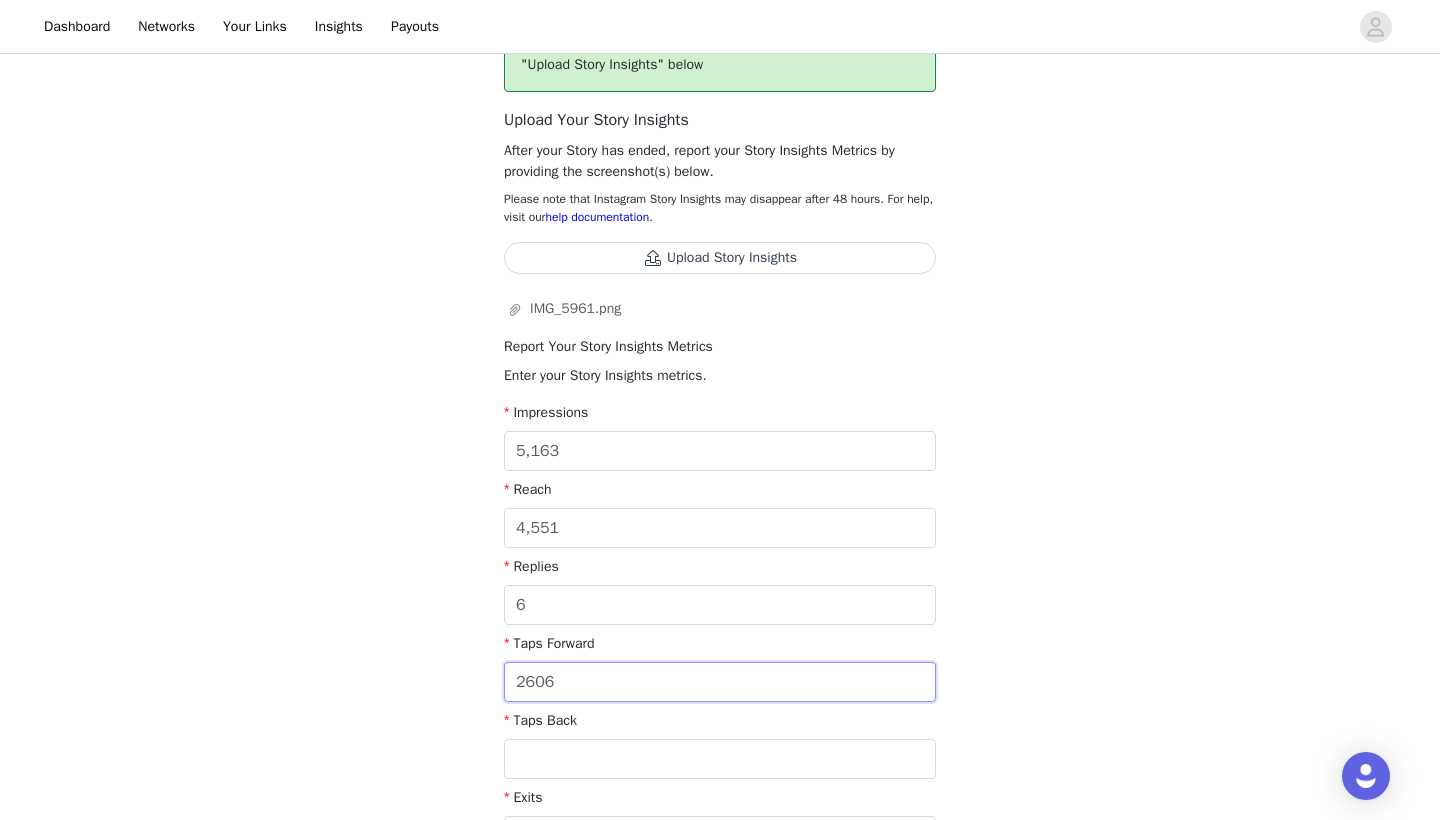 type on "2,606" 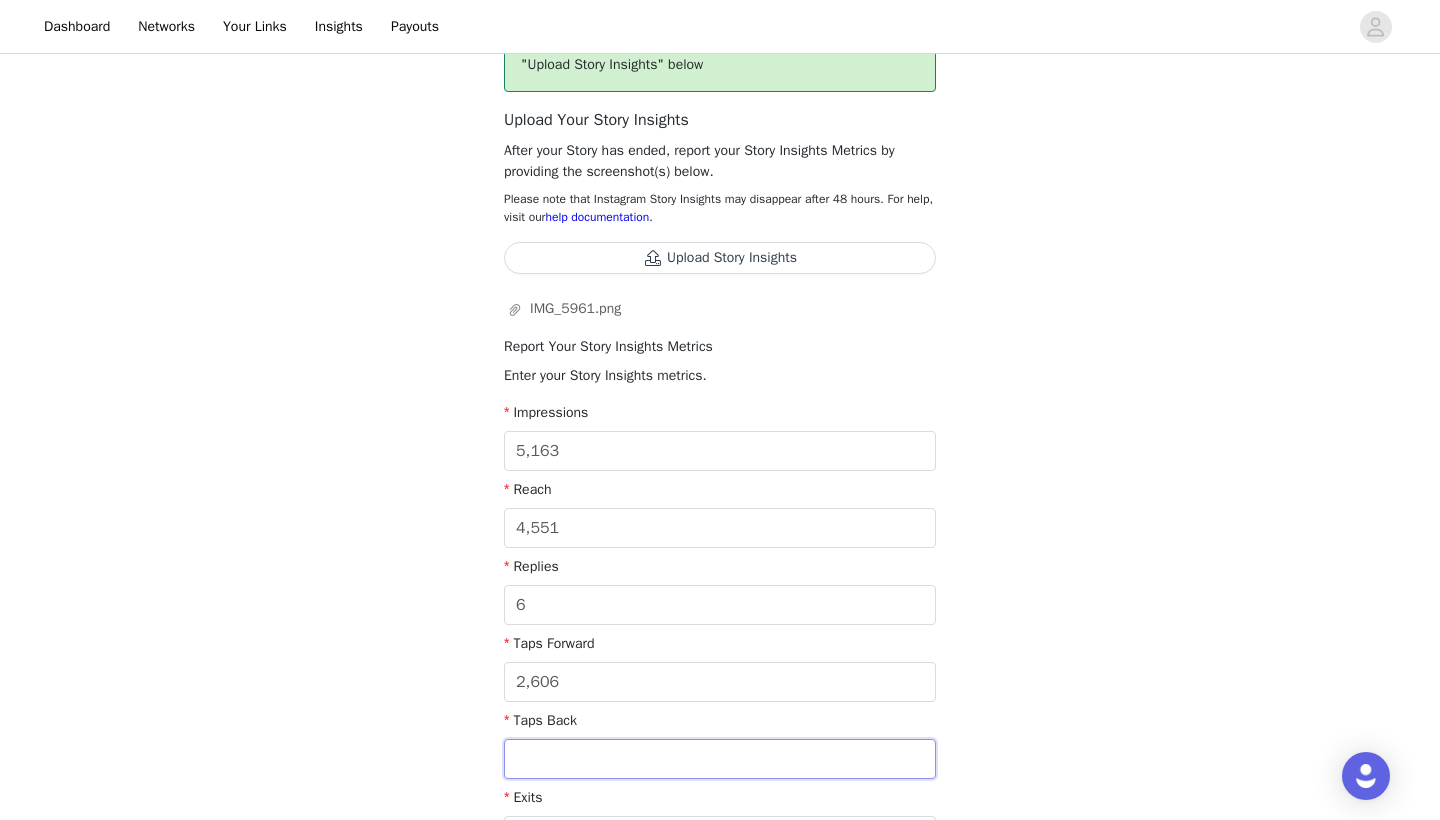 click at bounding box center [720, 759] 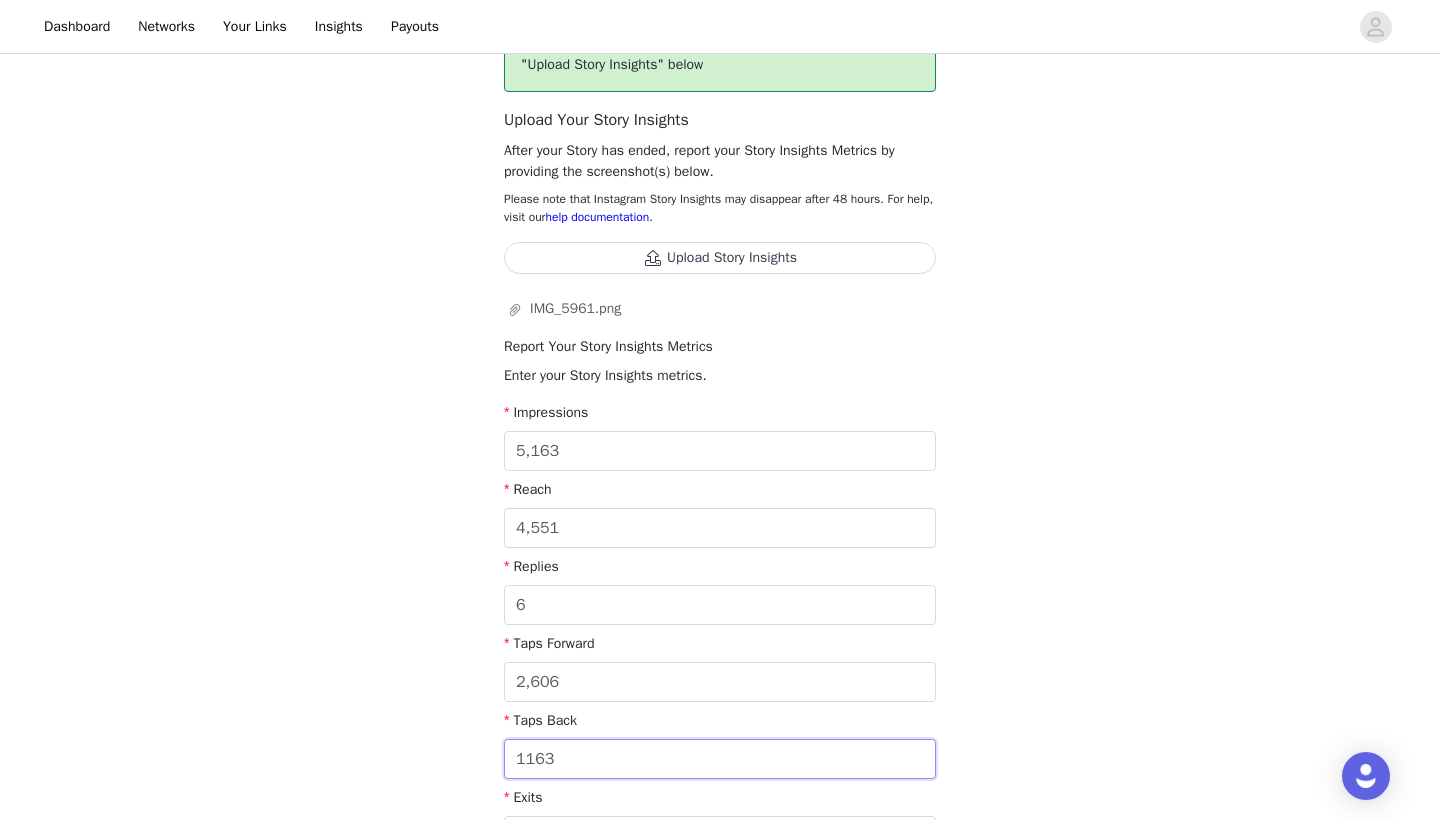 type on "1,163" 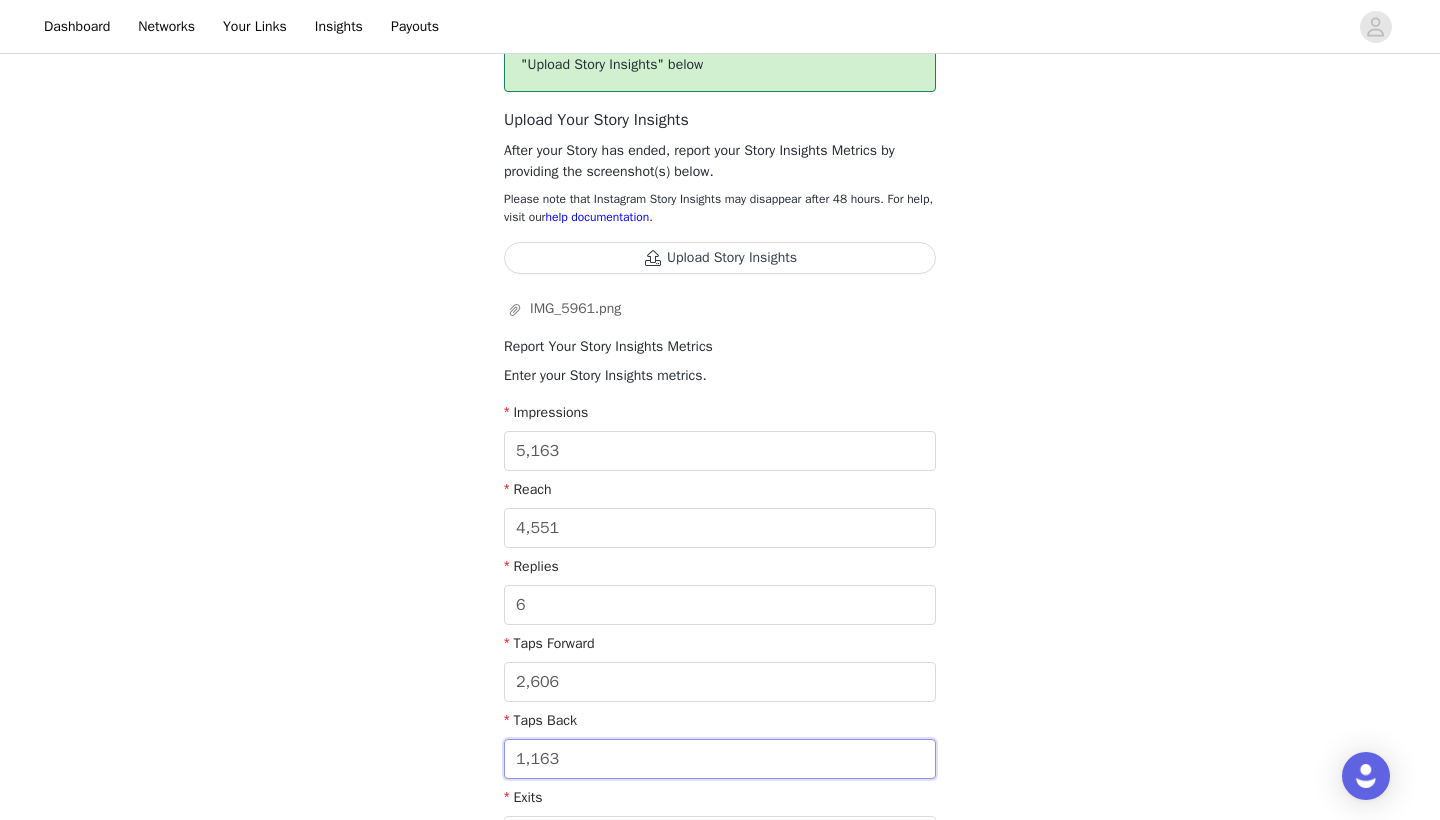 scroll, scrollTop: 383, scrollLeft: 0, axis: vertical 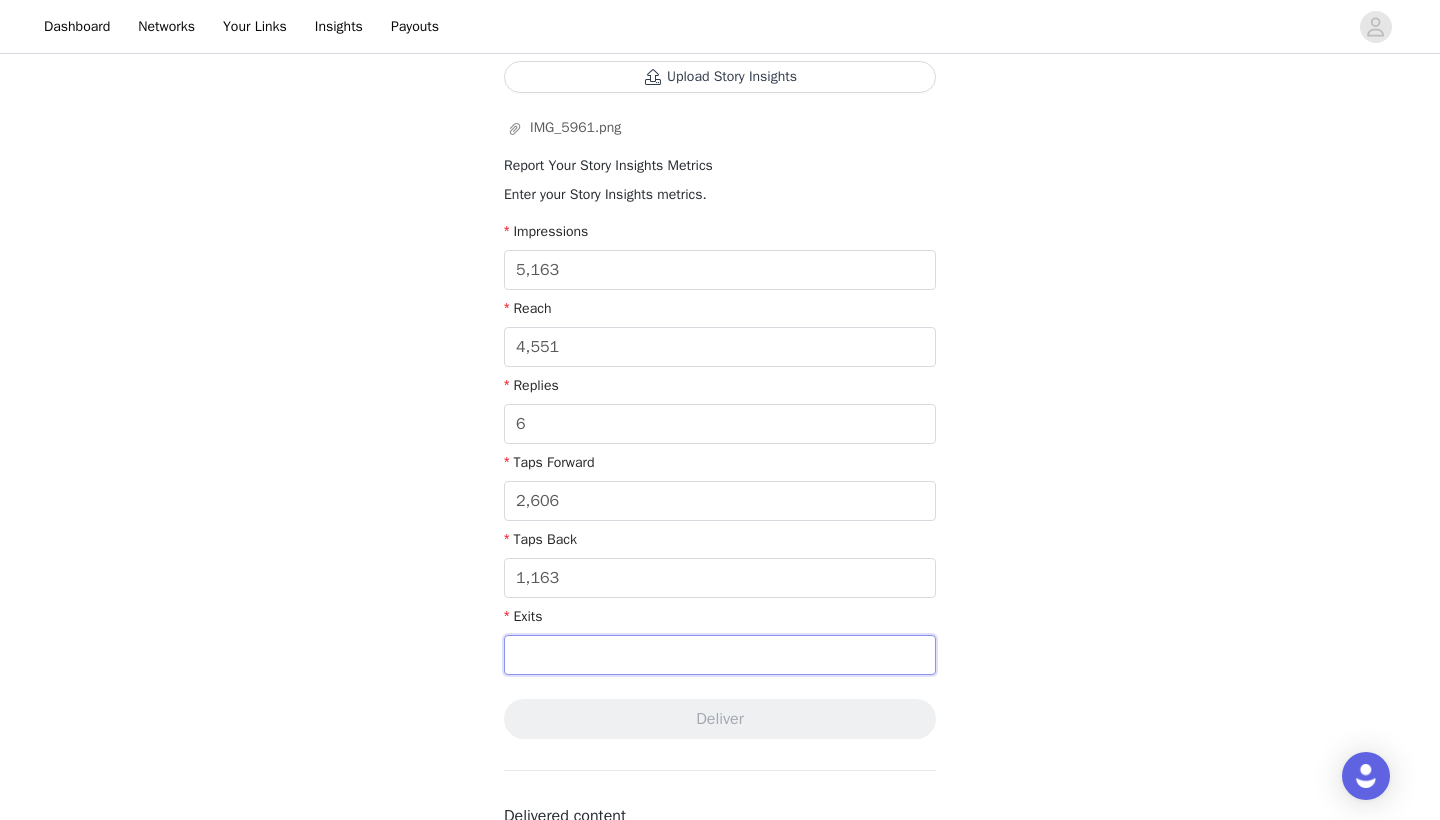 click at bounding box center (720, 655) 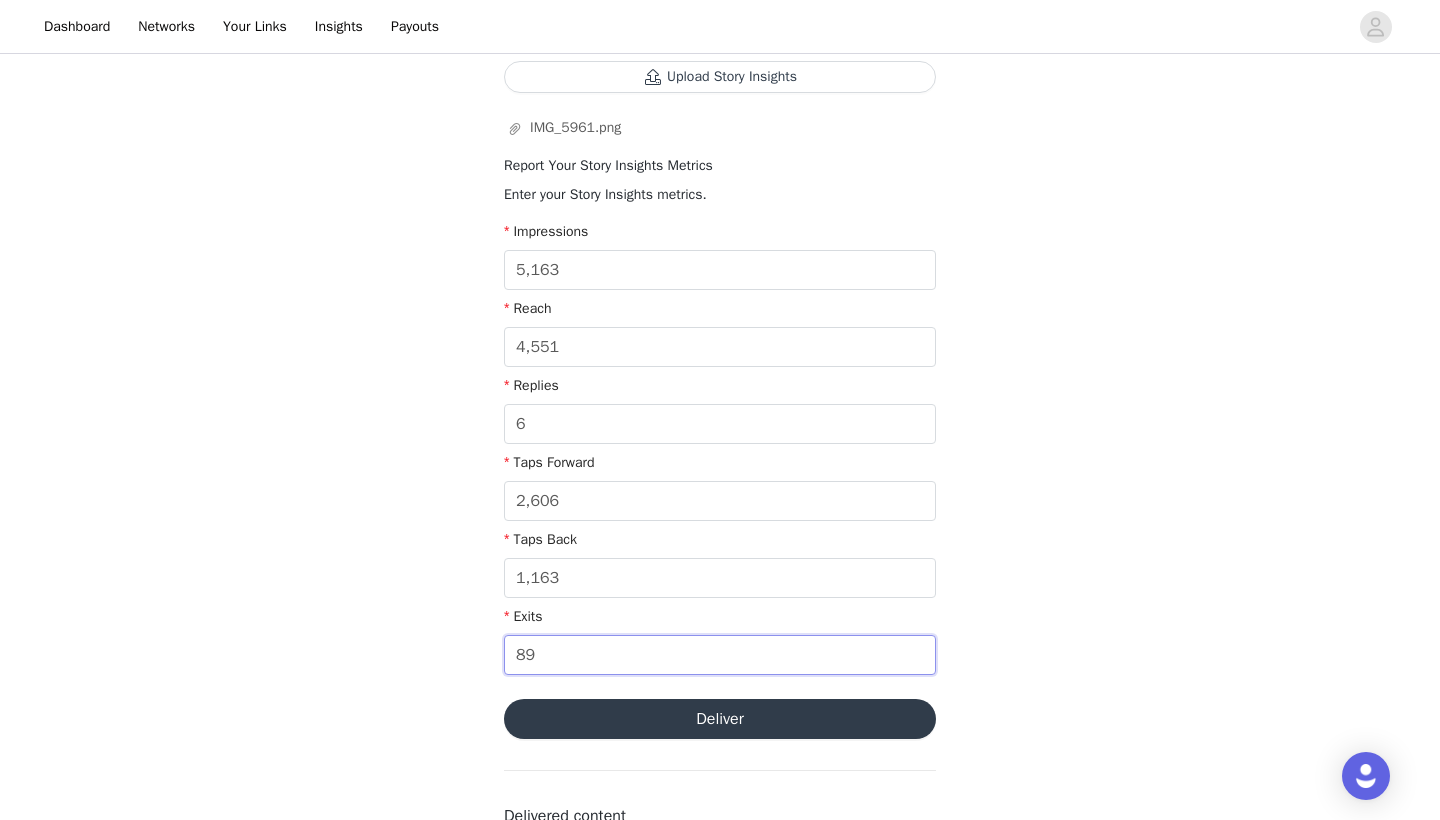 type on "89" 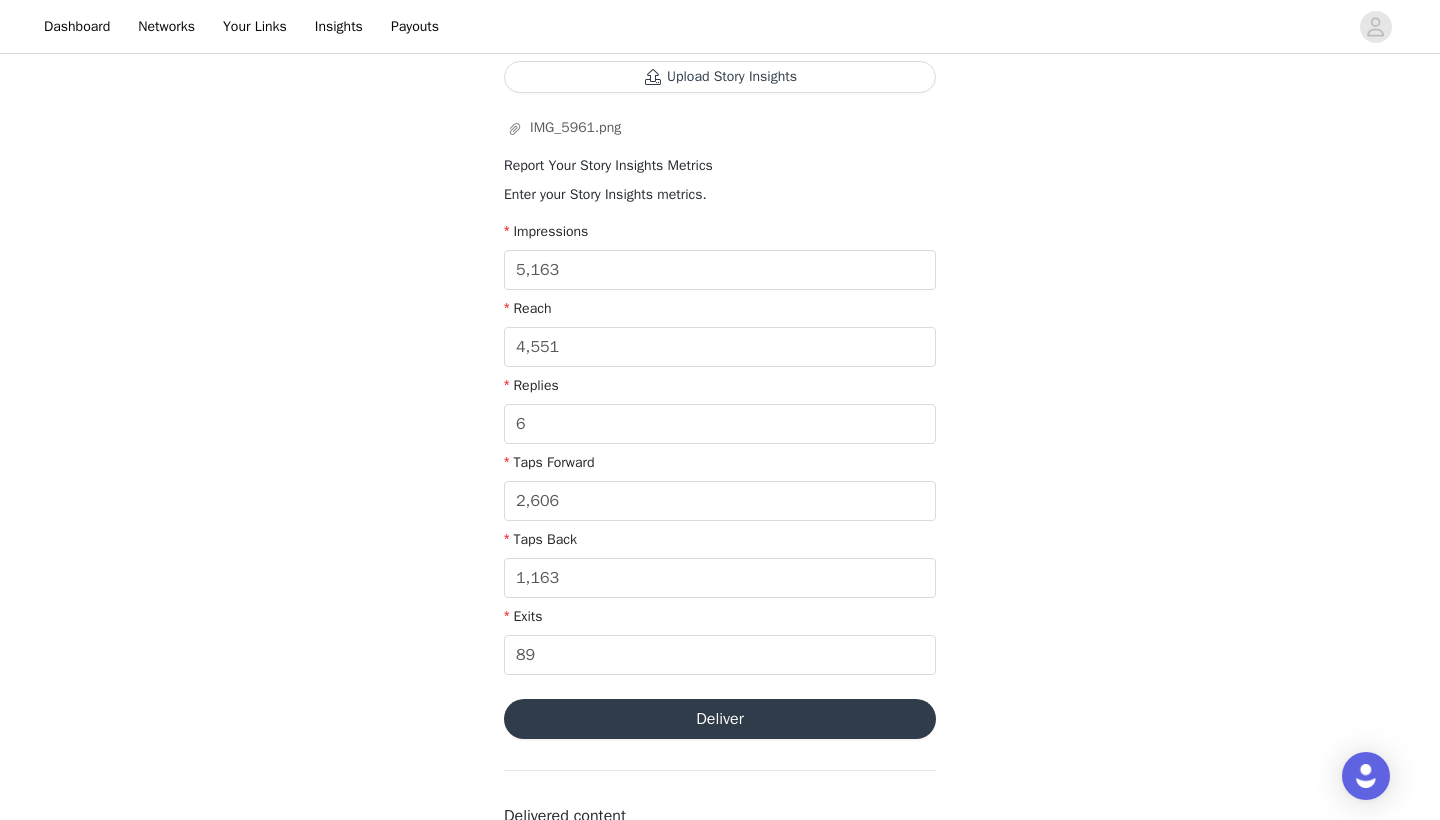 click on "Deliver" at bounding box center (720, 719) 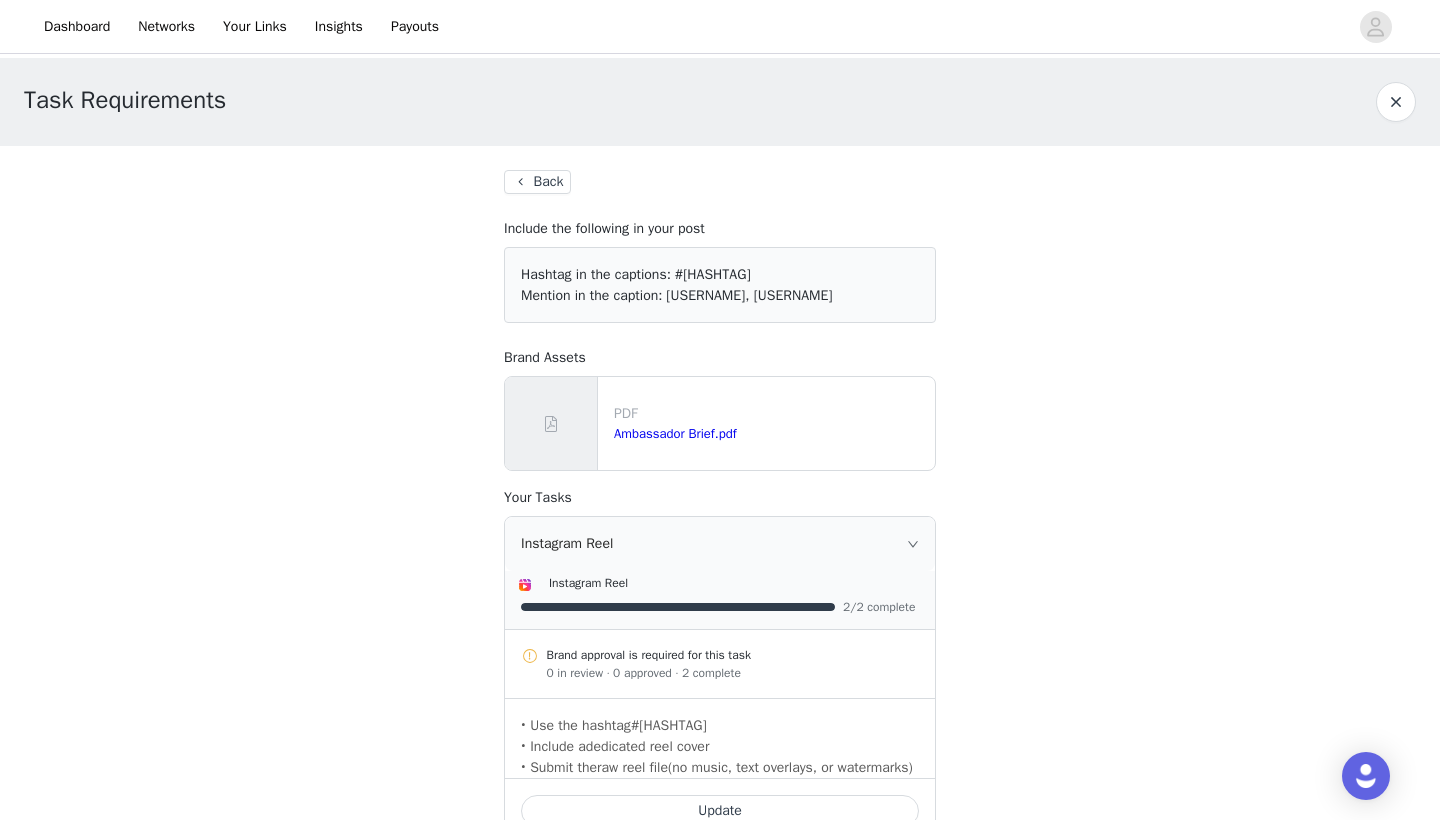 scroll, scrollTop: 0, scrollLeft: 0, axis: both 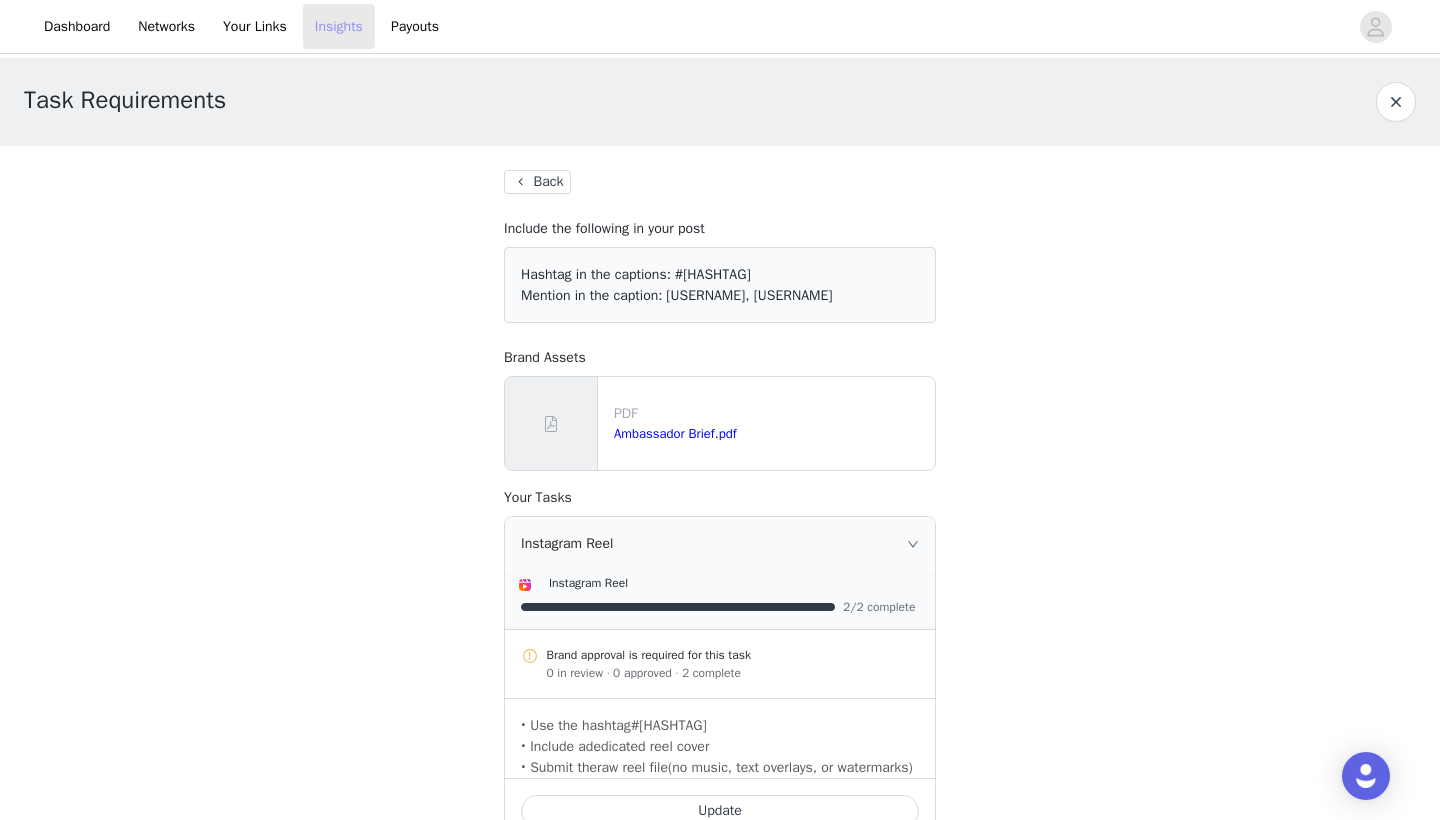 click on "Insights" at bounding box center [339, 26] 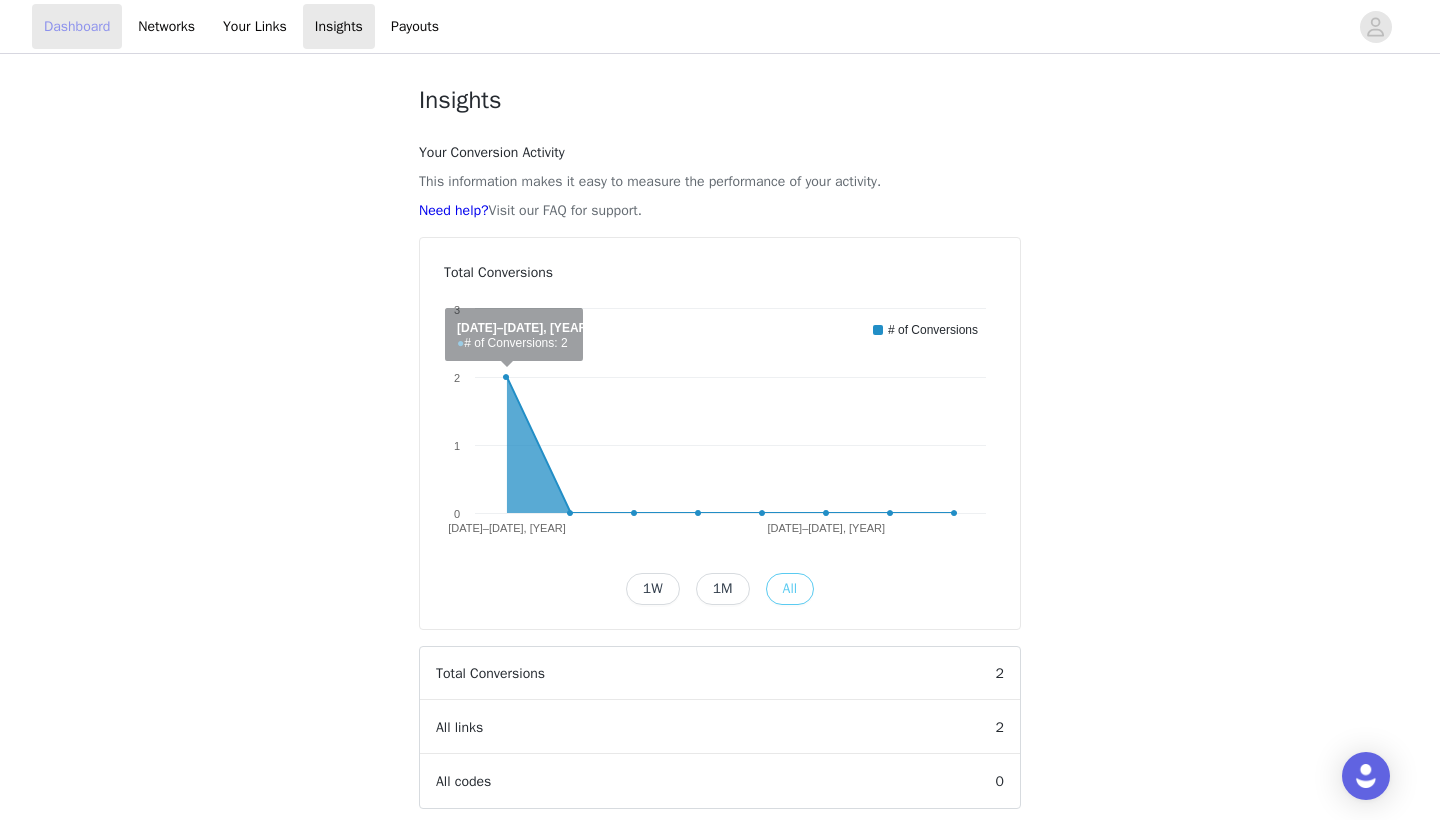 scroll, scrollTop: 0, scrollLeft: 0, axis: both 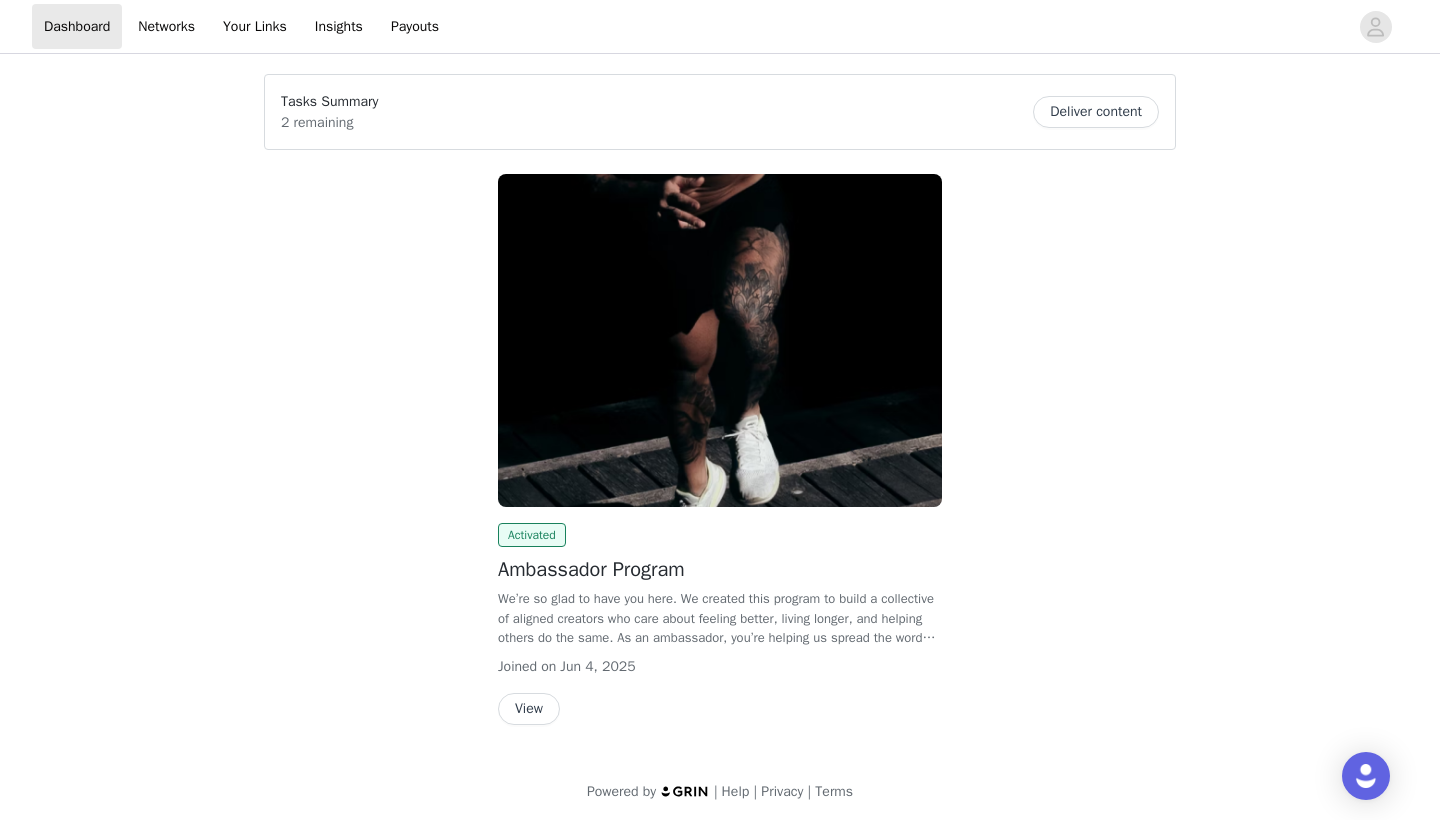 click on "Deliver content" at bounding box center [1096, 112] 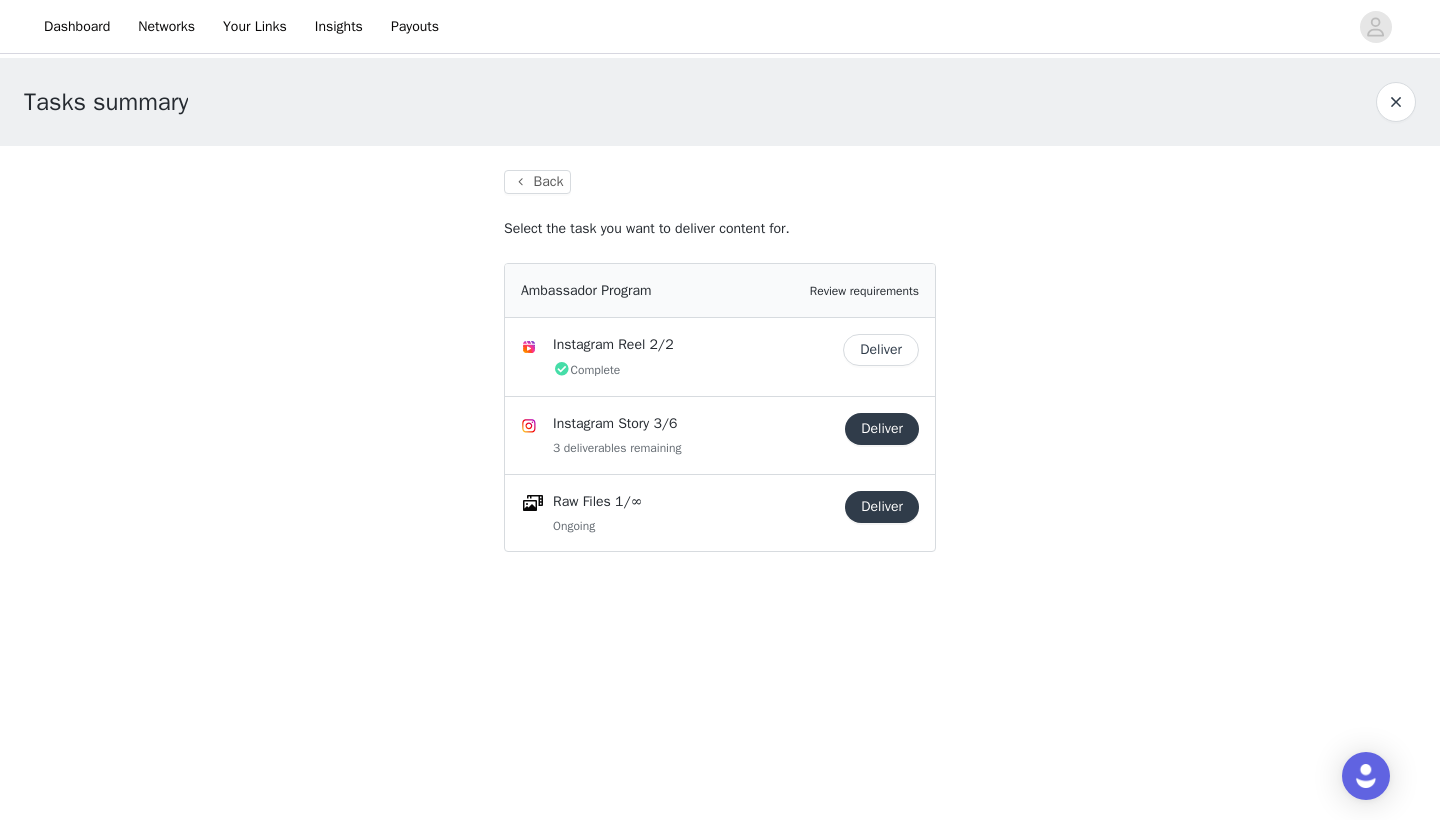 click on "Deliver" at bounding box center (882, 429) 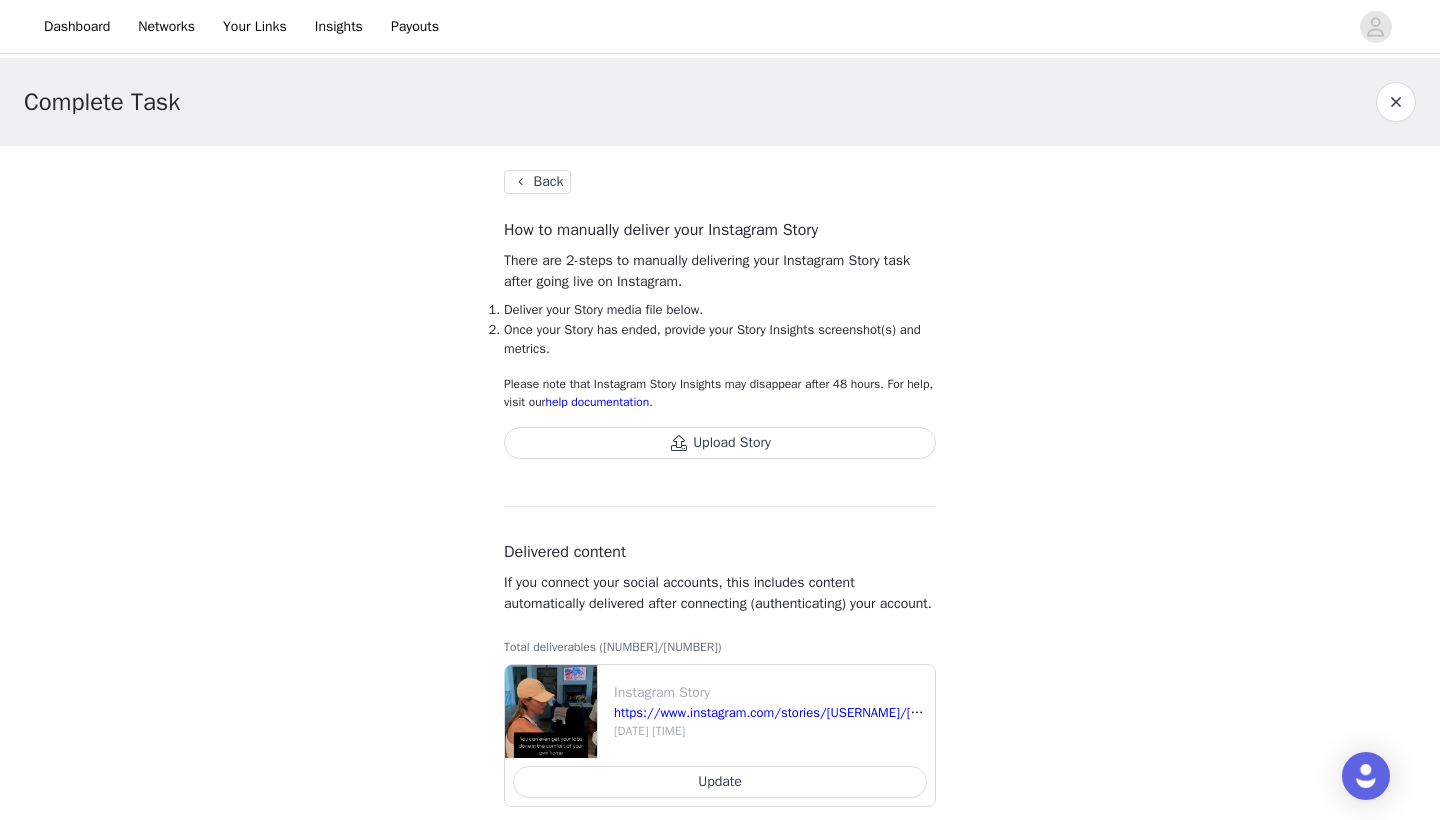 click on "Upload Story" at bounding box center [720, 443] 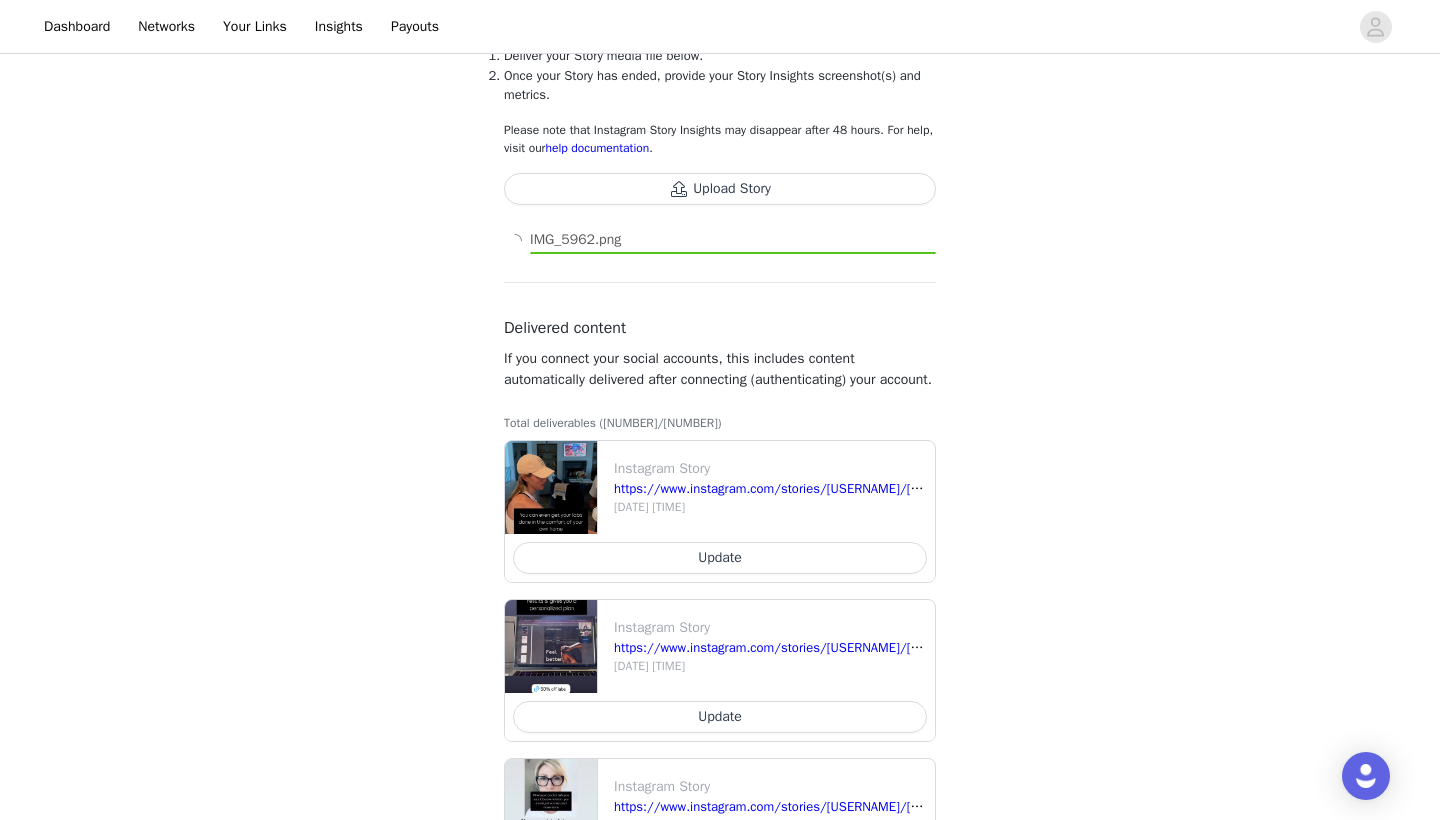 scroll, scrollTop: 264, scrollLeft: 0, axis: vertical 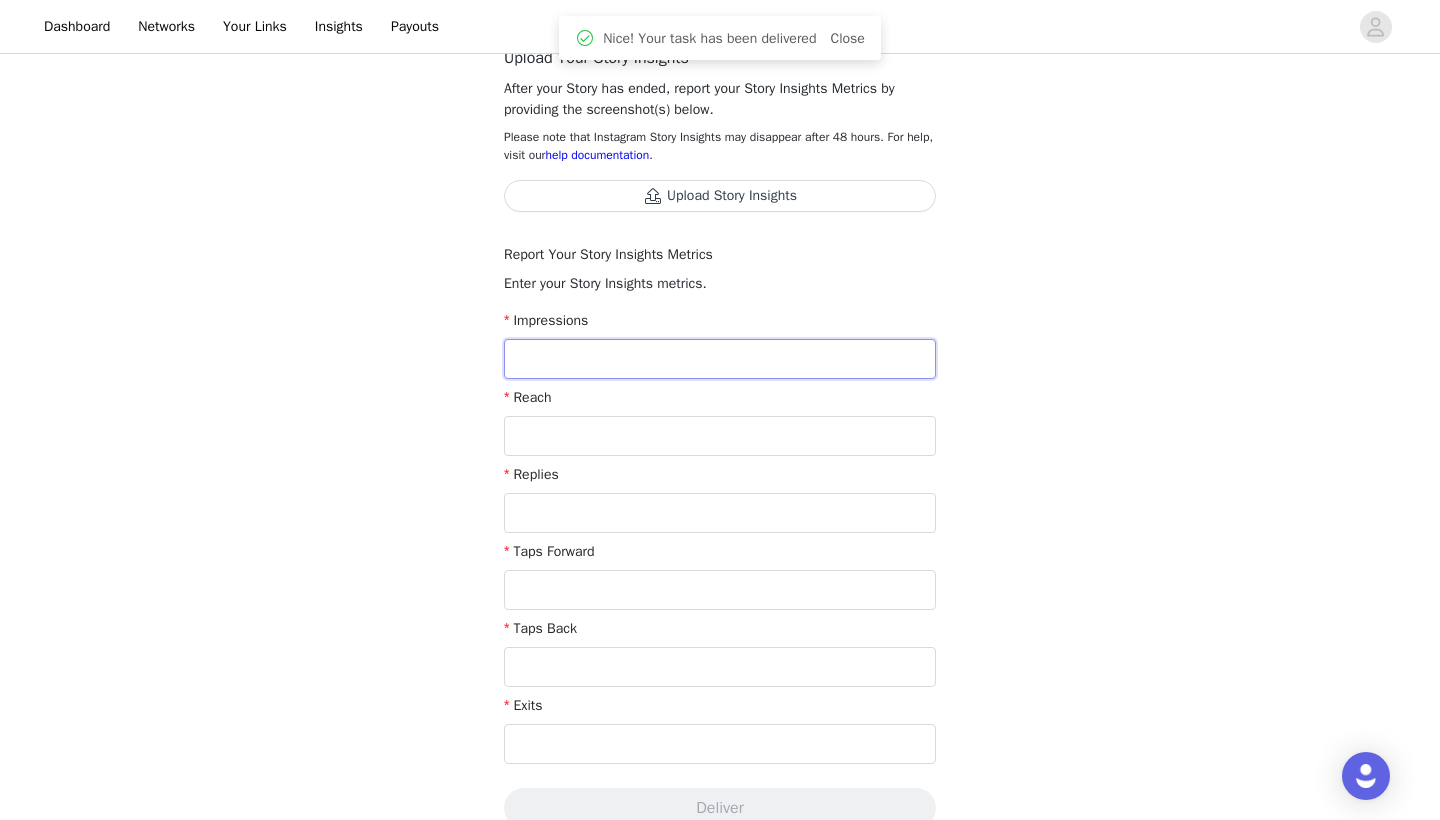 click at bounding box center [720, 359] 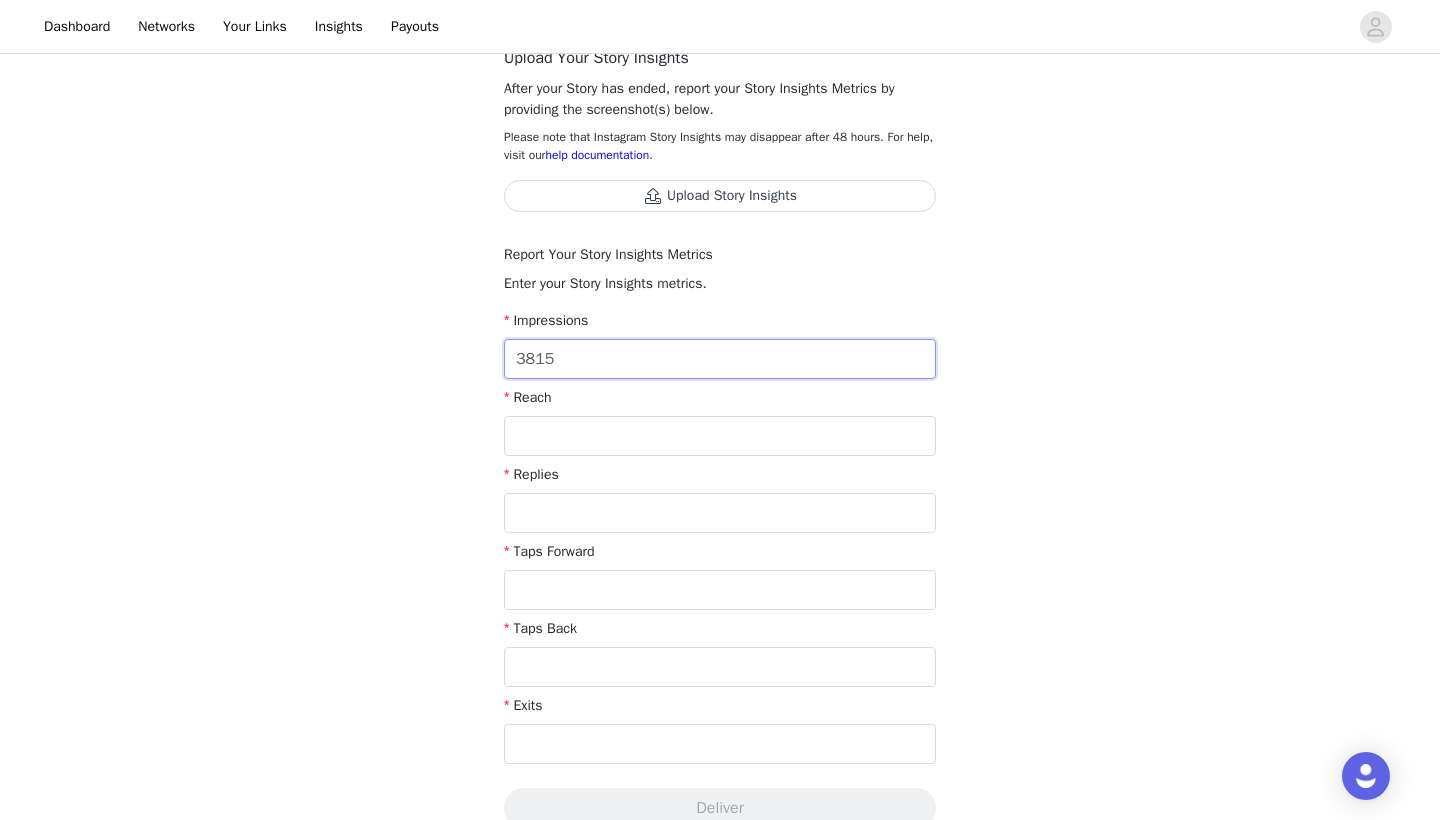 type on "3,815" 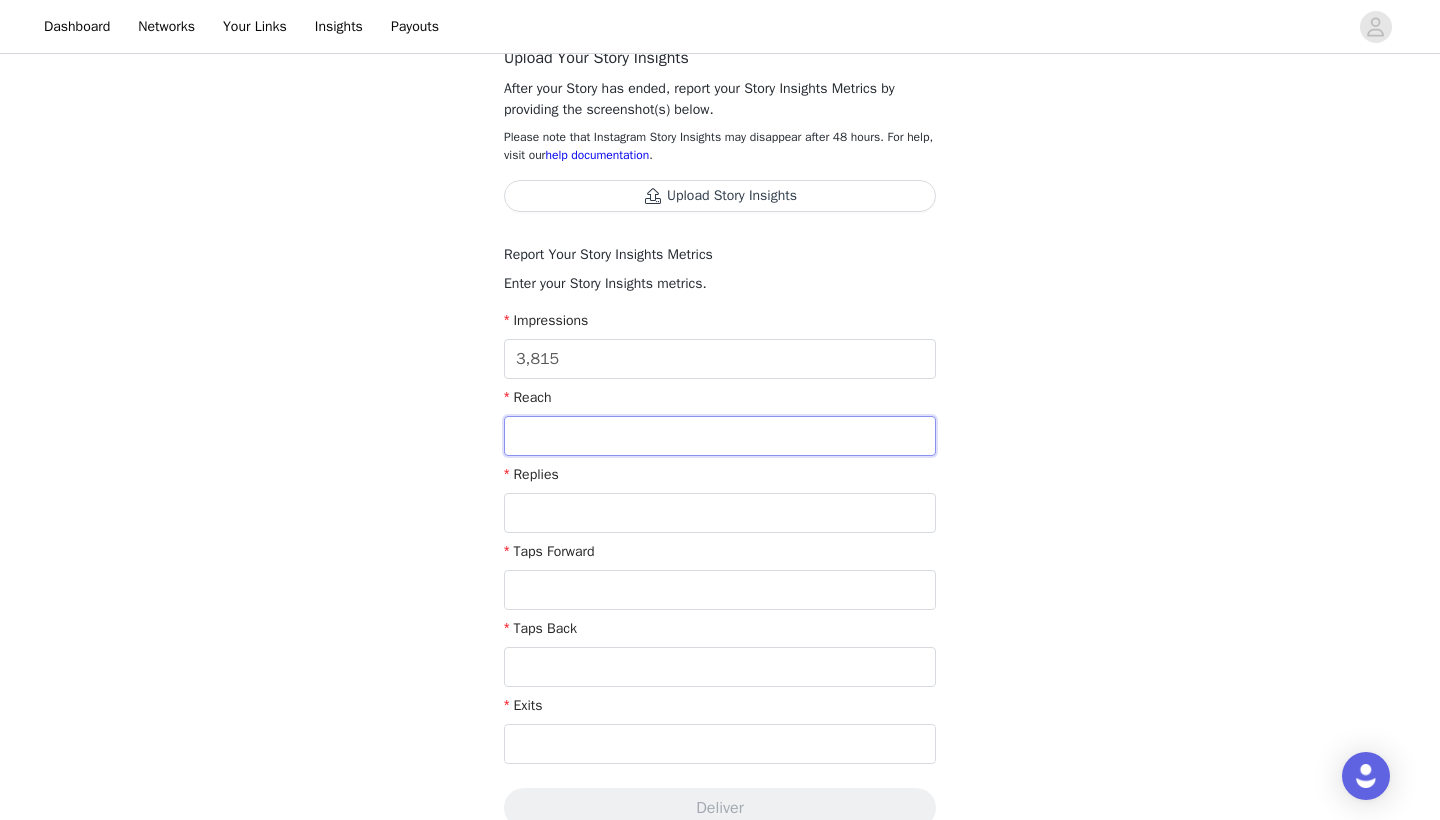click at bounding box center [720, 436] 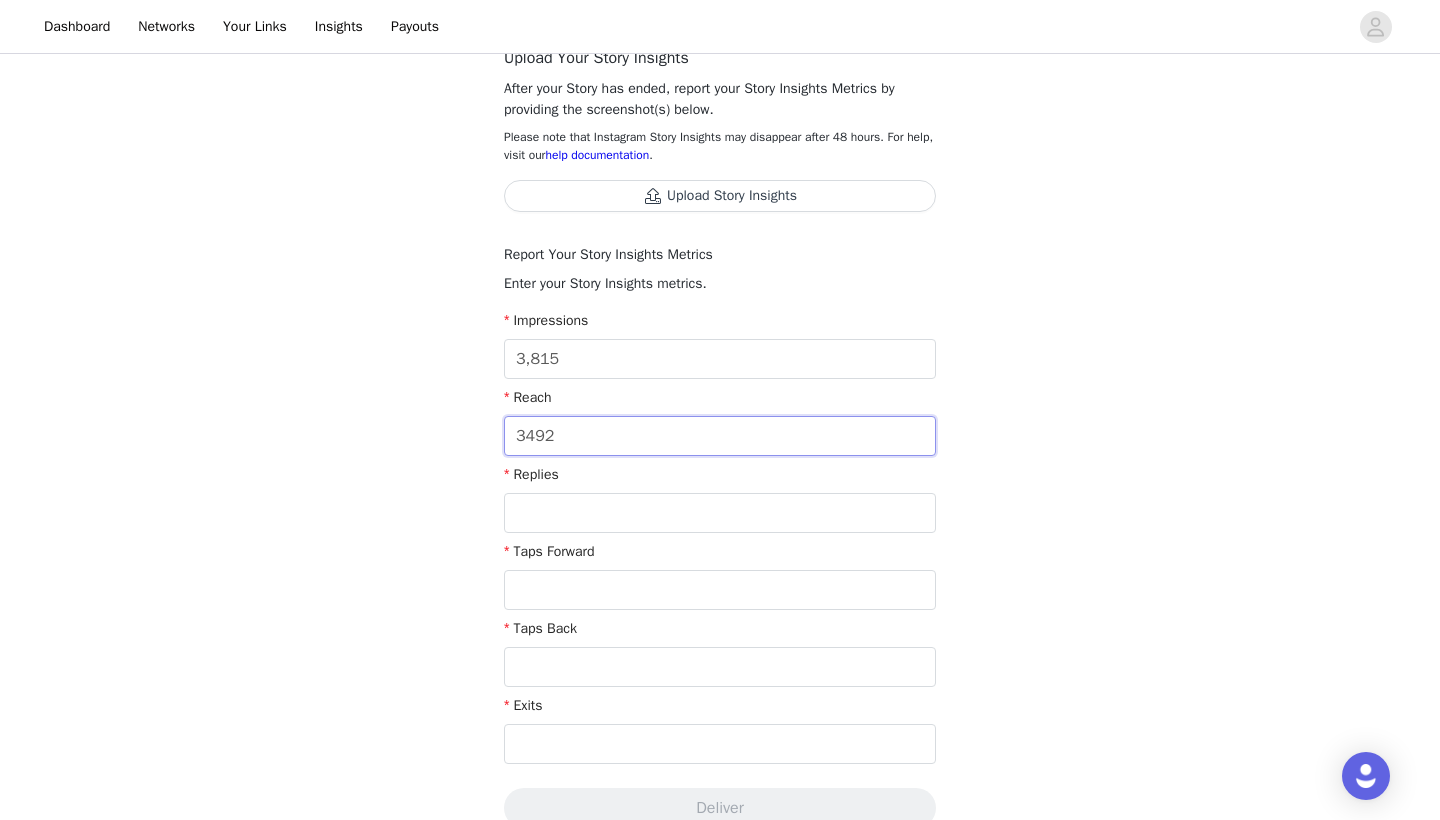 type on "3,492" 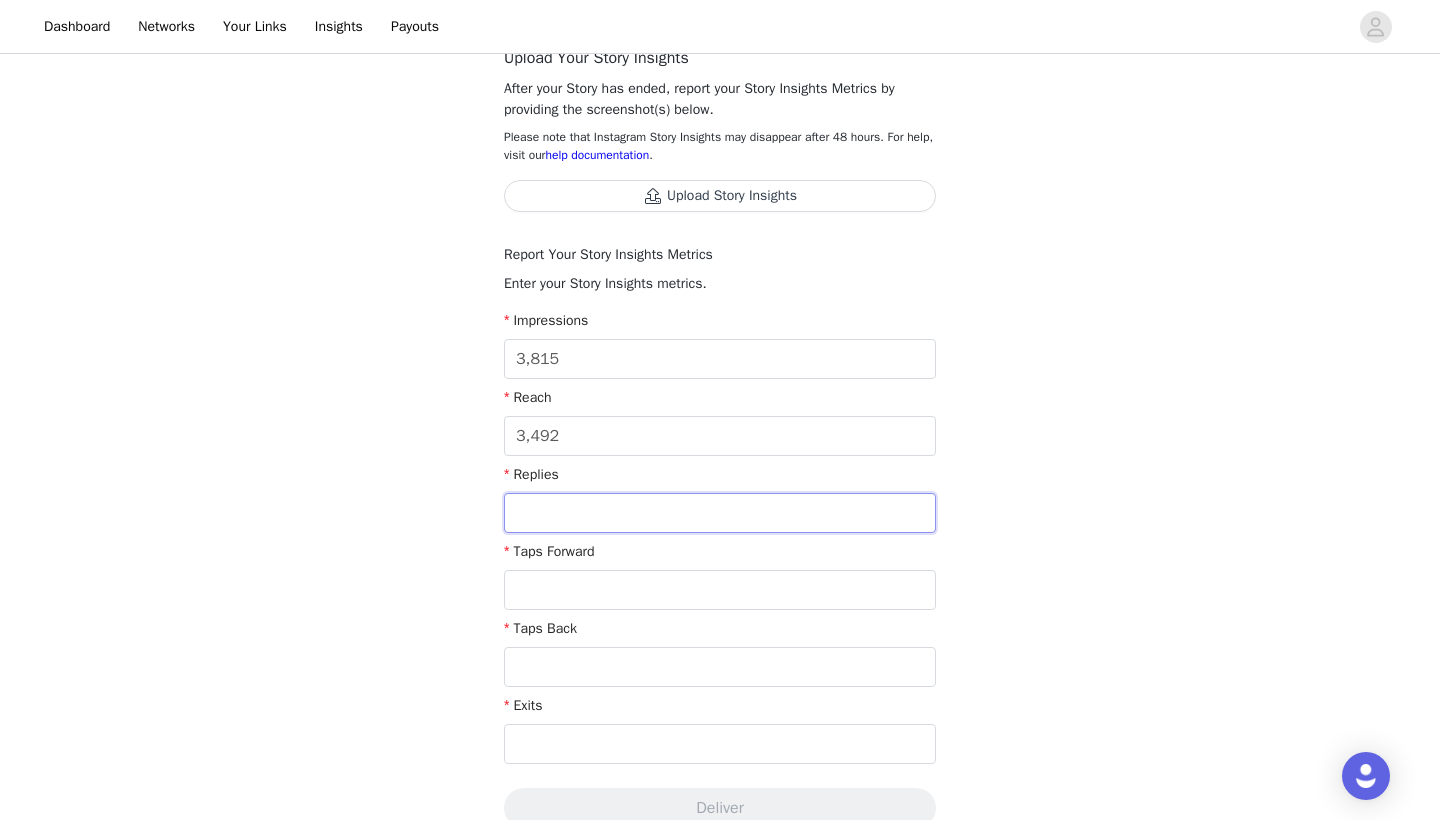 click at bounding box center [720, 513] 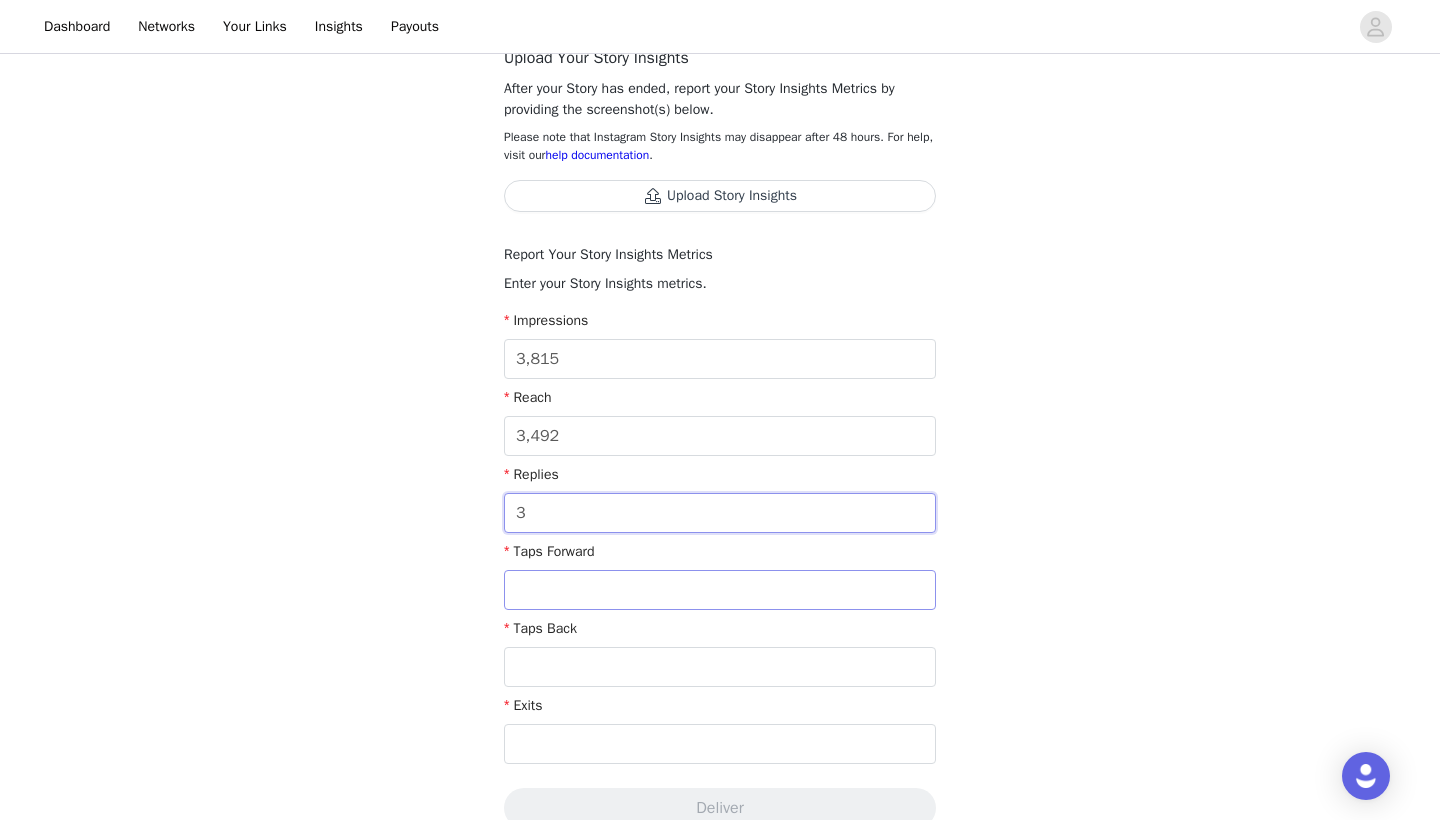 type on "3" 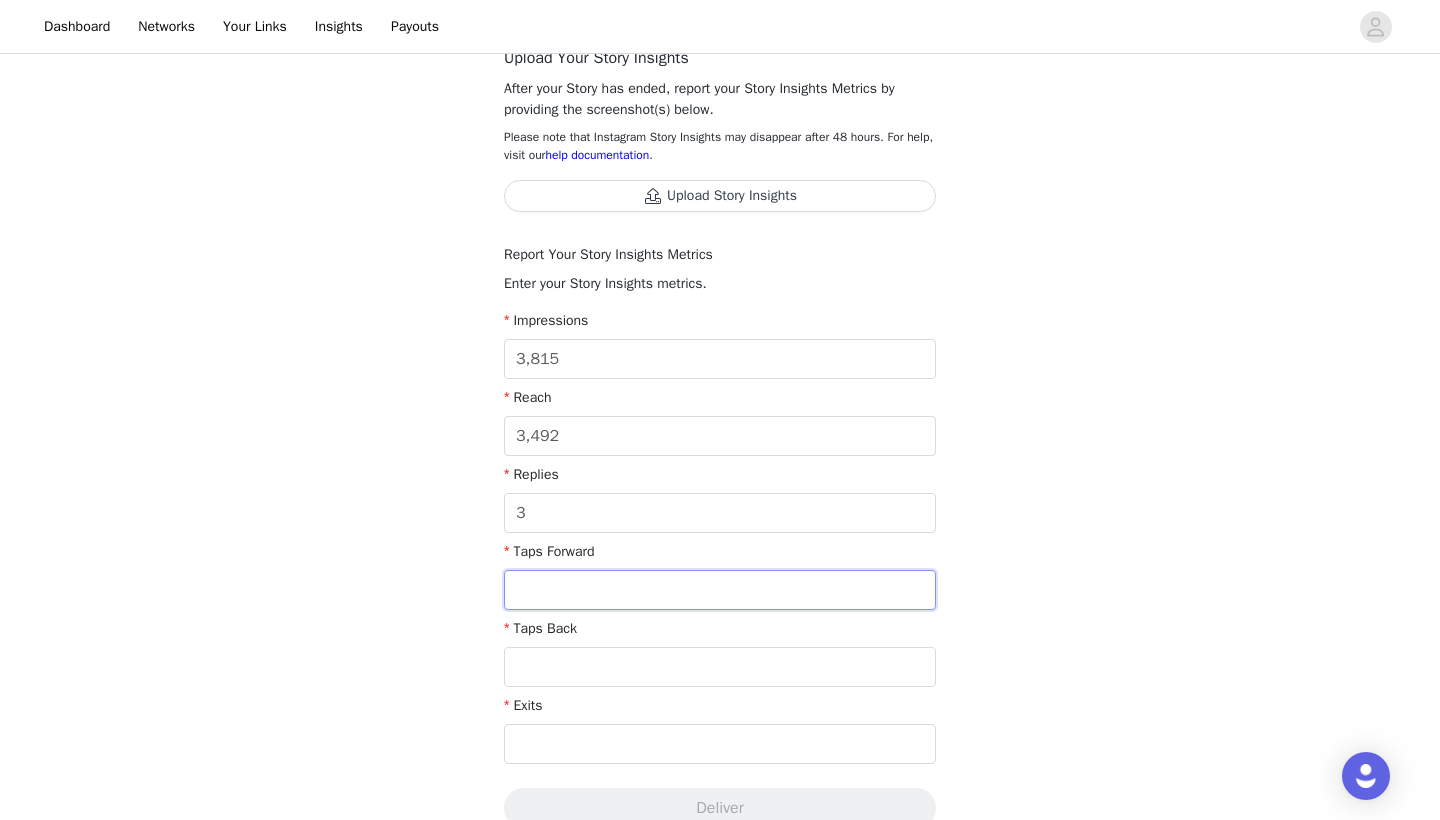 click at bounding box center [720, 590] 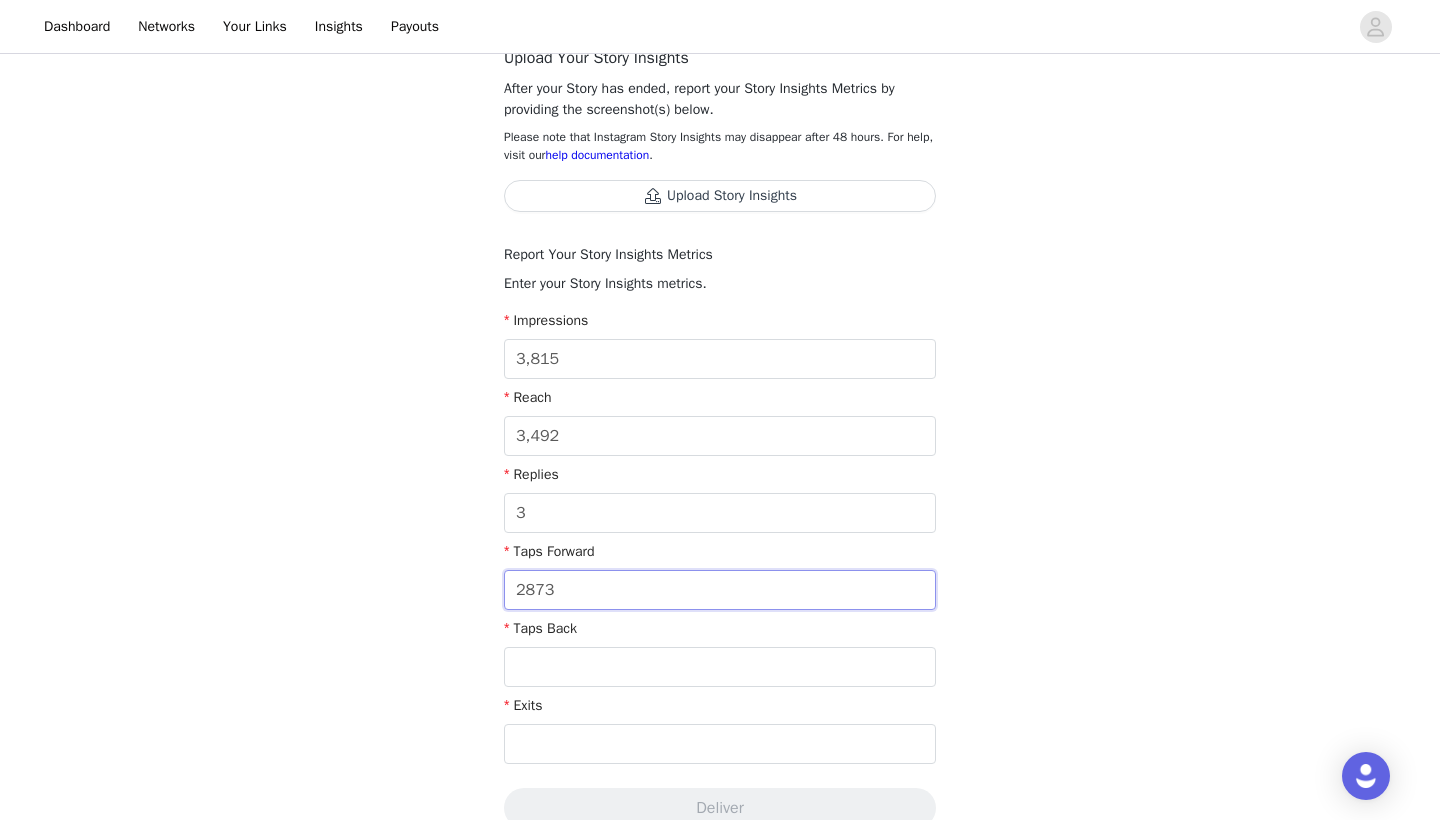 type on "2,873" 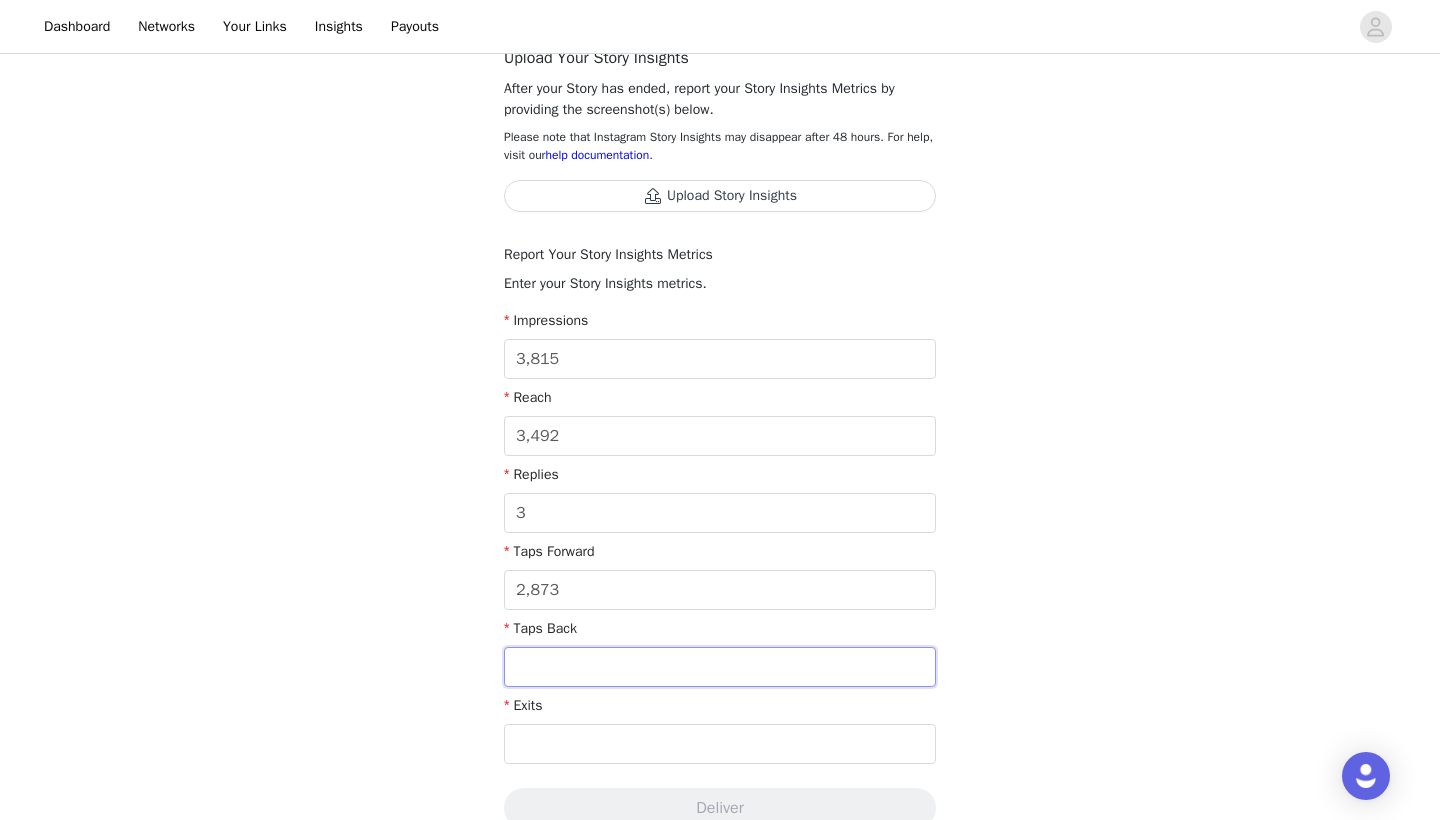 click at bounding box center (720, 667) 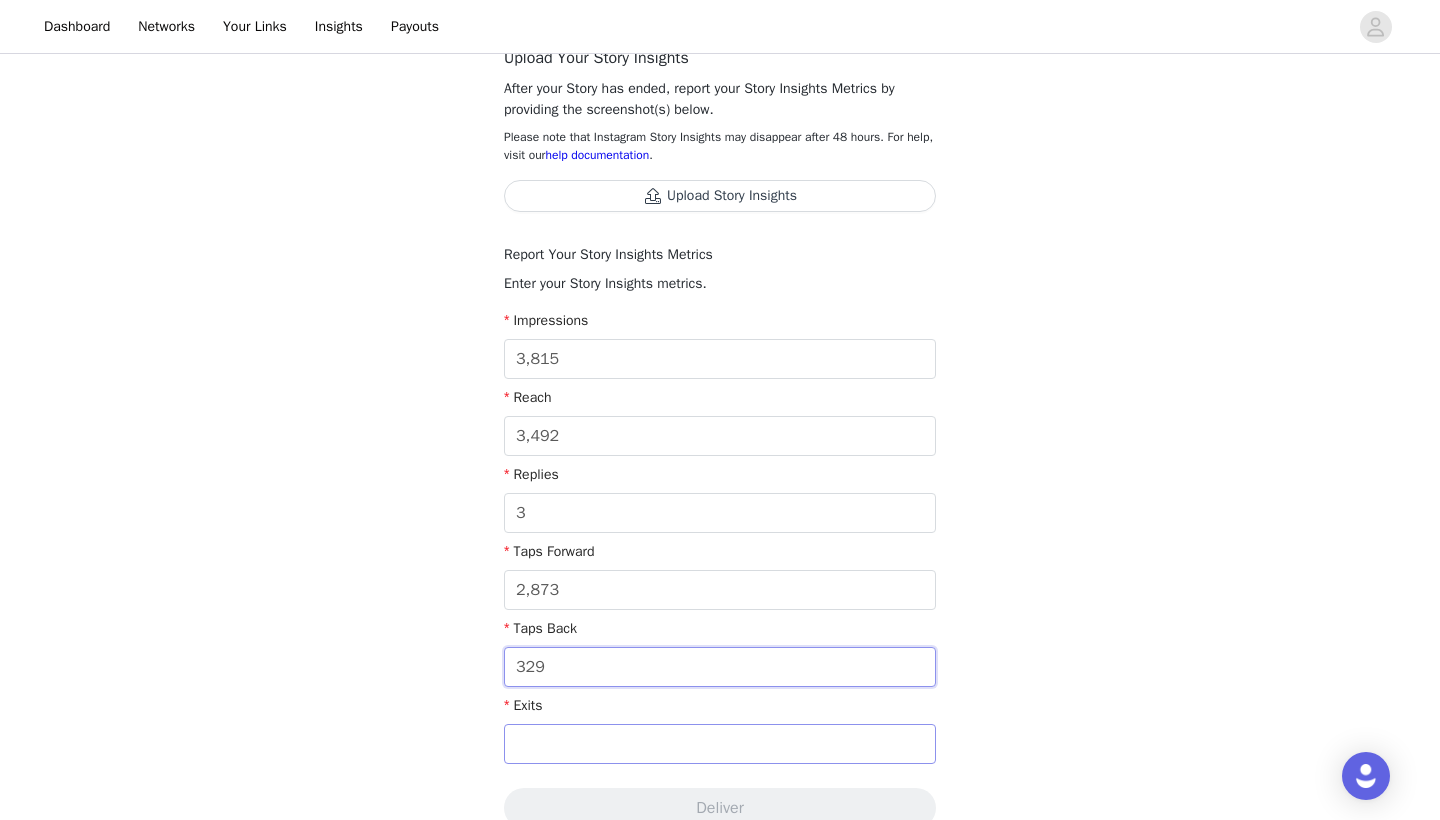 type on "329" 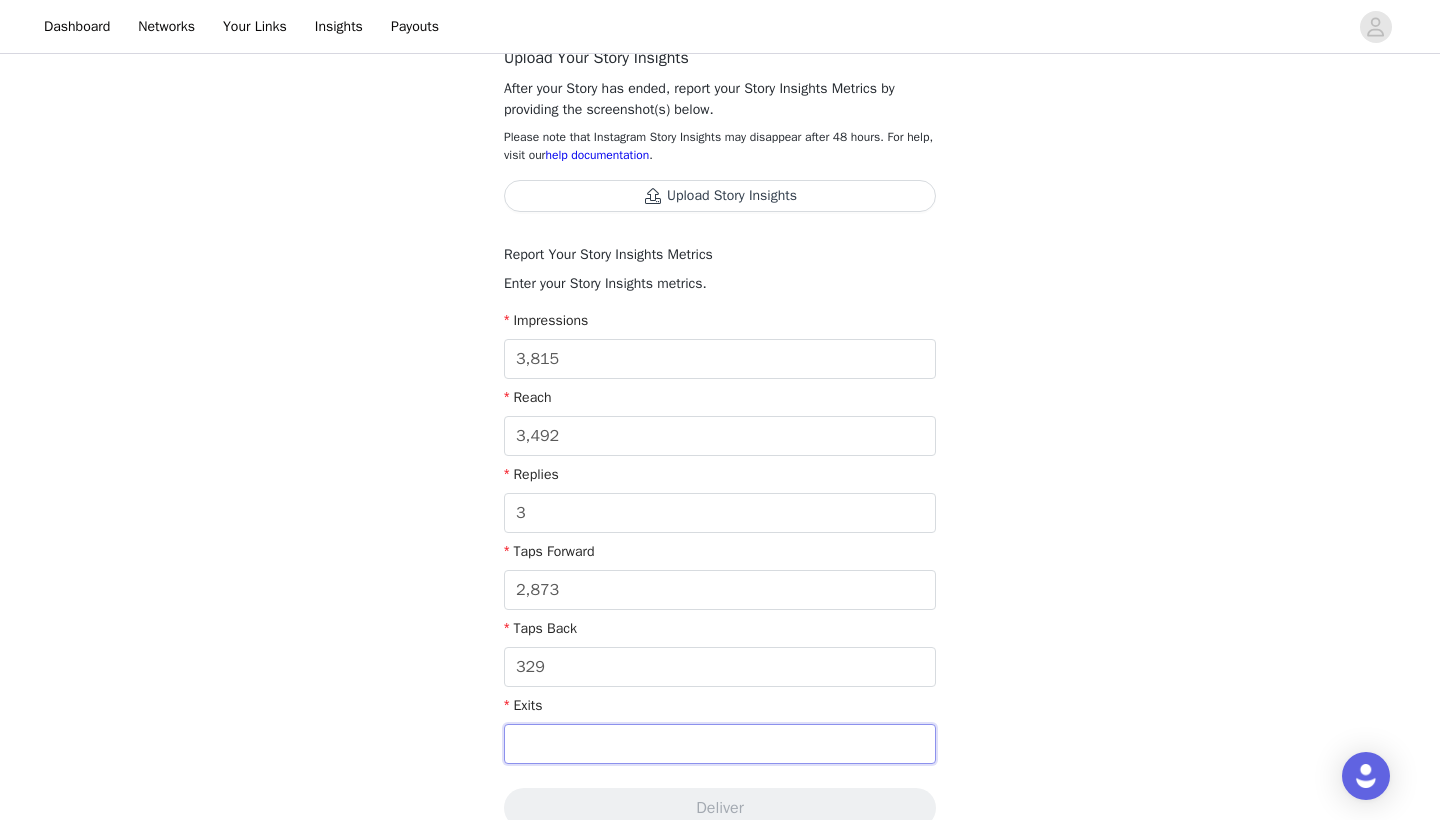 click at bounding box center (720, 744) 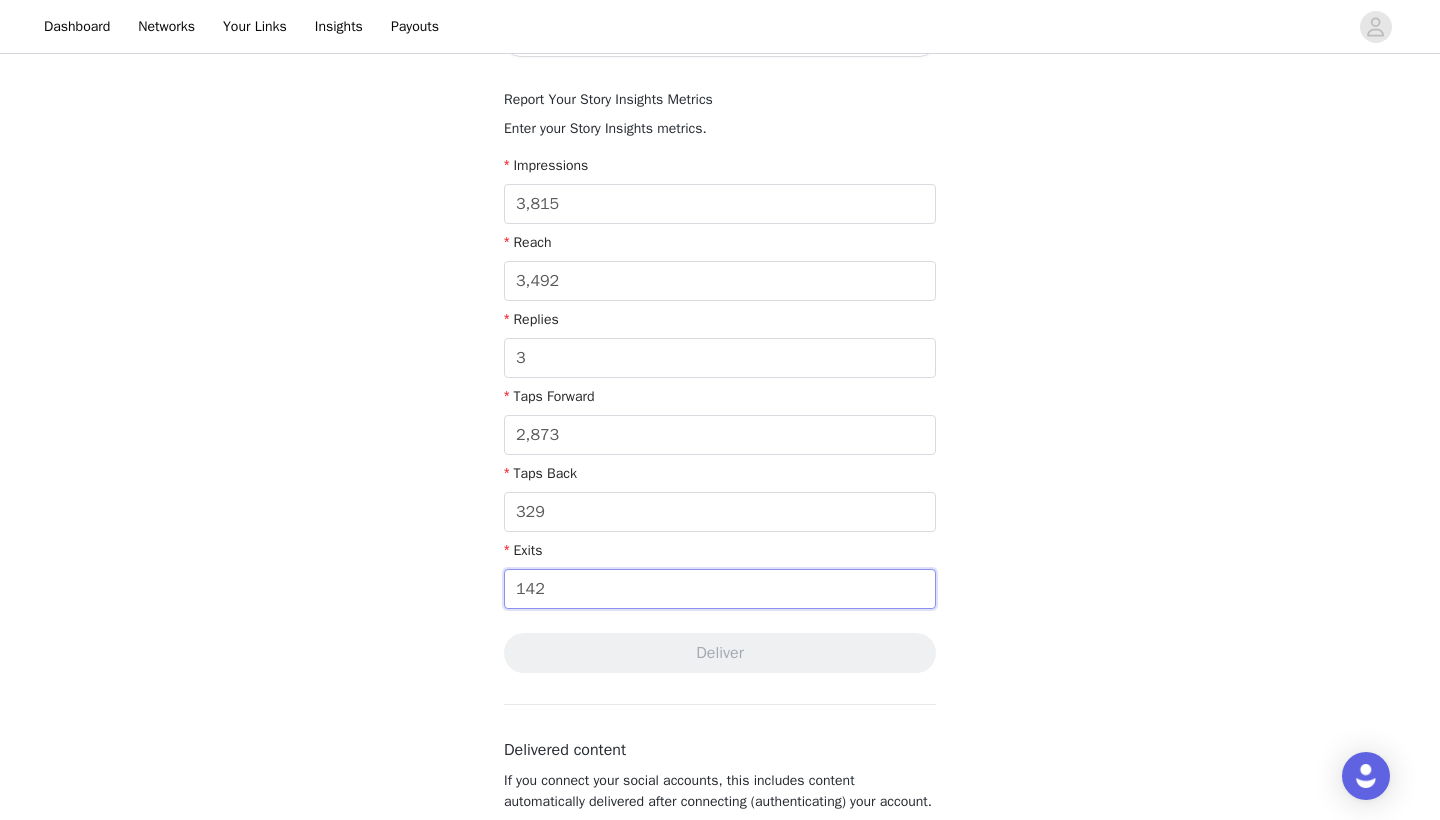 scroll, scrollTop: 454, scrollLeft: 0, axis: vertical 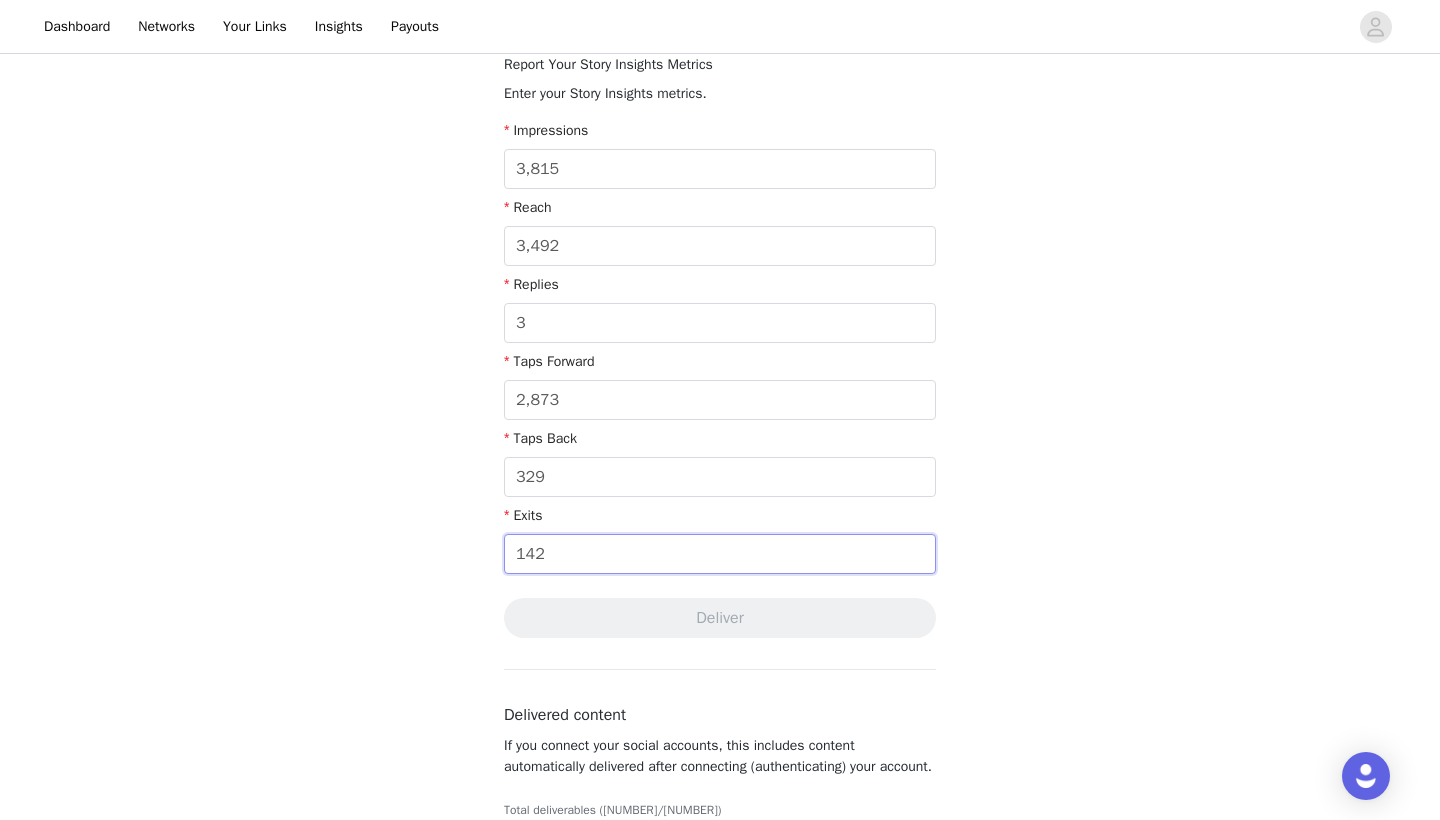 type on "142" 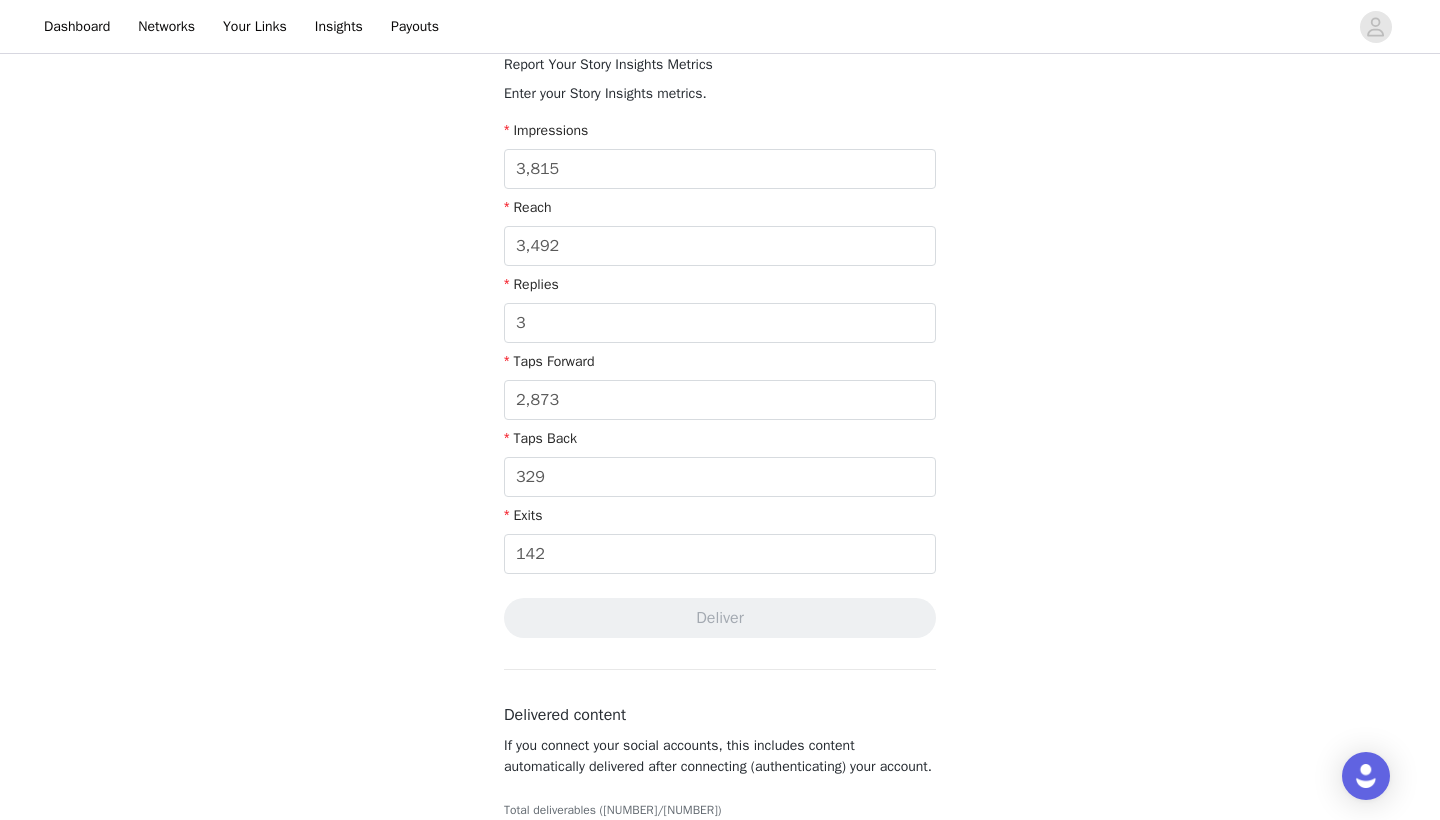 click on "Complete Task
Back
Your media has been delivered. Once your story ends, click "Upload Story
Insights" below
Upload Your Story Insights
After your Story has ended, report your Story Insights Metrics by providing the
screenshot(s) below.
Please note that Instagram Story Insights may disappear after 48 hours. For help, visit
our  help documentation .
Upload Story Insights   Report Your Story Insights Metrics   Enter your Story Insights metrics.   Impressions [NUMBER]   Reach [NUMBER]   Replies [NUMBER]   Taps Forward [NUMBER]   Taps Back [NUMBER]   Exits [NUMBER]   Deliver     Delivered content     Total deliverables ([NUMBER]/[NUMBER])     Instagram Story     [DATE] [TIME]     Update       Instagram Story         Update" at bounding box center (720, 545) 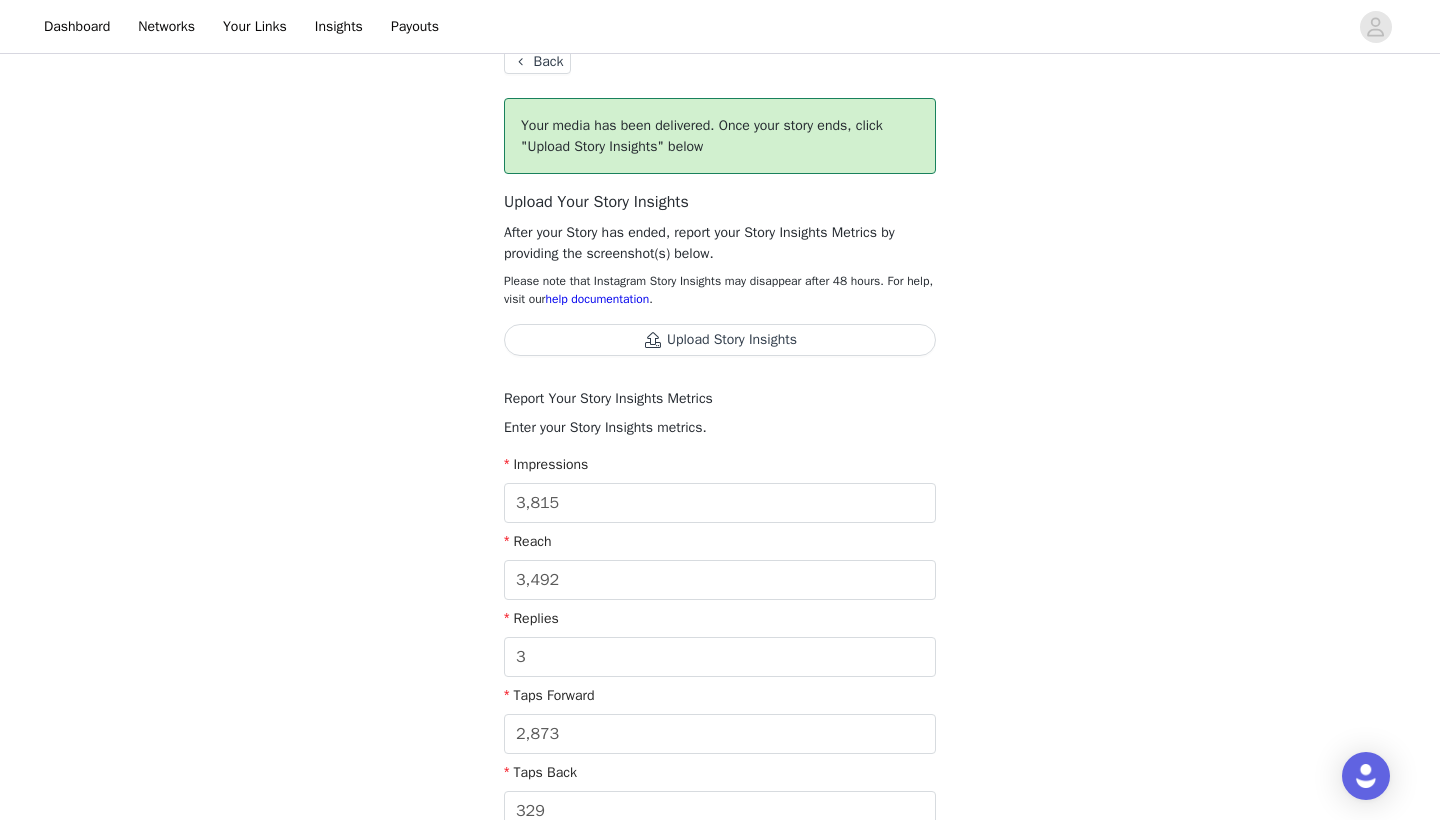 scroll, scrollTop: 122, scrollLeft: 0, axis: vertical 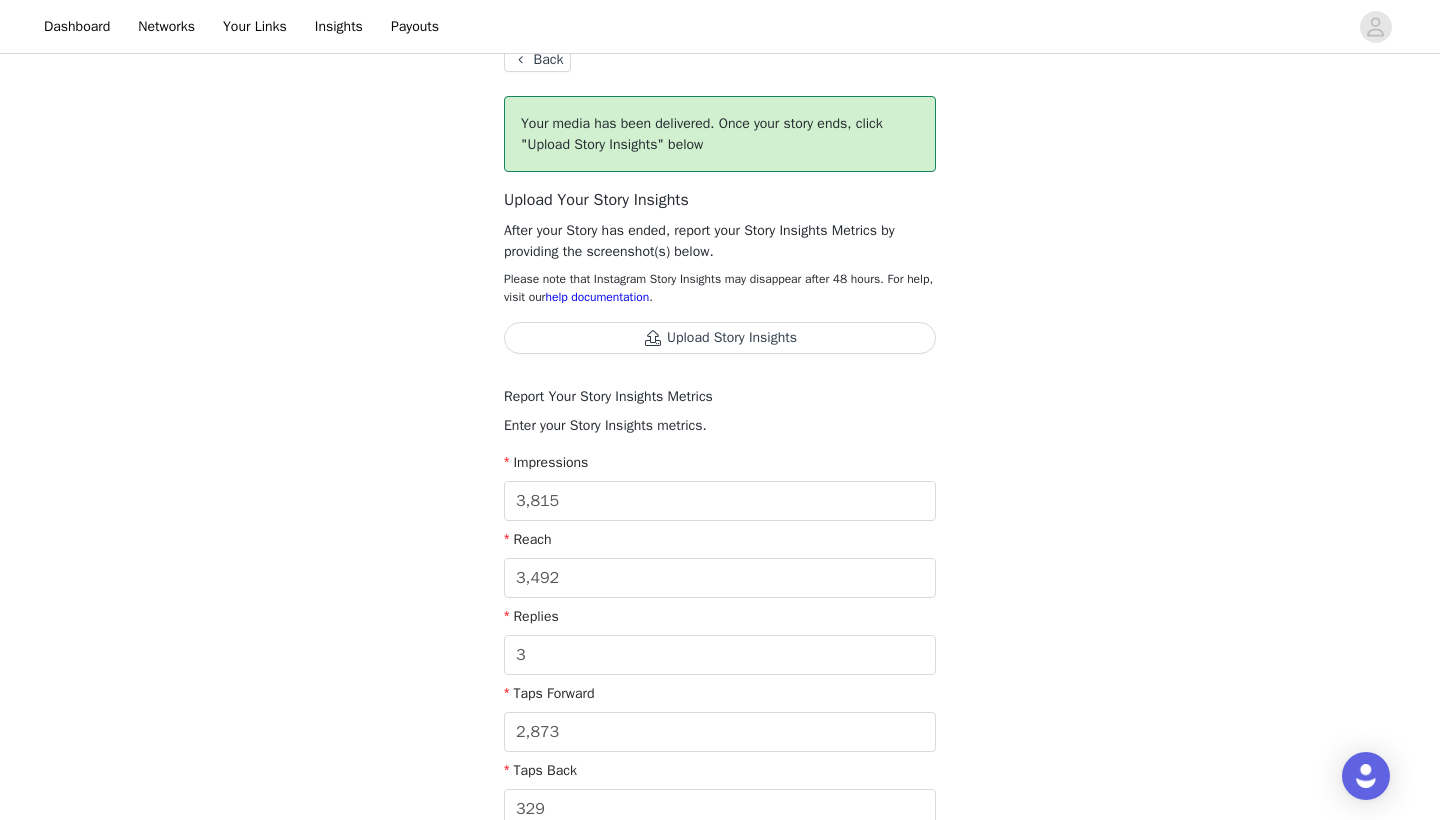 click on "Upload Story Insights" at bounding box center [720, 338] 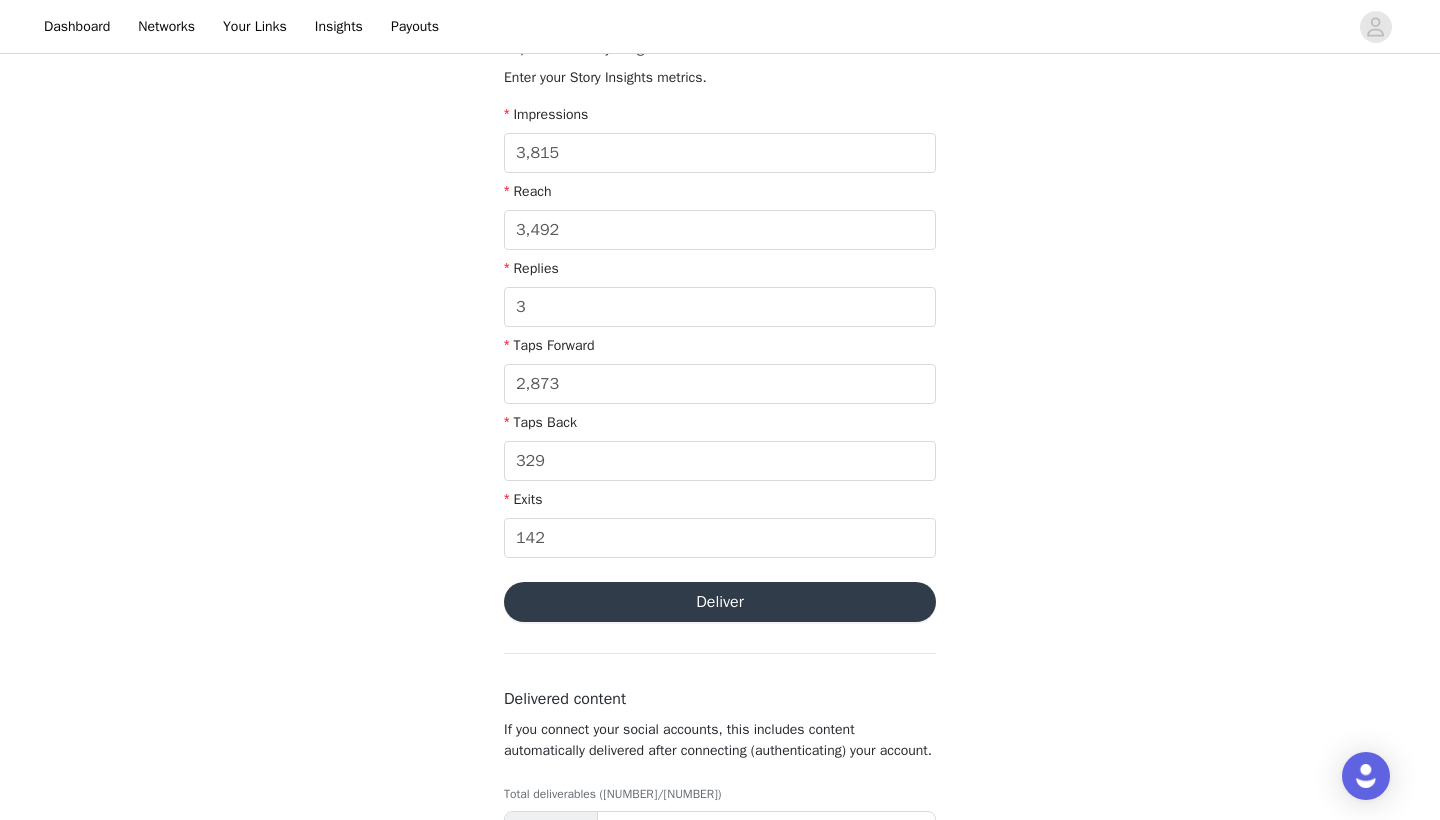 scroll, scrollTop: 515, scrollLeft: 0, axis: vertical 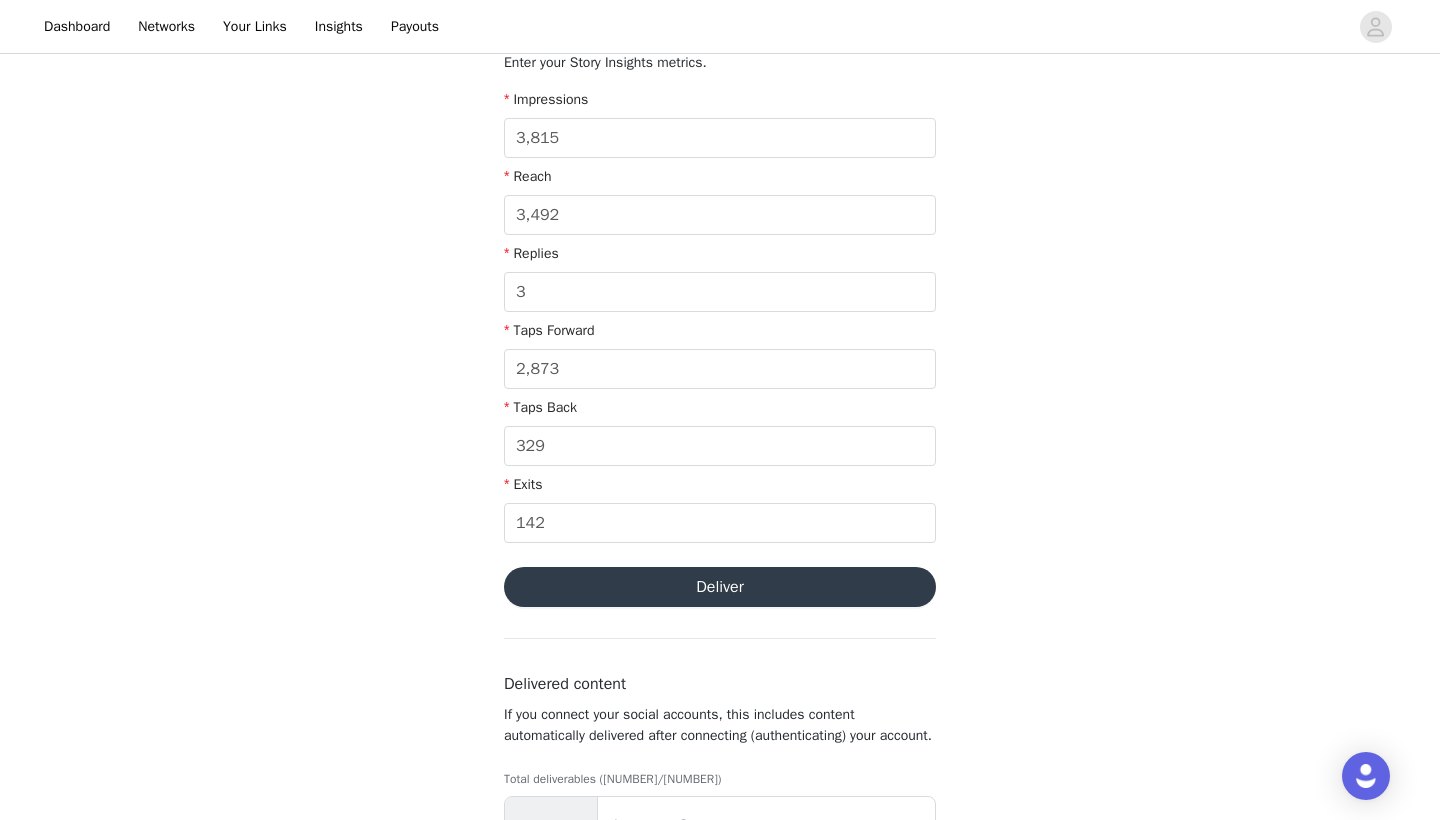 click on "Deliver" at bounding box center (720, 587) 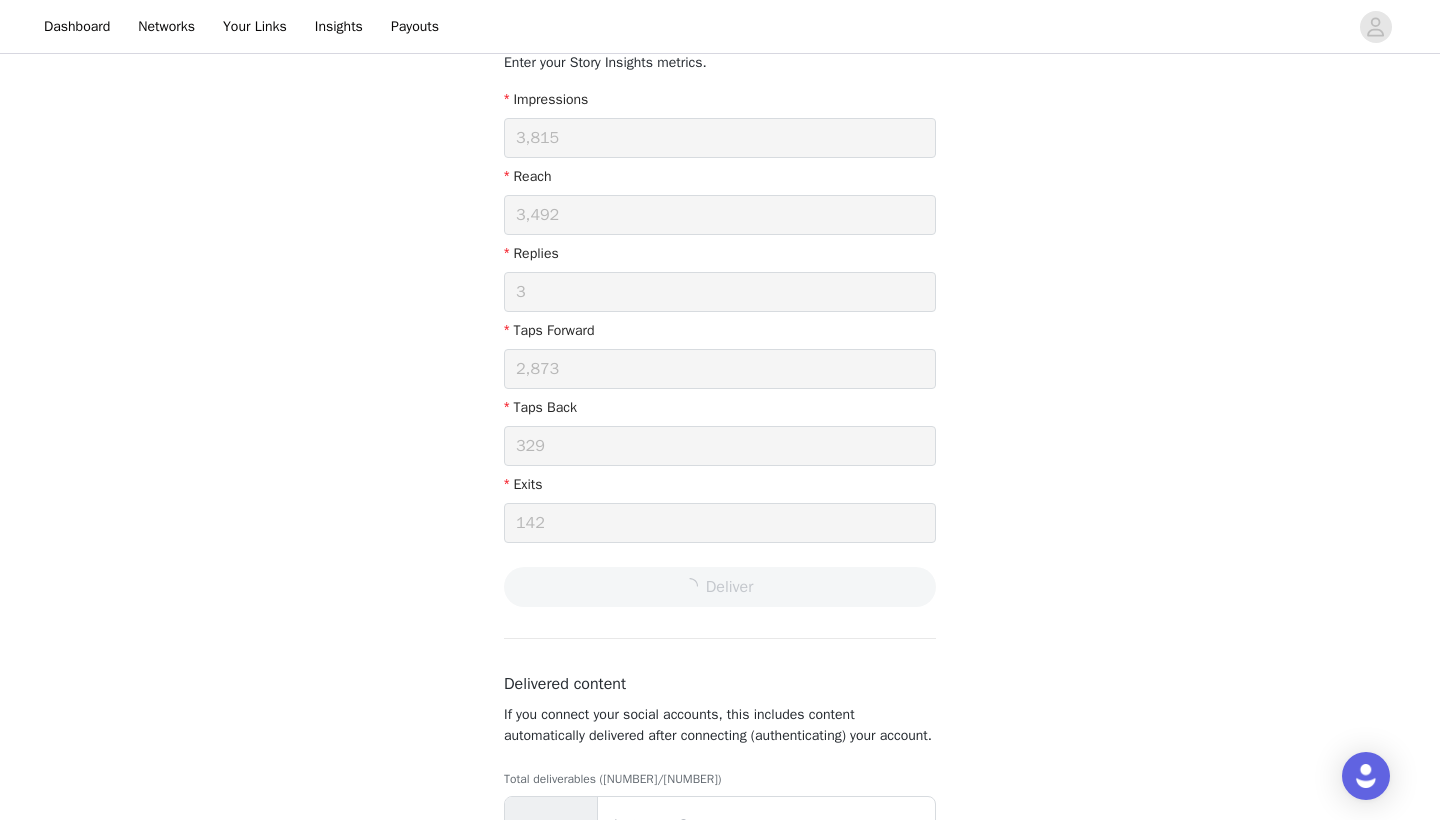 scroll, scrollTop: 0, scrollLeft: 0, axis: both 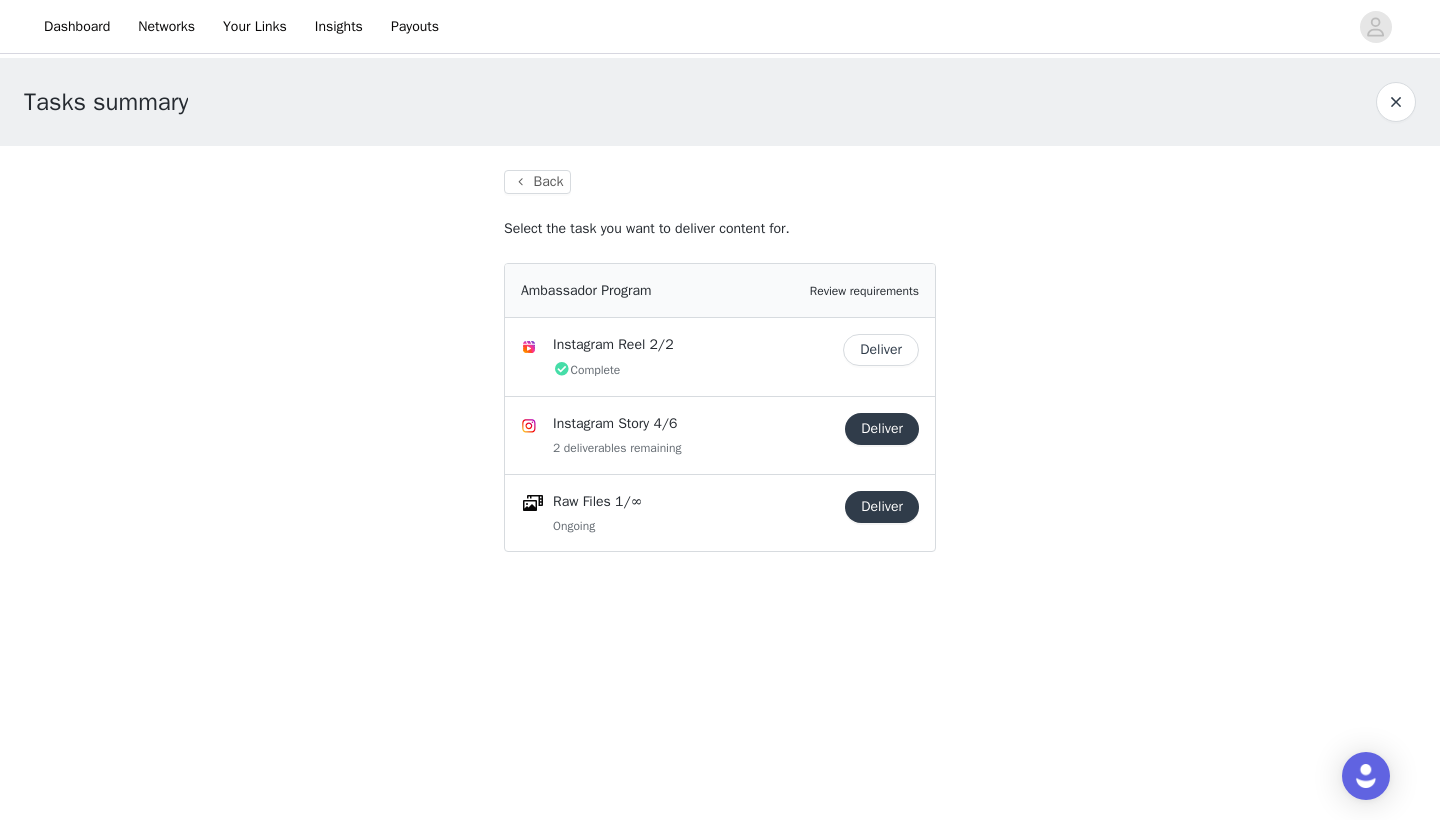 click on "Deliver" at bounding box center (882, 429) 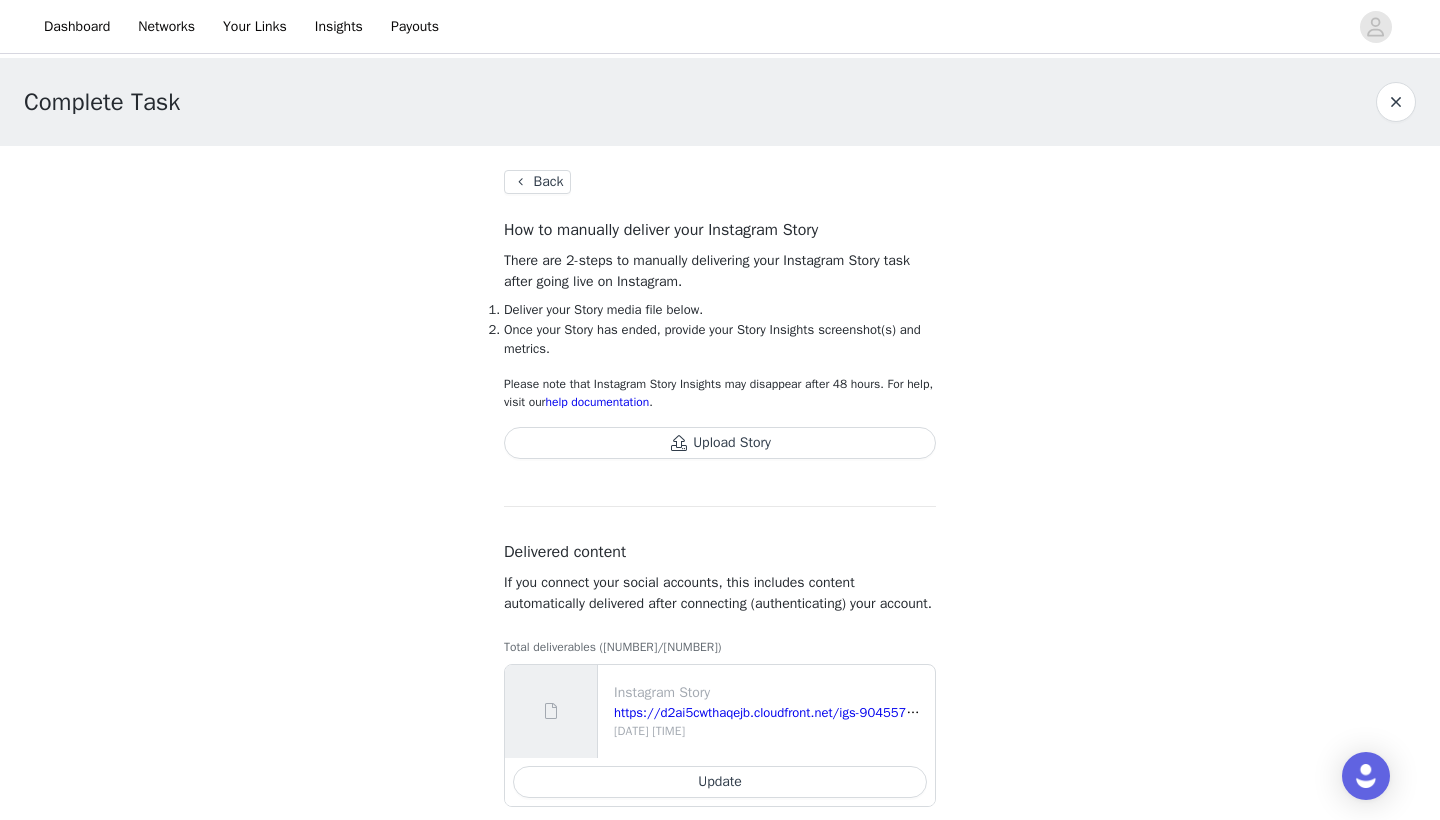 click on "Upload Story" at bounding box center (720, 443) 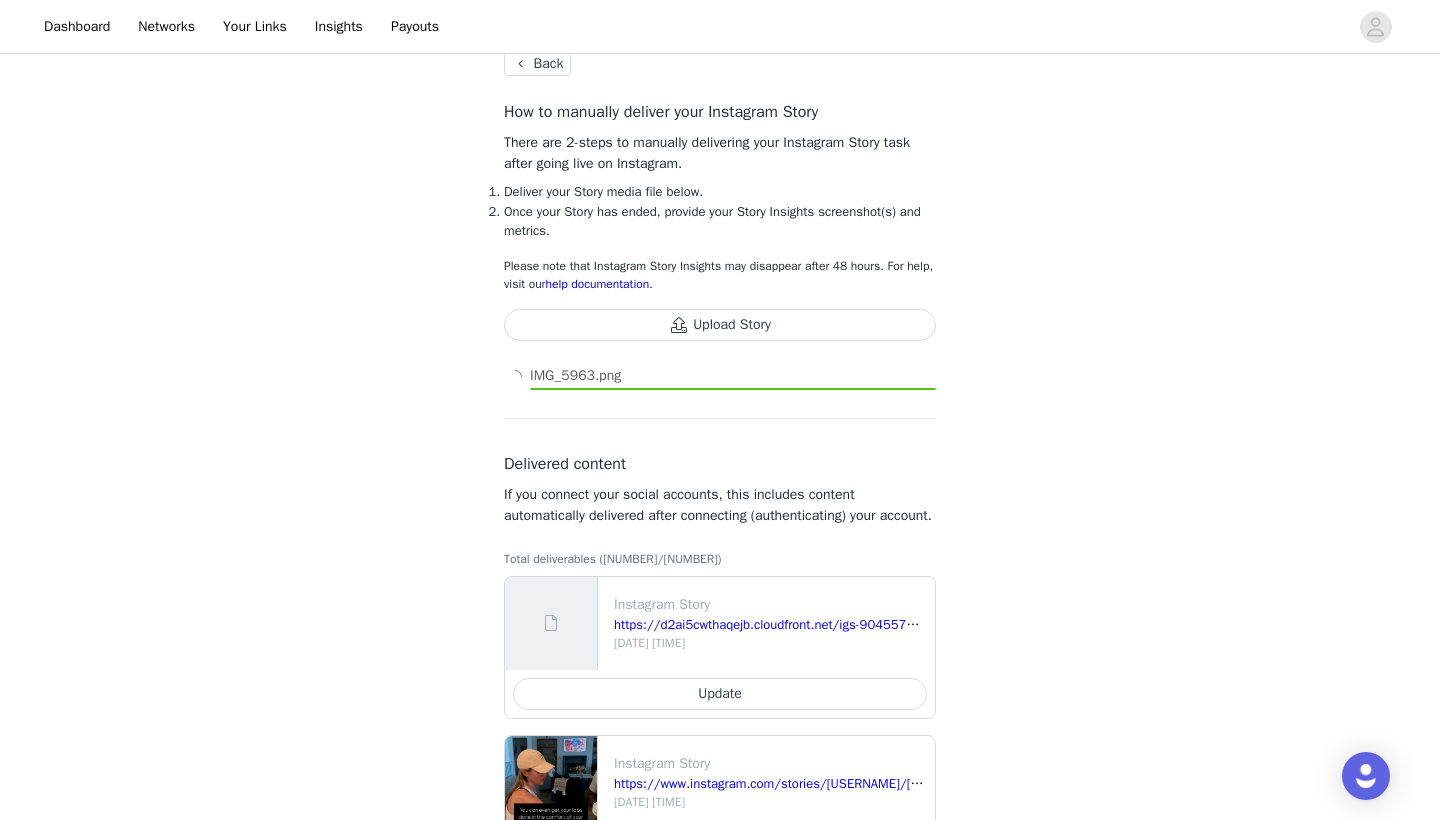 scroll, scrollTop: 156, scrollLeft: 0, axis: vertical 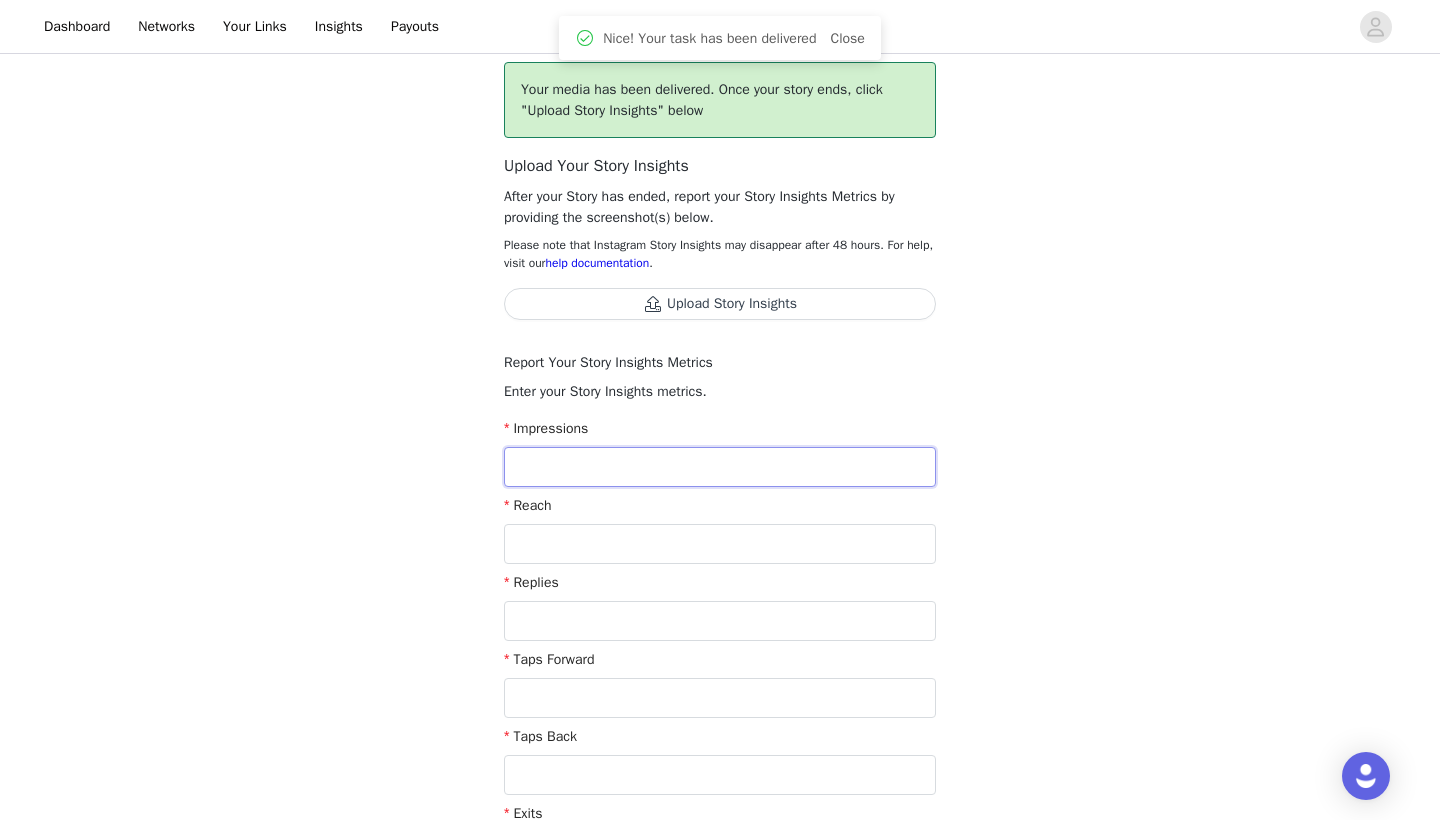 click at bounding box center (720, 467) 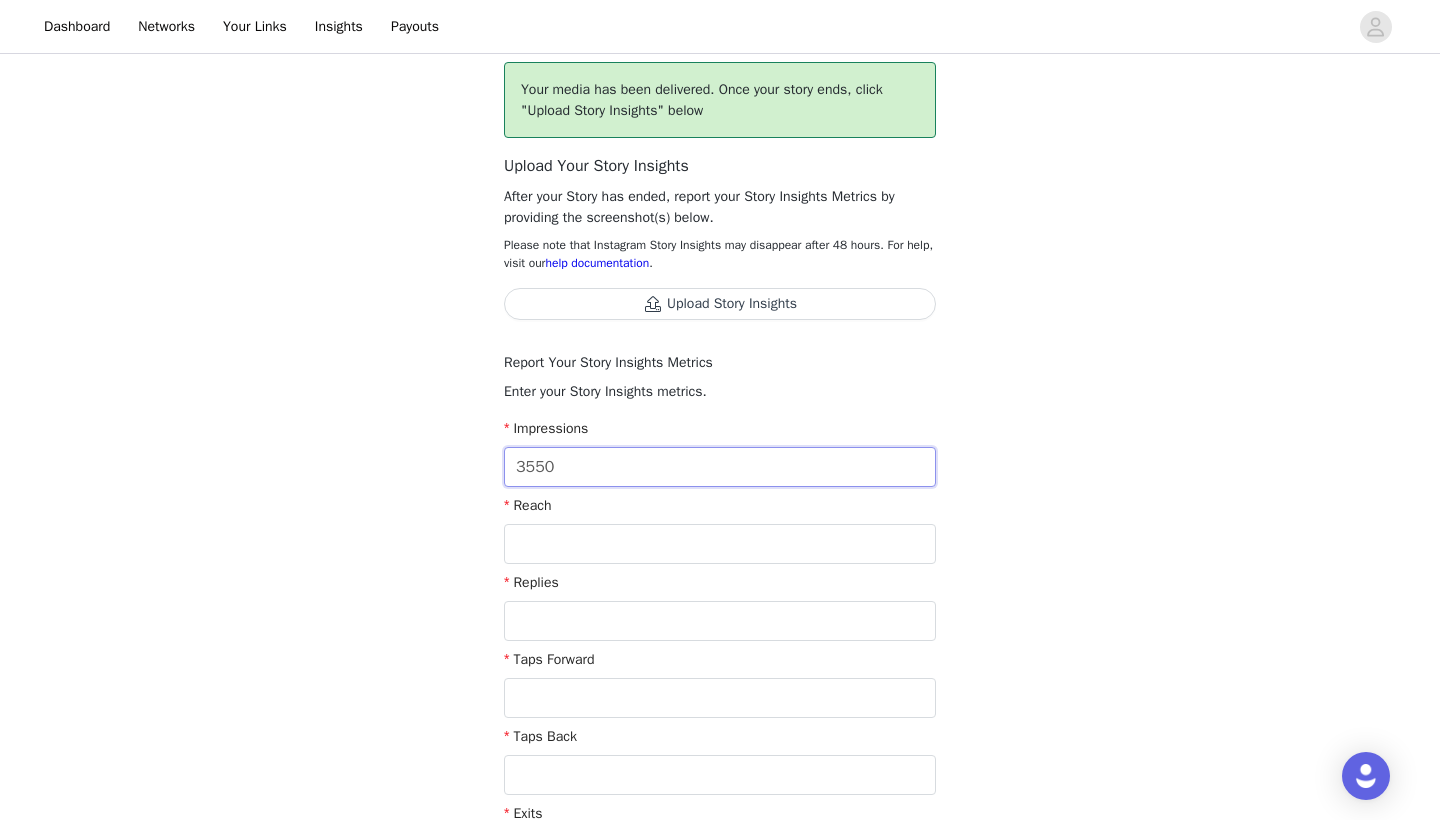 type on "3,550" 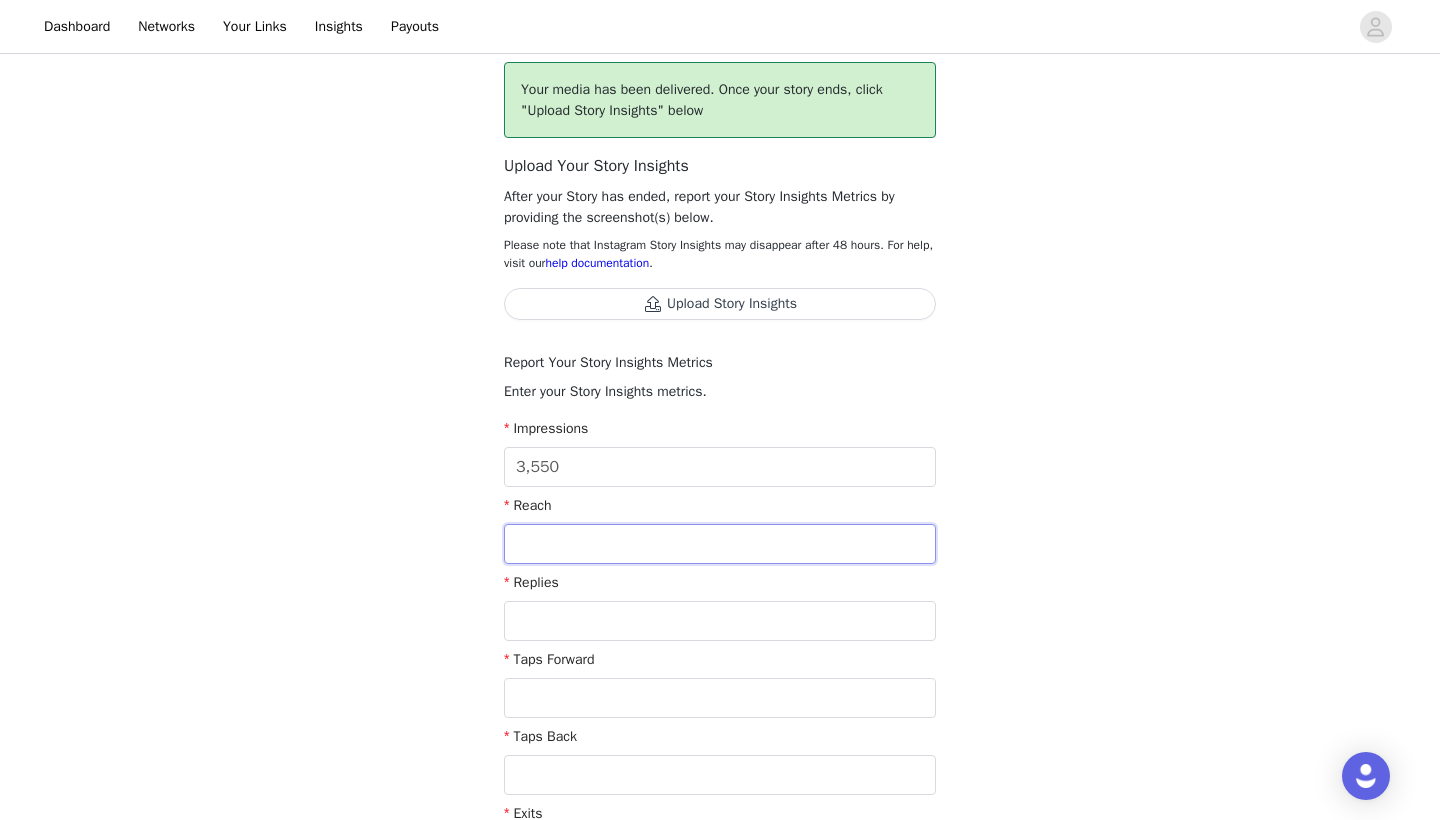 click at bounding box center (720, 544) 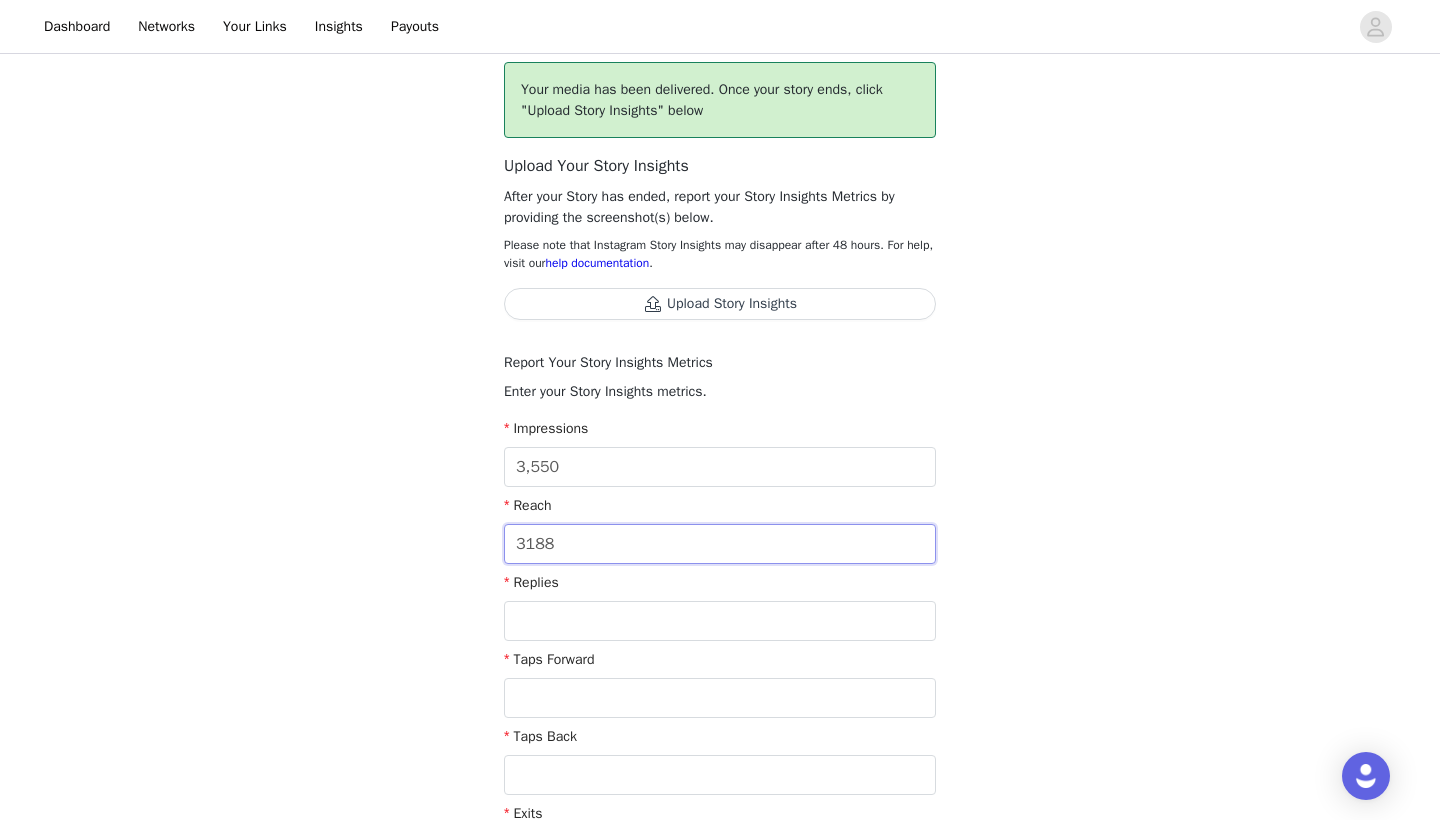 type on "3,188" 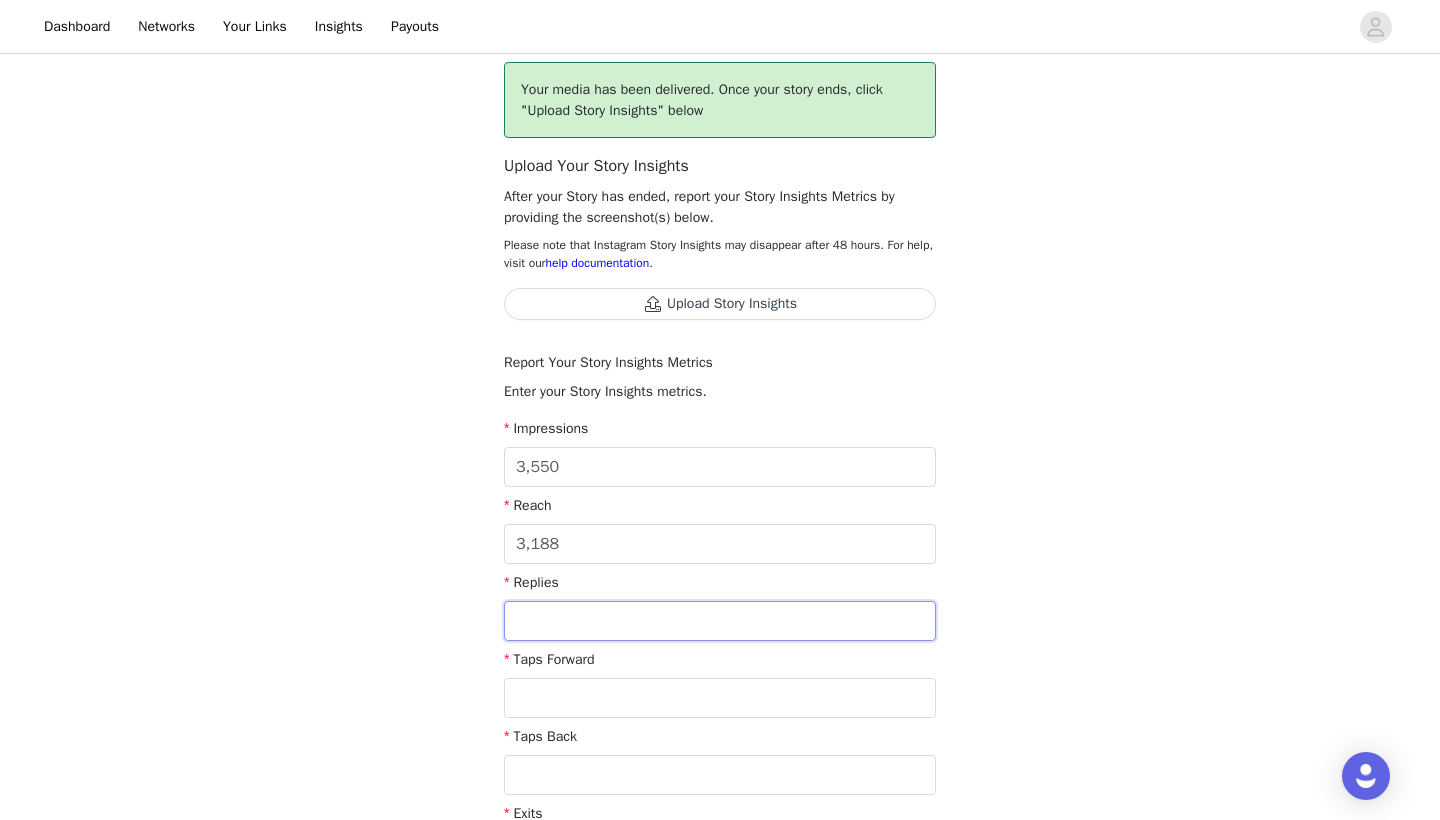 click at bounding box center (720, 621) 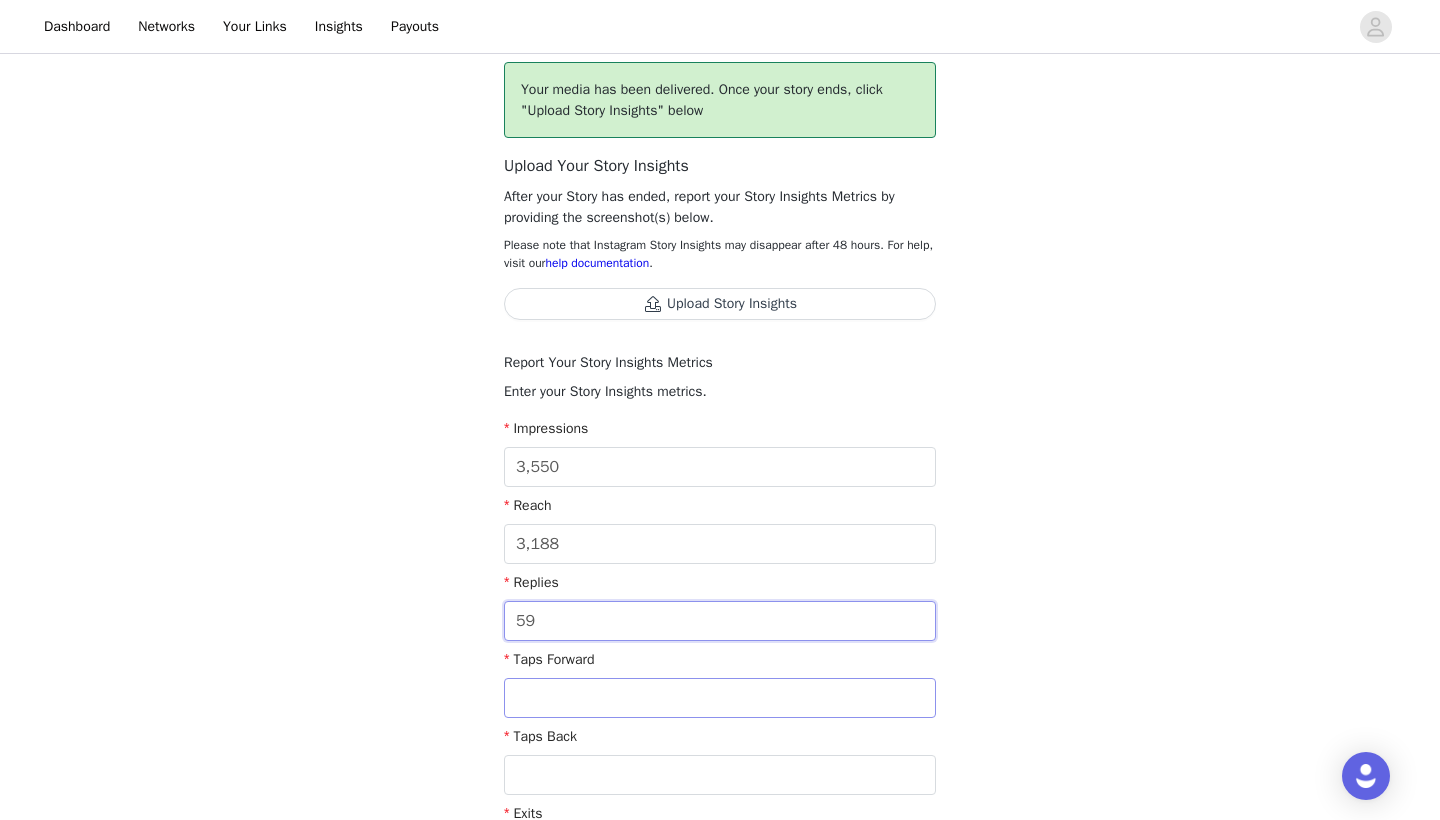 type on "59" 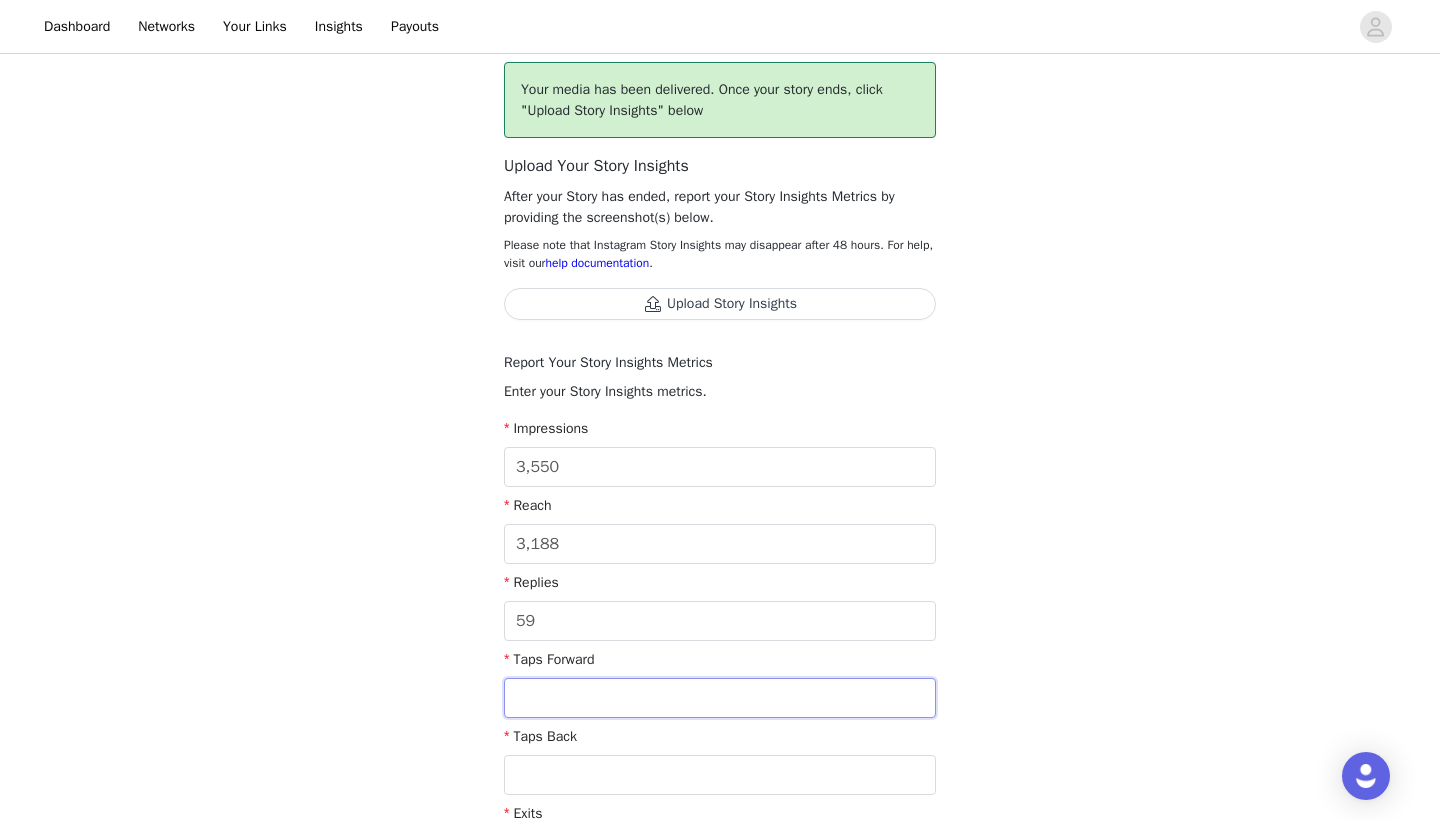 click at bounding box center [720, 698] 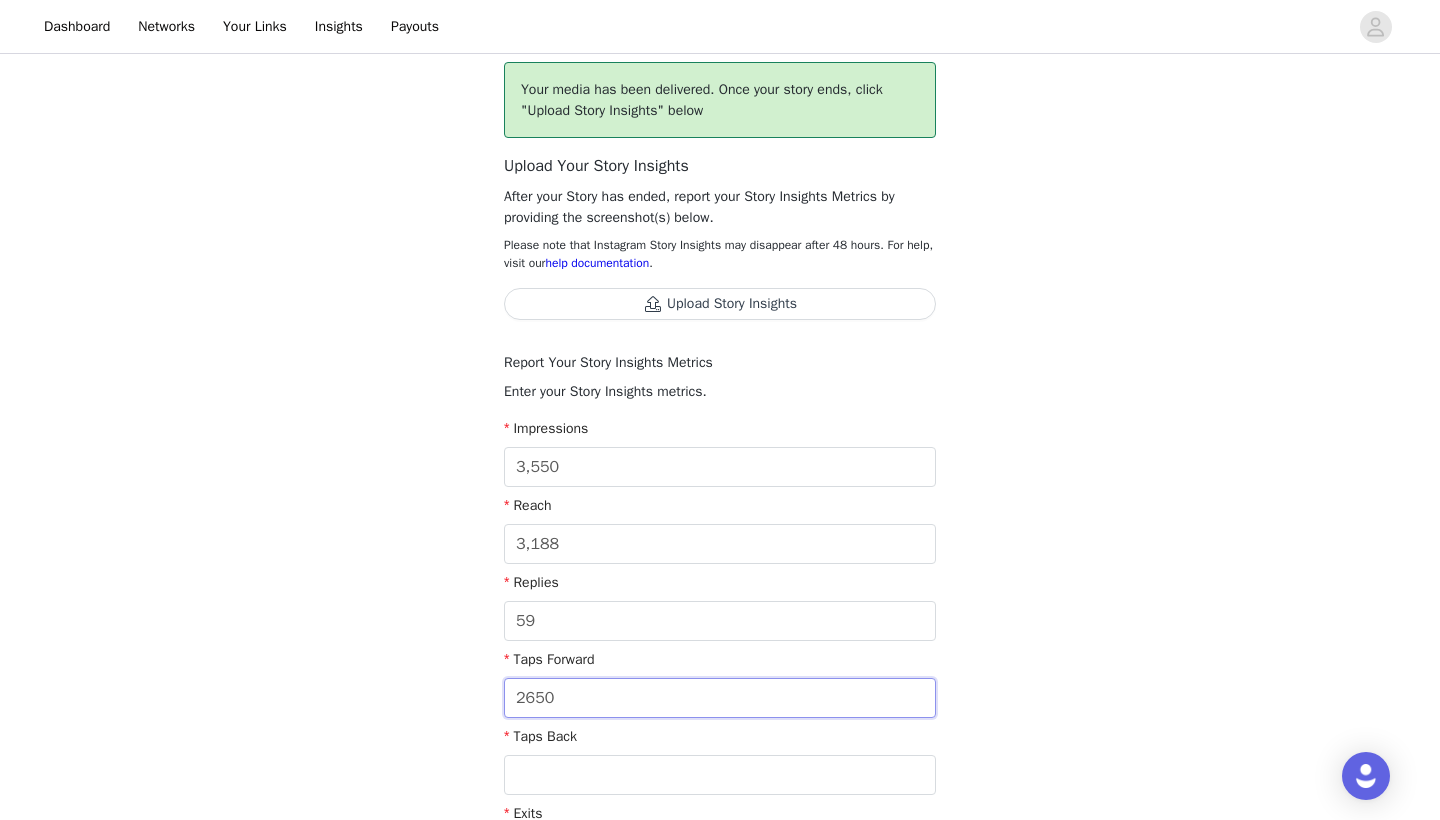 type on "2,650" 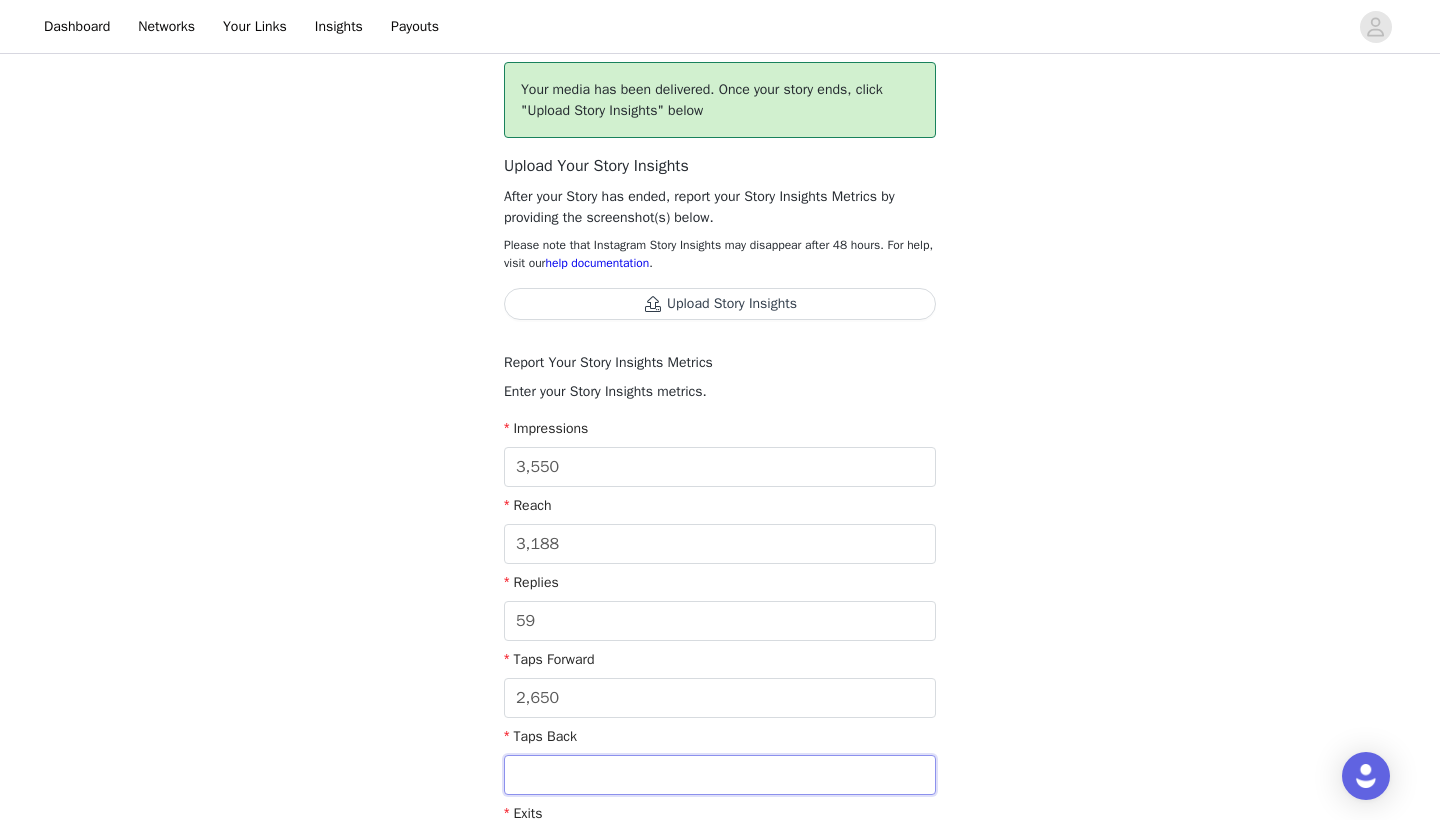 click at bounding box center [720, 775] 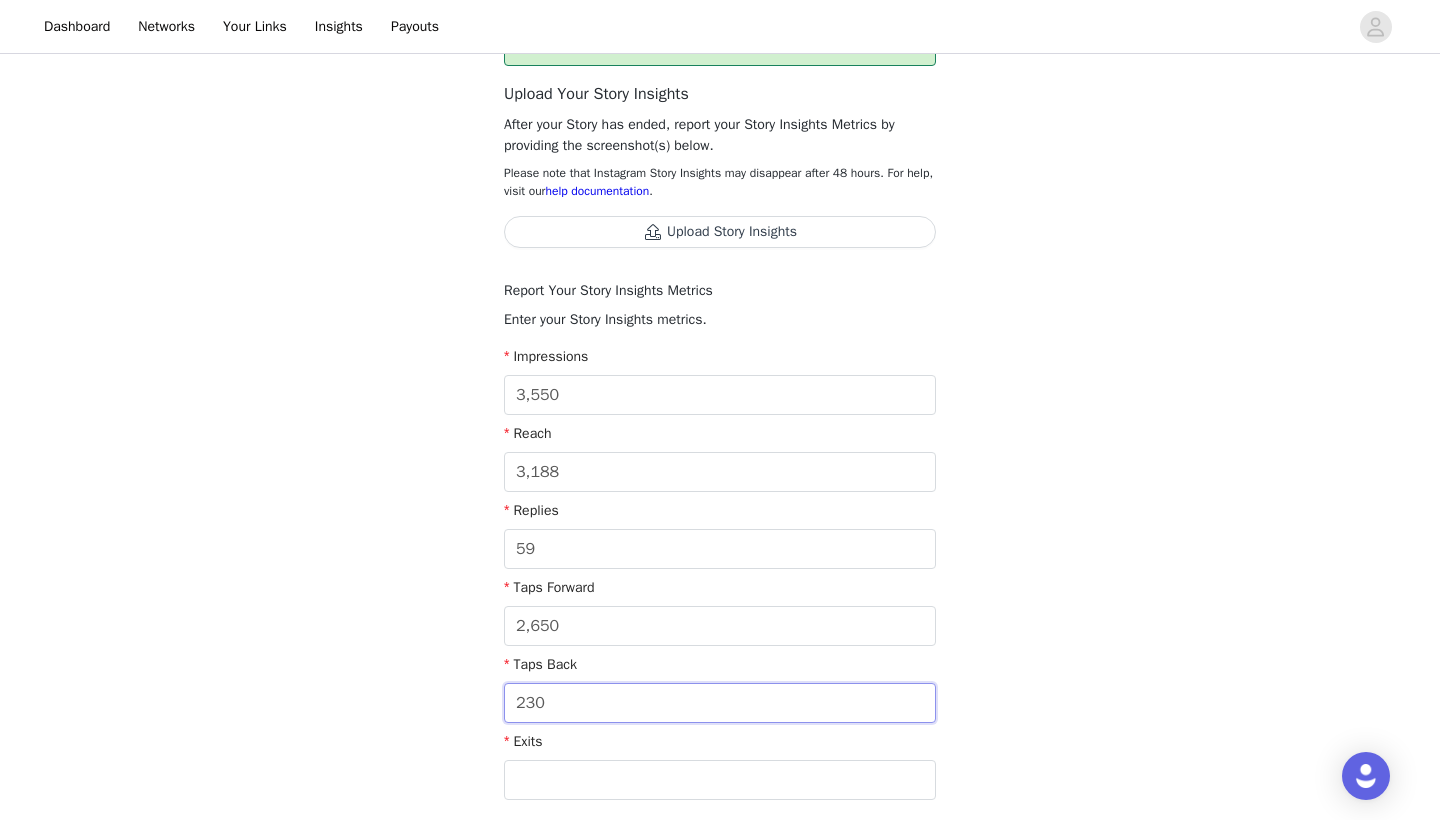 scroll, scrollTop: 246, scrollLeft: 0, axis: vertical 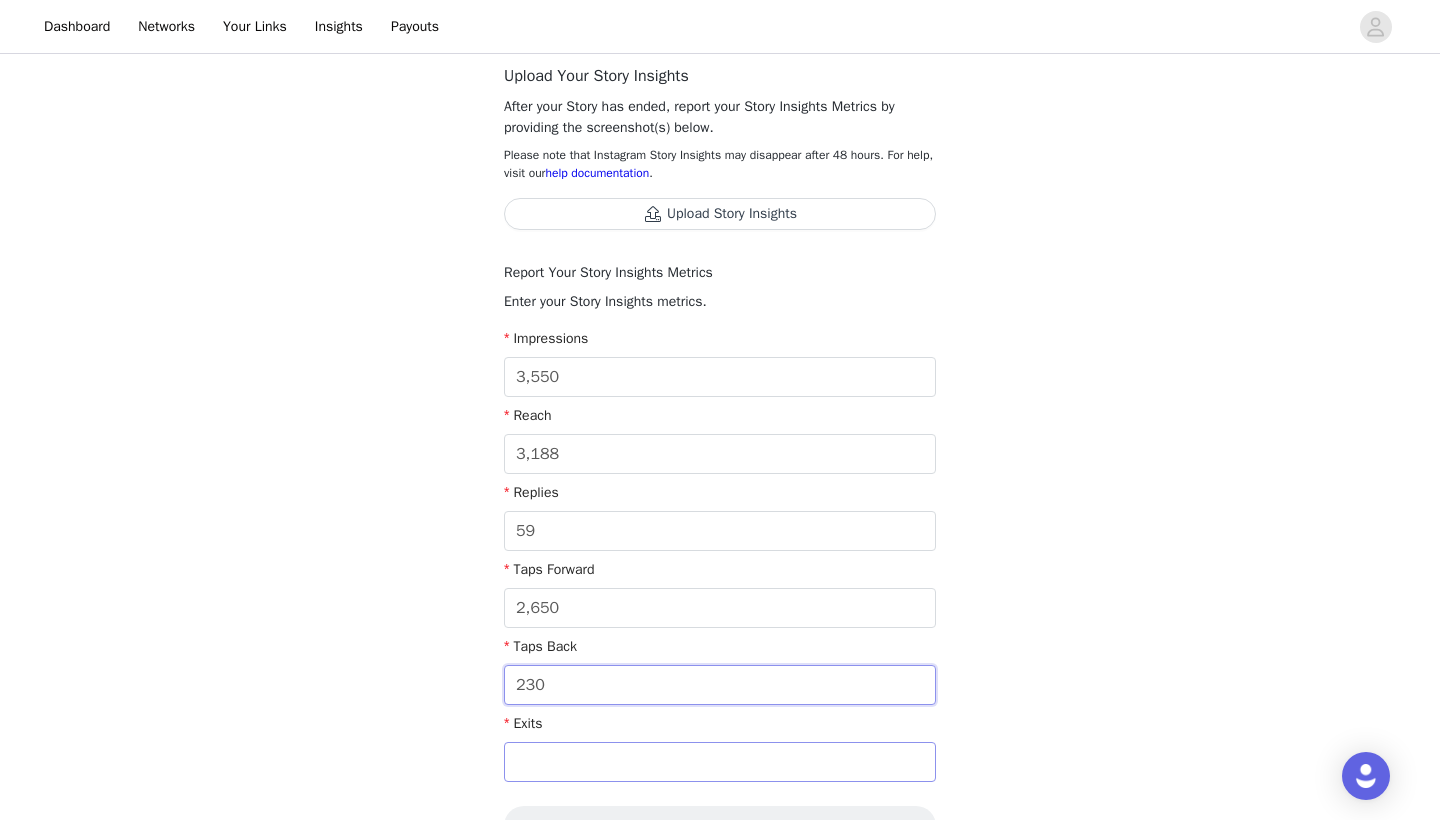 type on "230" 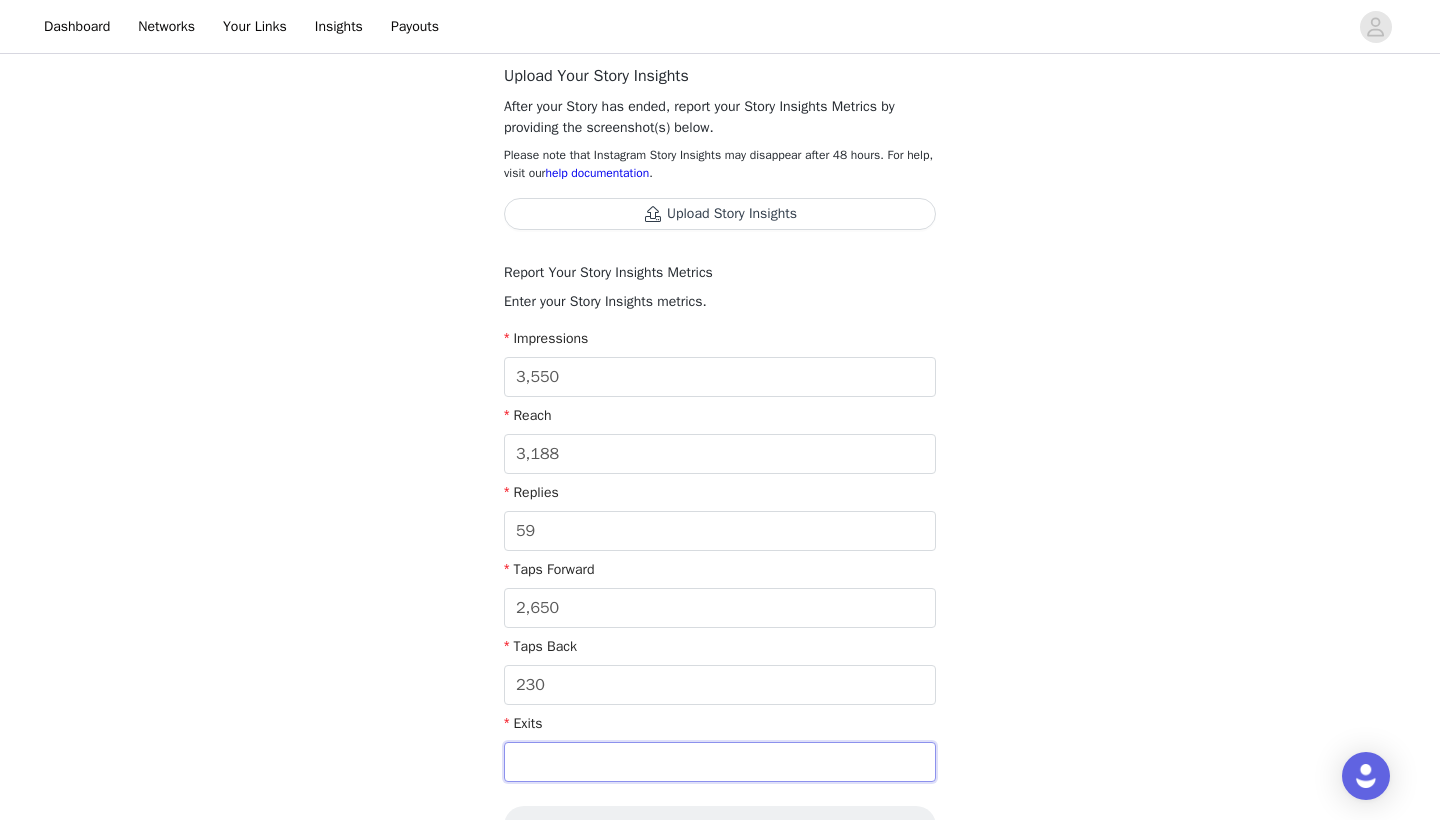 click at bounding box center (720, 762) 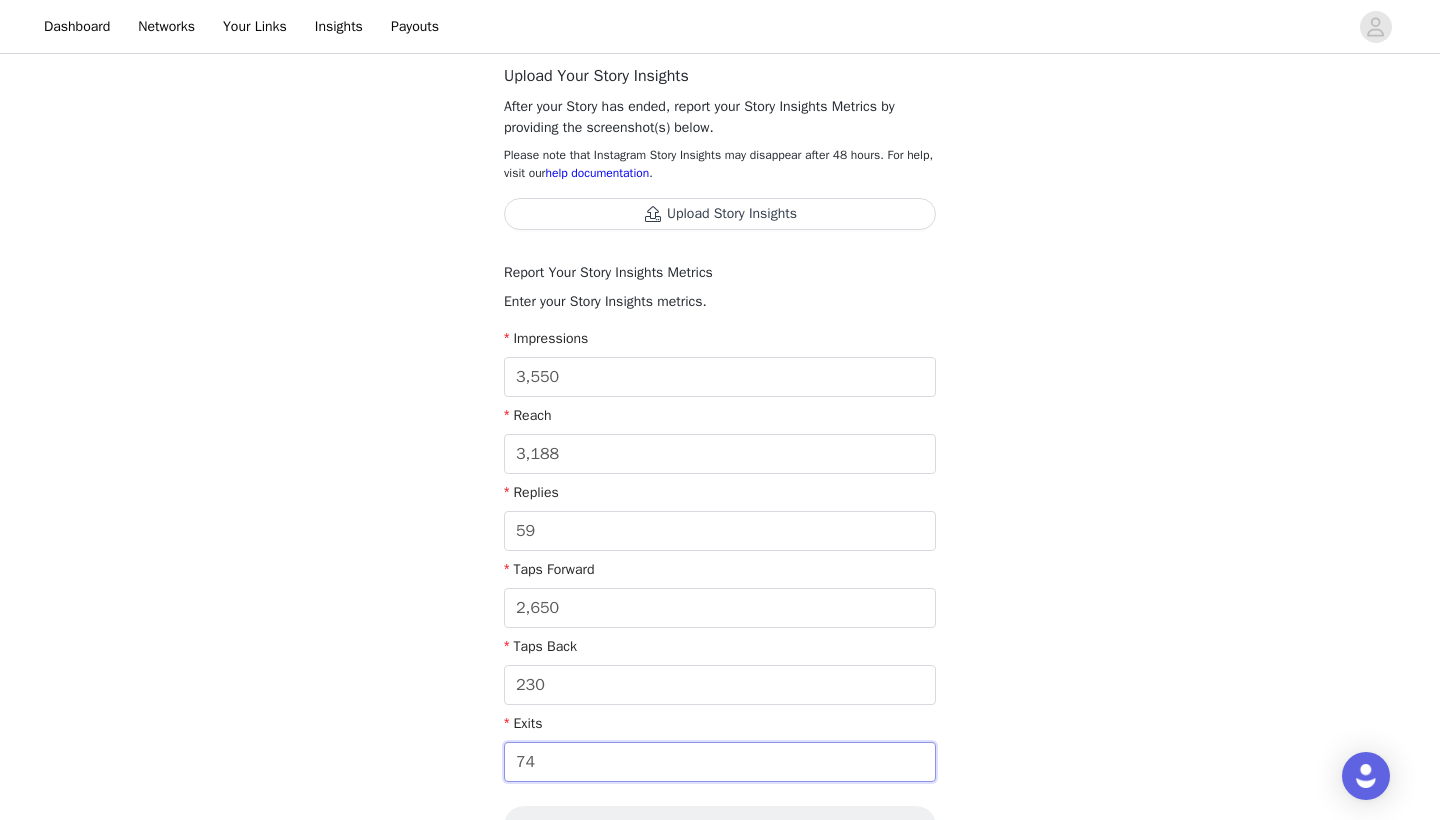 scroll, scrollTop: 446, scrollLeft: 0, axis: vertical 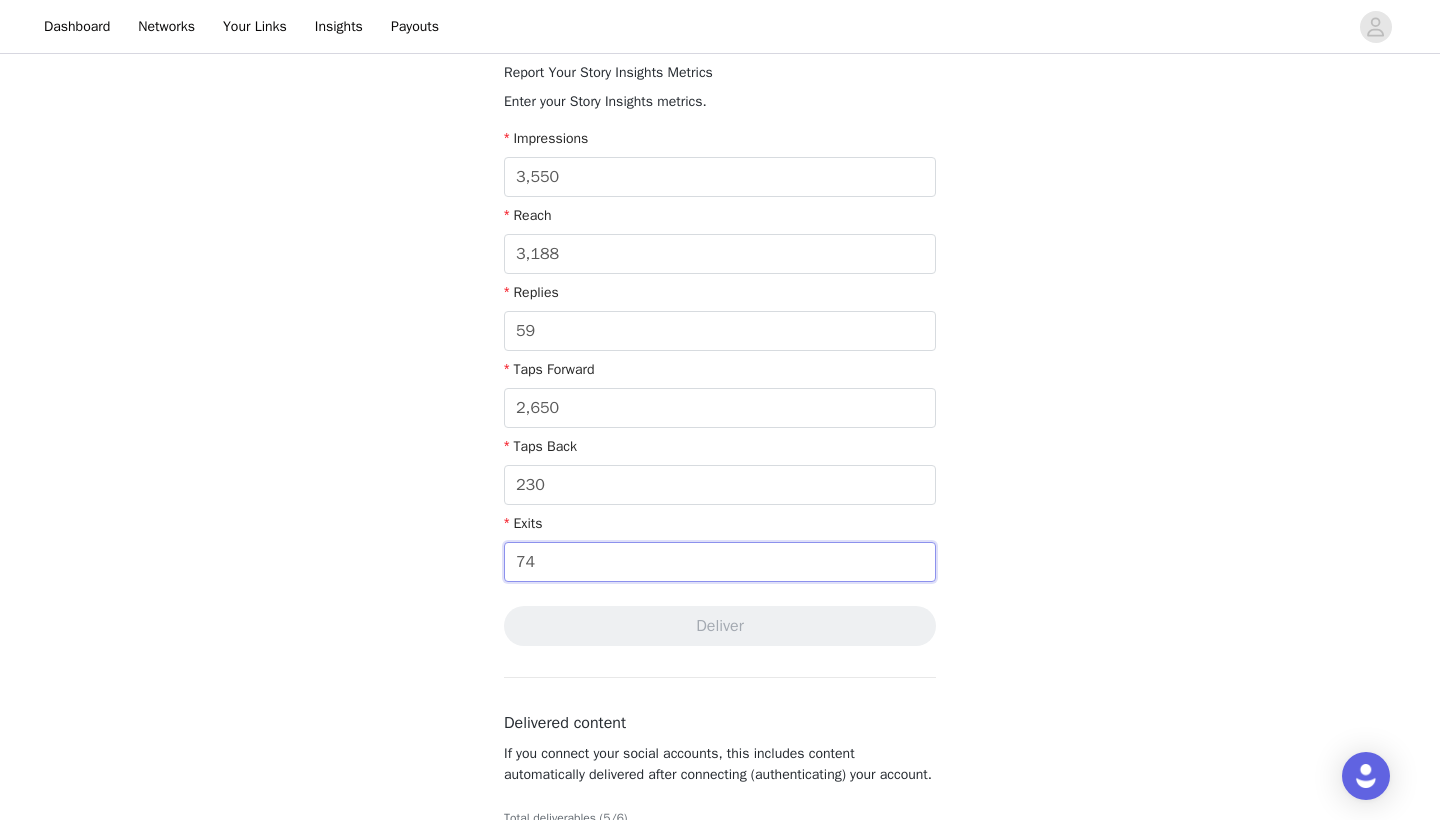 type on "74" 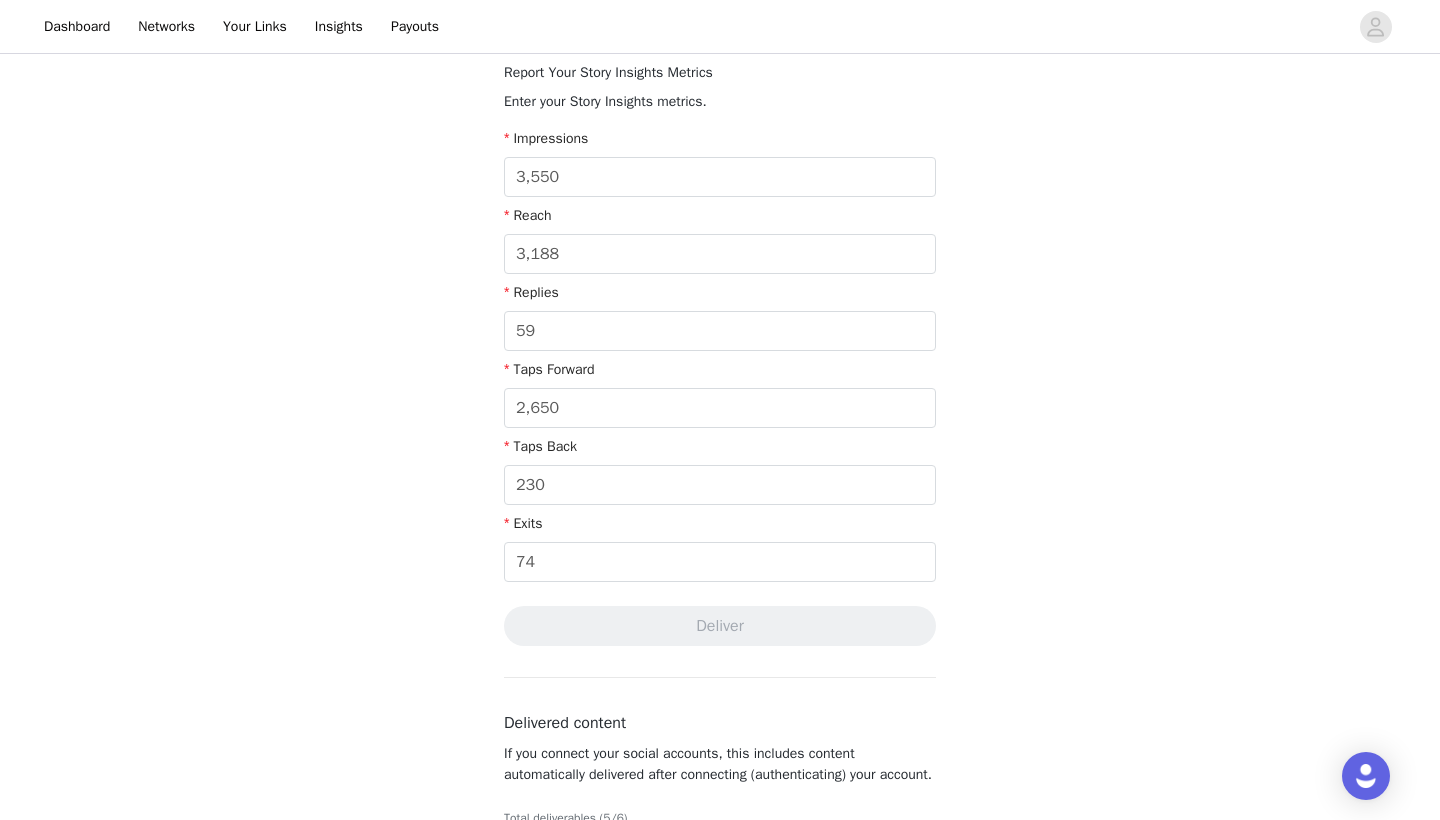 click on "Complete Task
Back
Your media has been delivered. Once your story ends, click "Upload Story
Insights" below
Upload Your Story Insights
After your Story has ended, report your Story Insights Metrics by providing the
screenshot(s) below.
Please note that Instagram Story Insights may disappear after 48 hours. For help, visit
our  help documentation .
Upload Story Insights   Report Your Story Insights Metrics   Enter your Story Insights metrics.   Impressions [NUMBER]   Reach [NUMBER]   Replies [NUMBER]   Taps Forward [NUMBER]   Taps Back [NUMBER]   Exits [NUMBER]   Deliver     Delivered content     Total deliverables ([NUMBER]/[NUMBER])     Instagram Story     [DATE] [TIME]     Update       Instagram Story         Update" at bounding box center (720, 633) 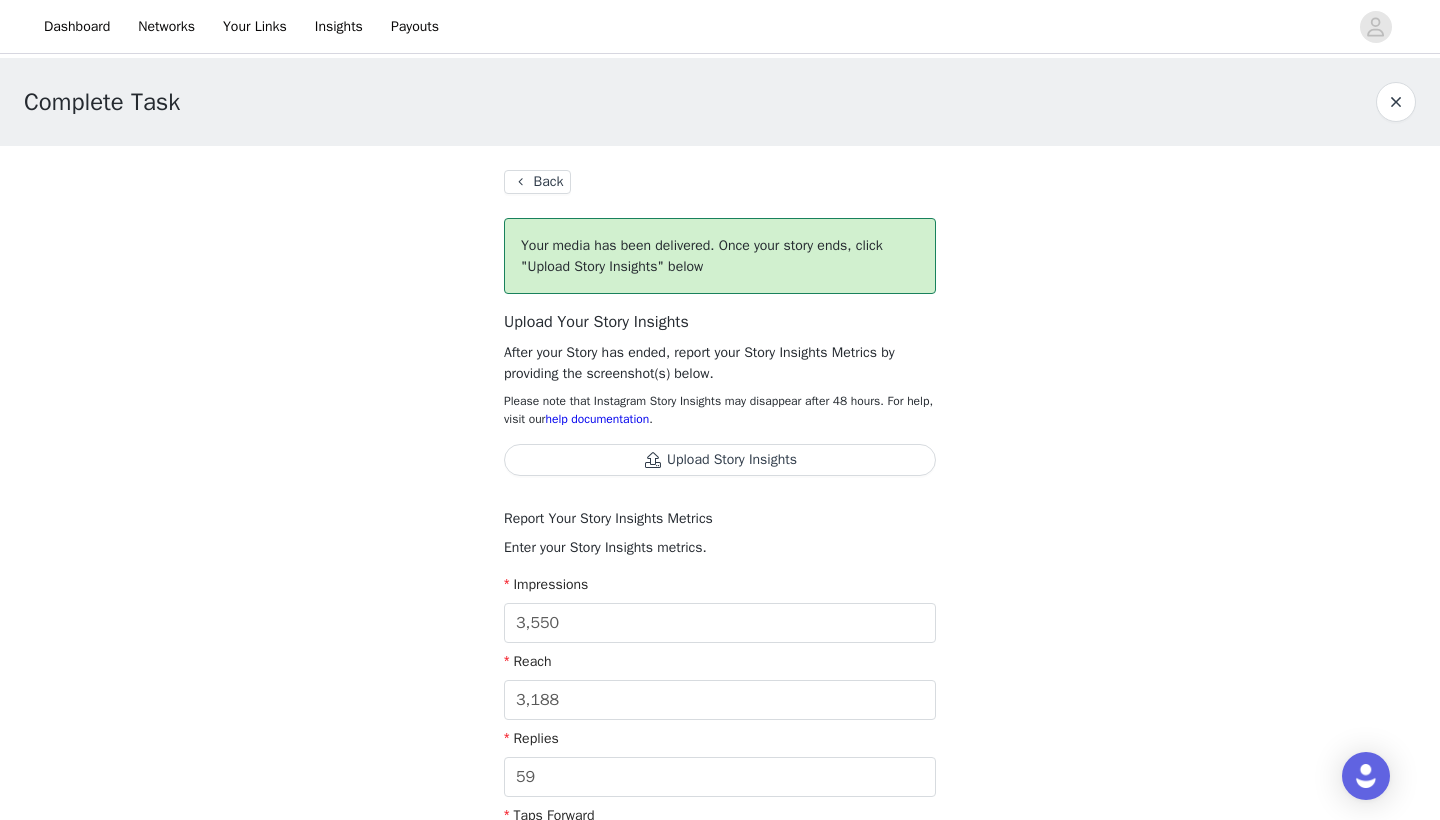 scroll, scrollTop: 0, scrollLeft: 0, axis: both 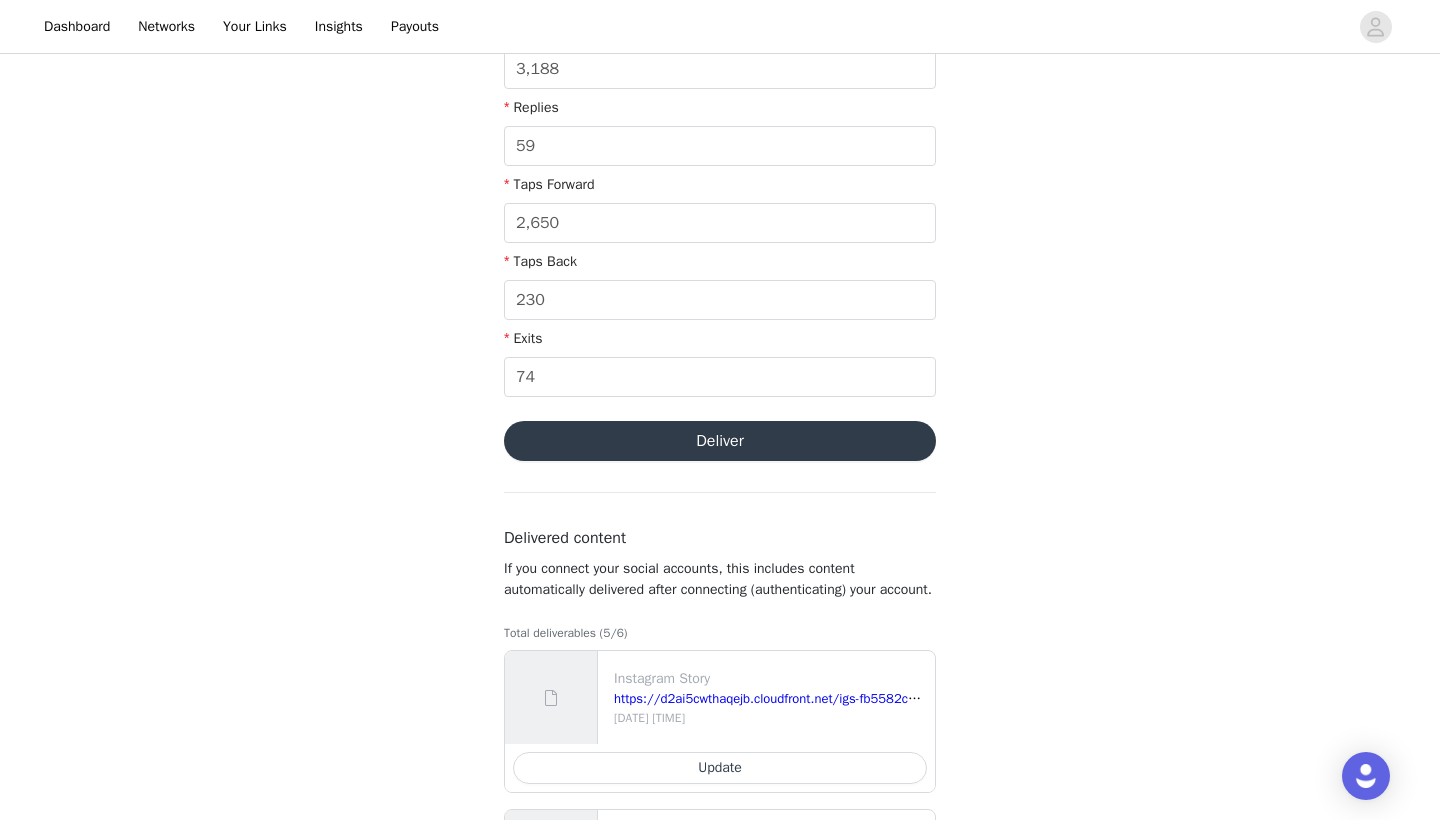 click on "Deliver" at bounding box center (720, 441) 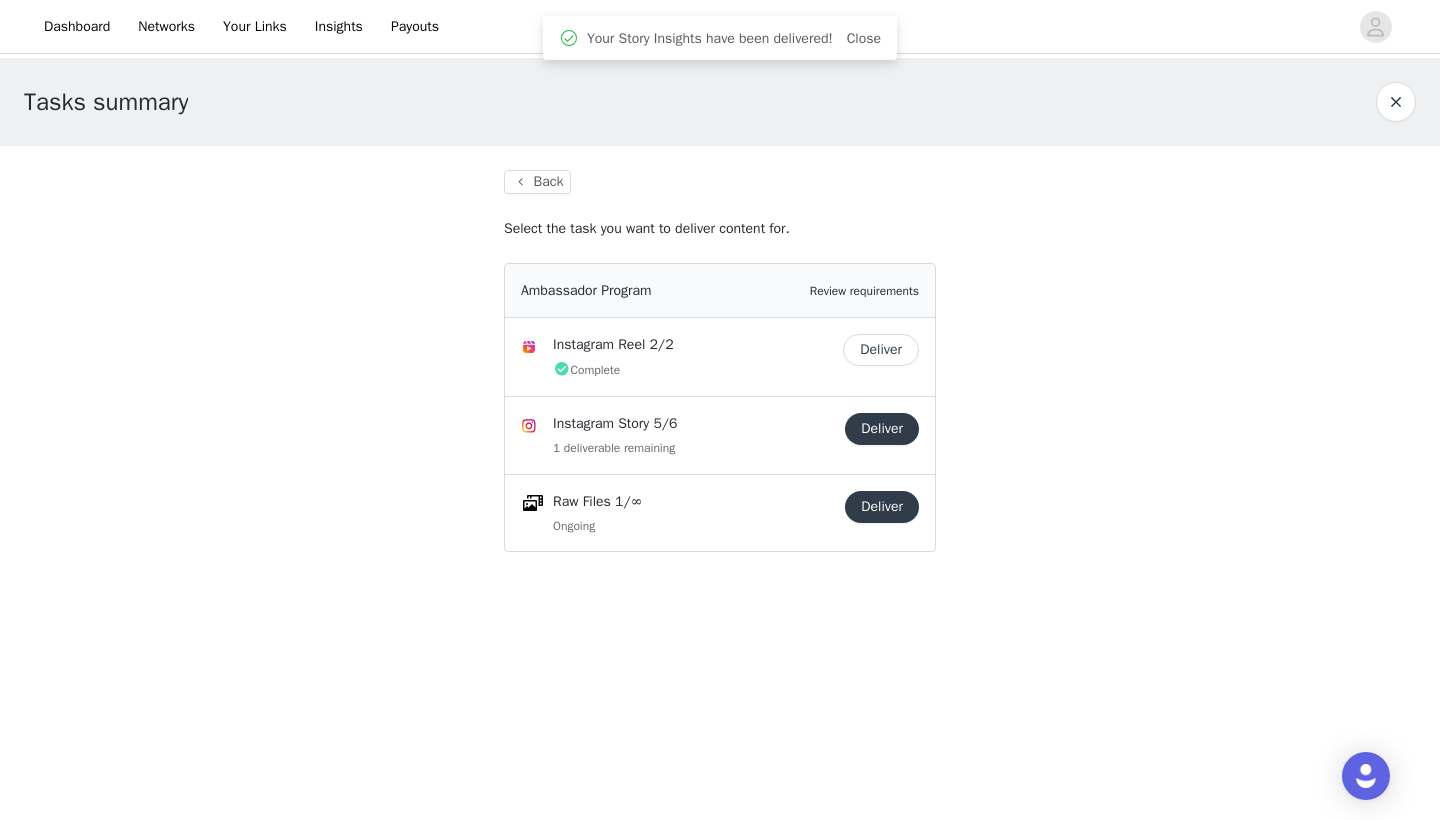 scroll, scrollTop: 0, scrollLeft: 0, axis: both 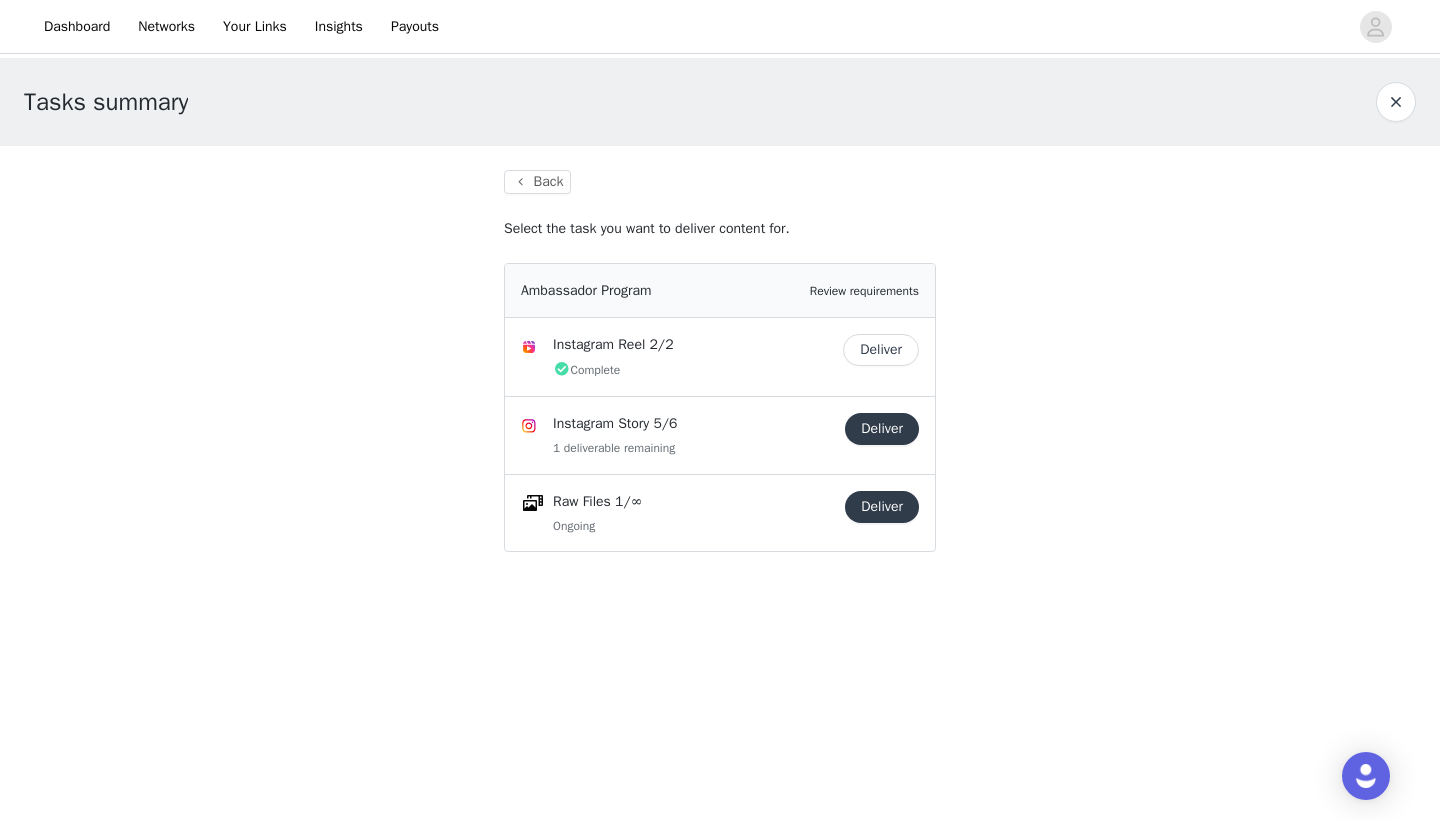 click on "Deliver" at bounding box center [882, 429] 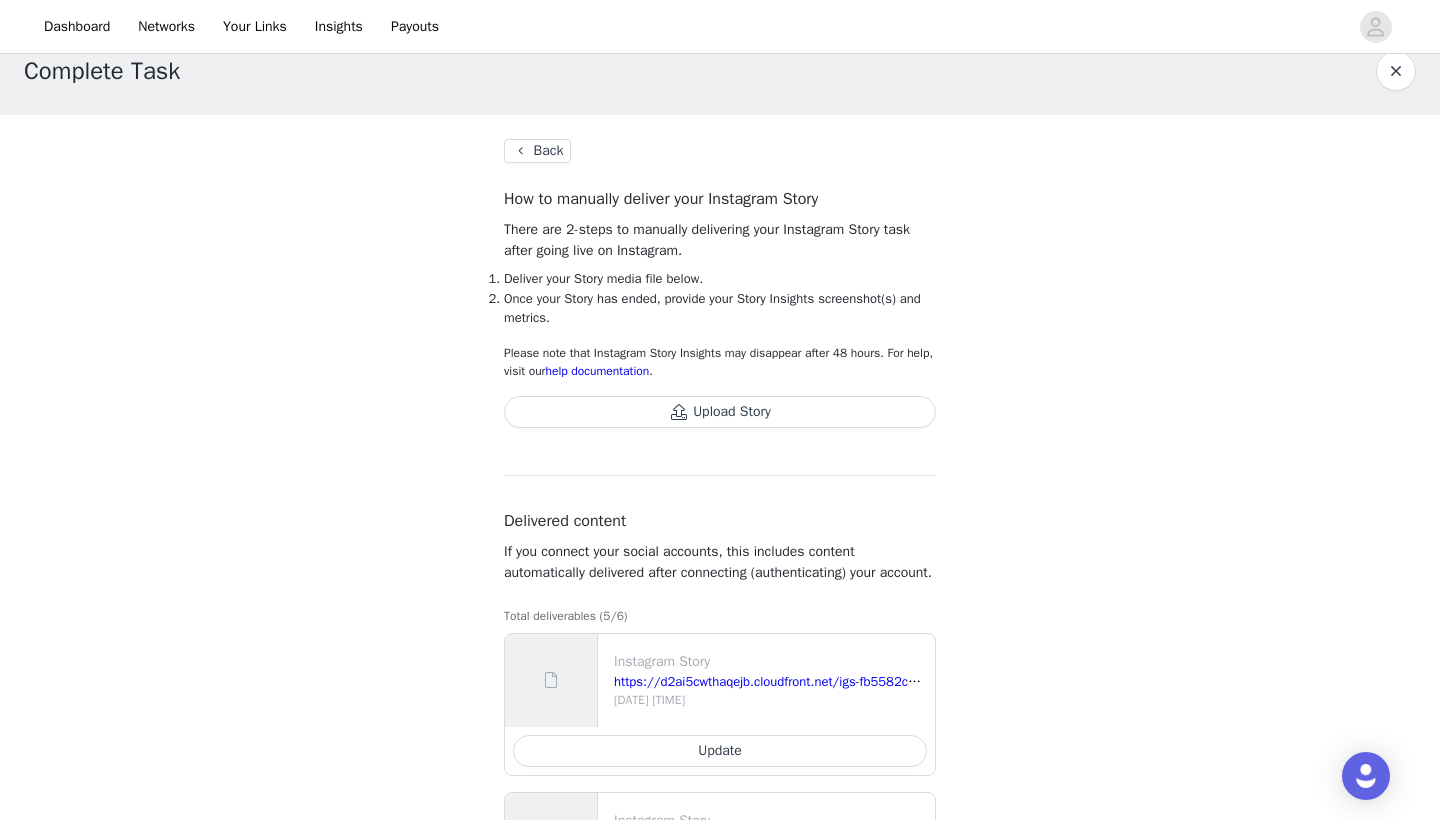 scroll, scrollTop: 50, scrollLeft: 0, axis: vertical 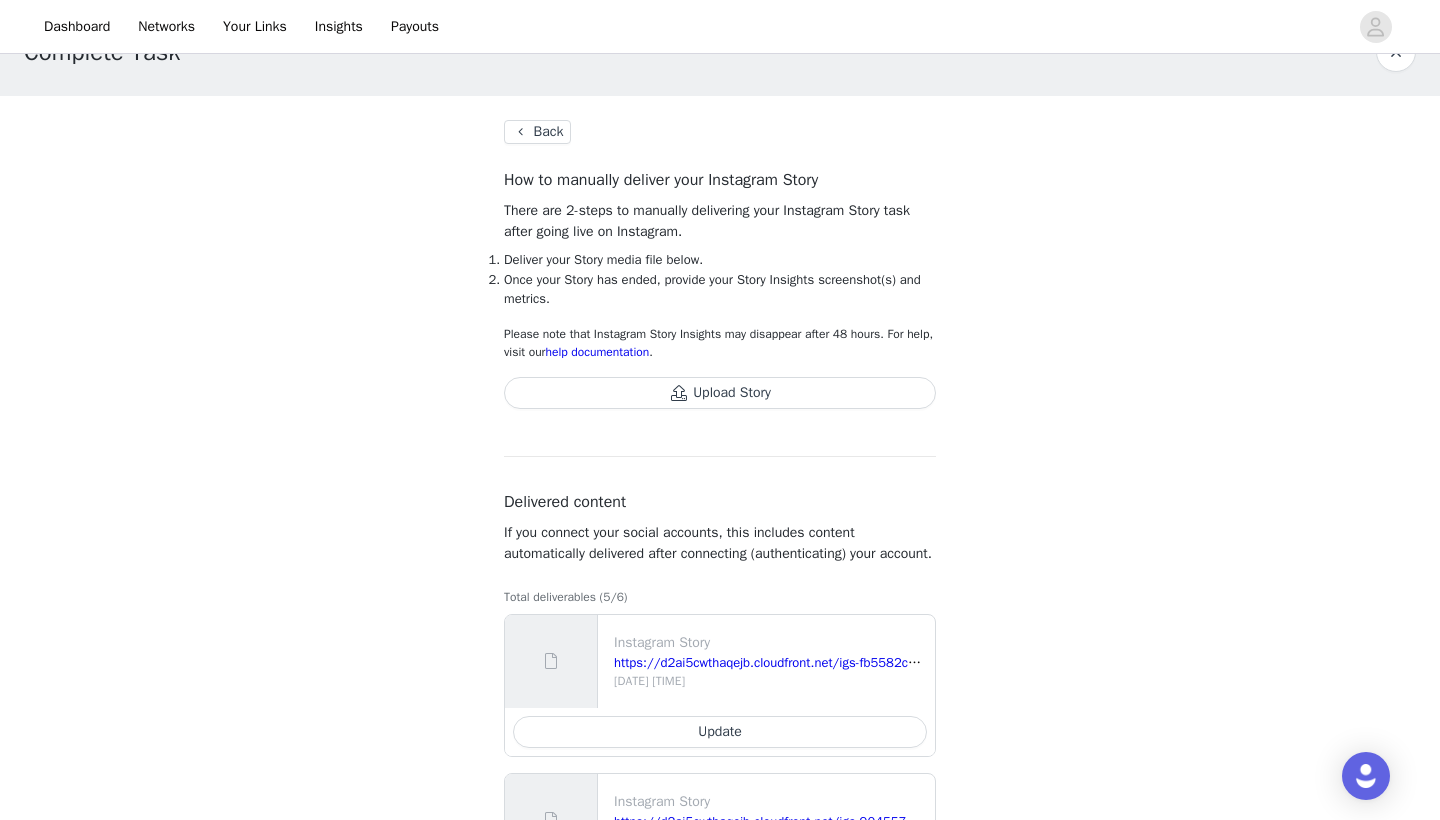 click on "Upload Story" at bounding box center [720, 393] 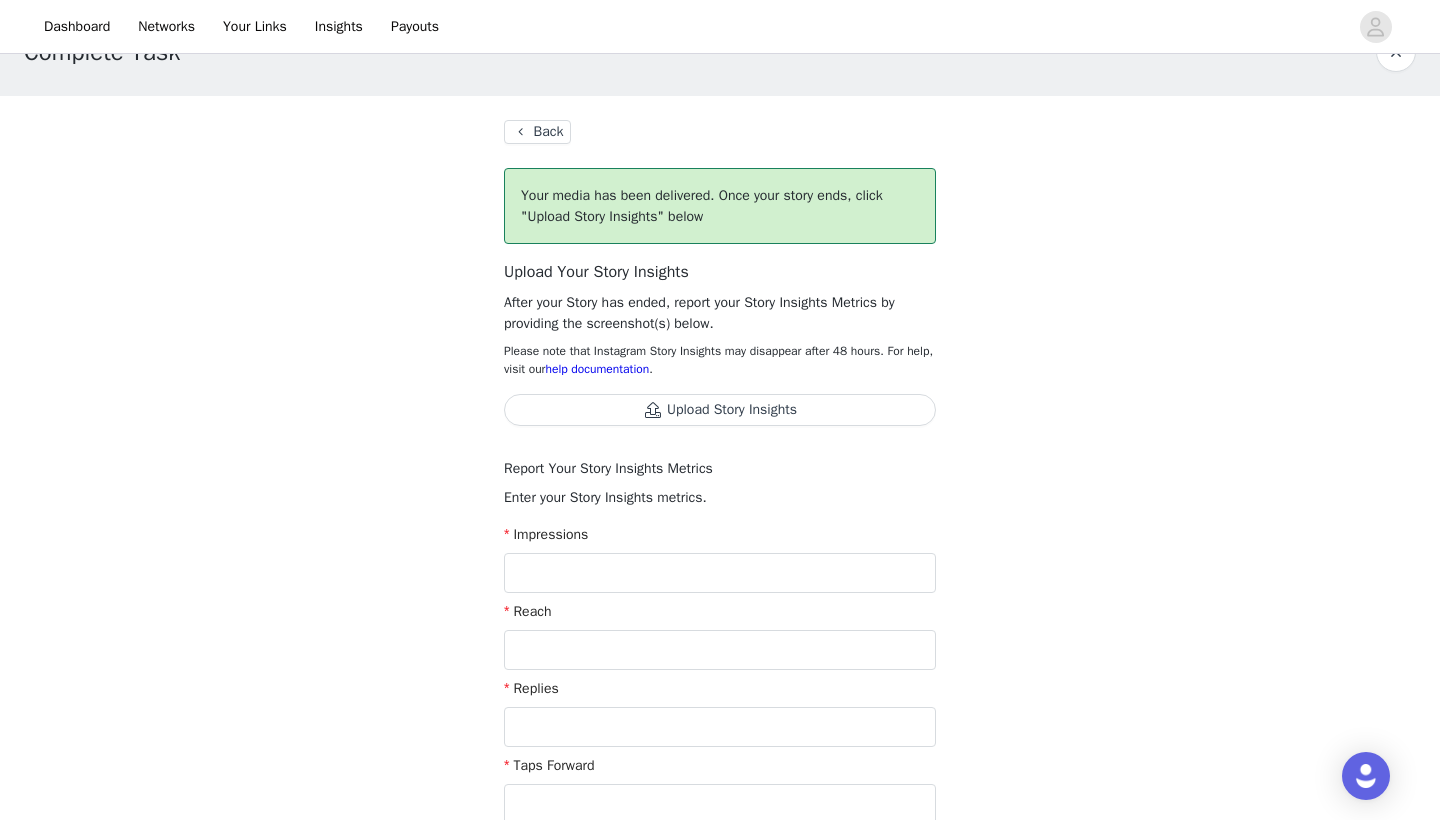 scroll, scrollTop: 101, scrollLeft: 0, axis: vertical 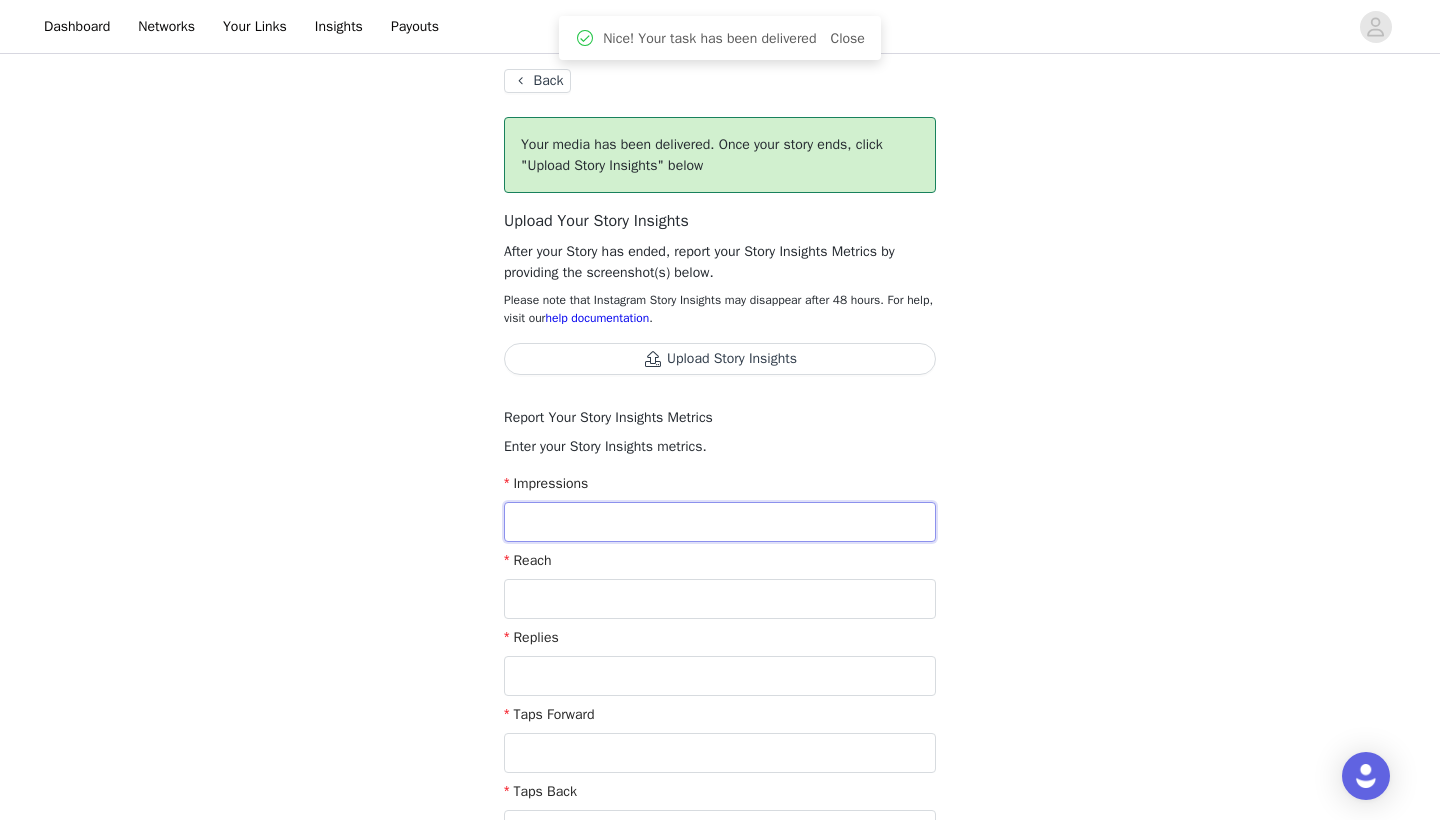 click at bounding box center (720, 522) 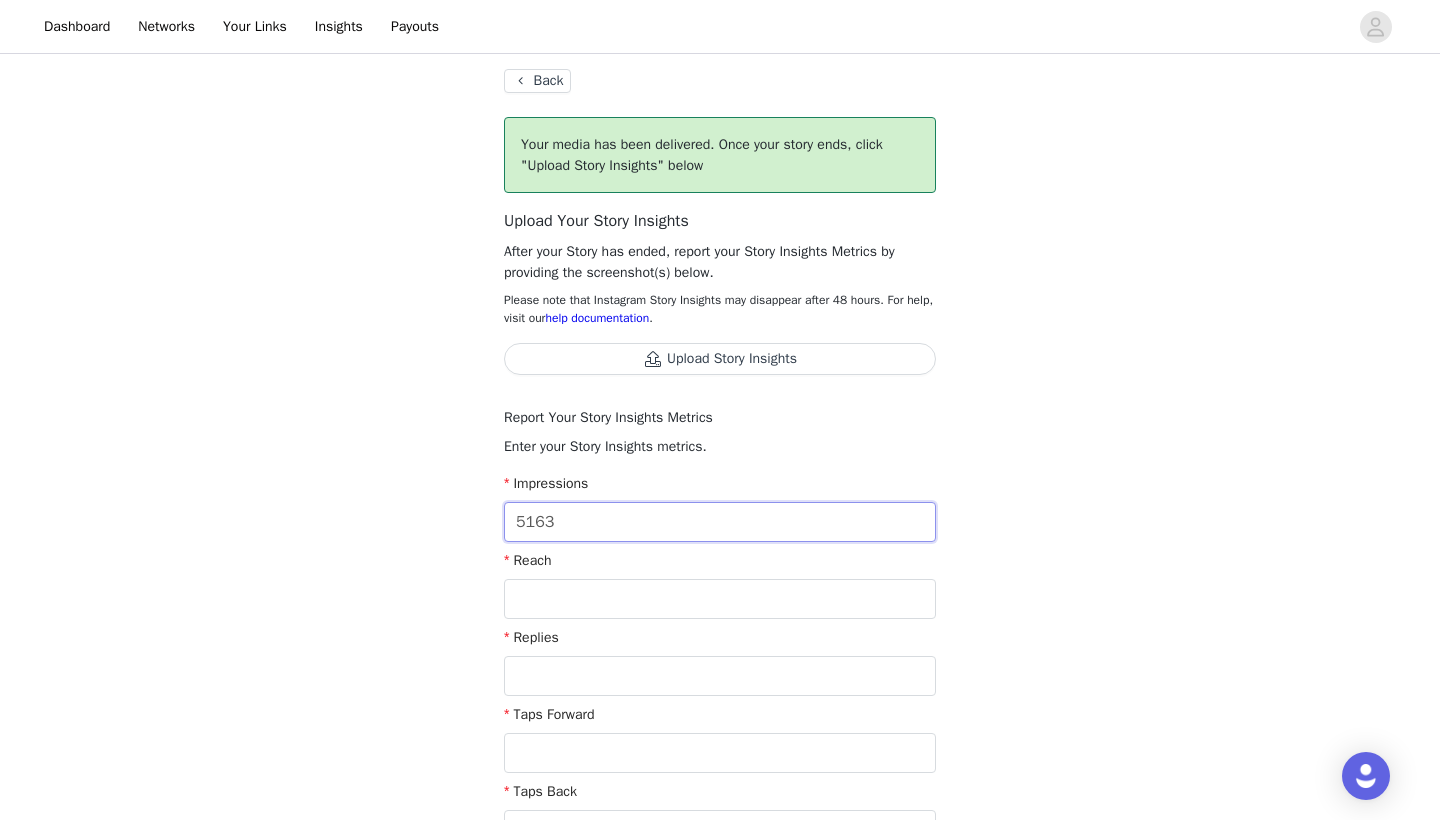 type on "5,163" 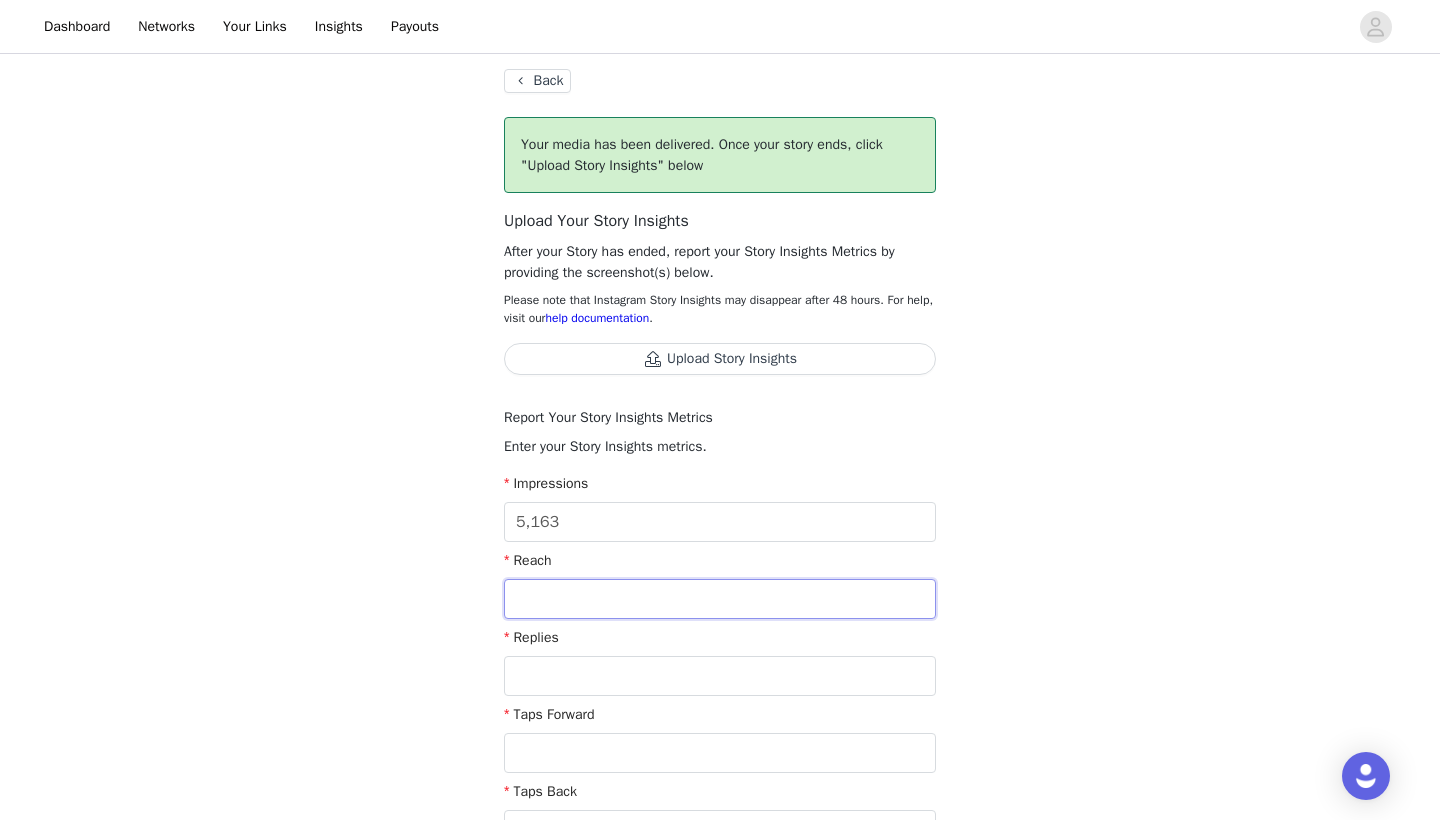 click at bounding box center [720, 599] 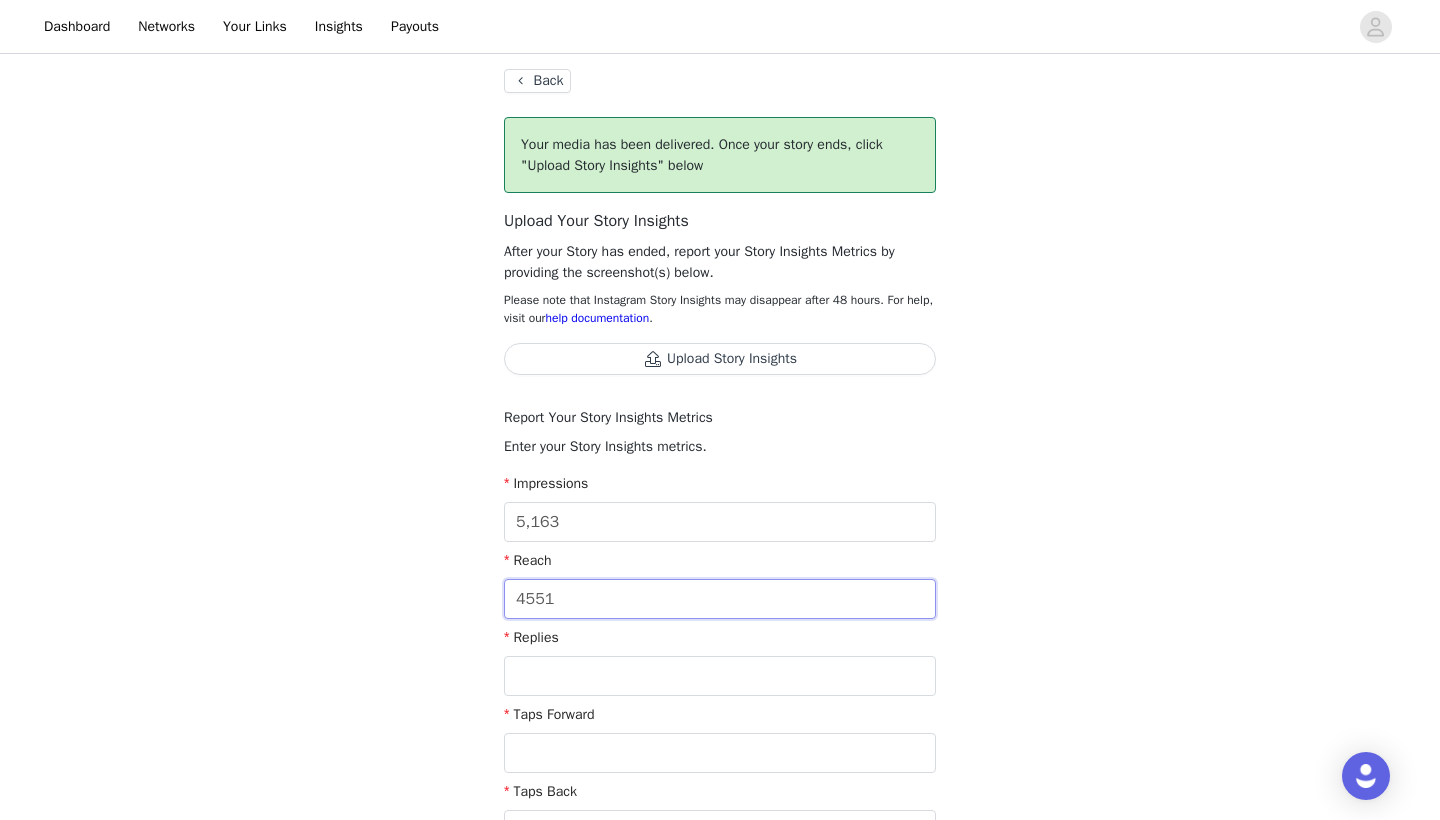 type on "4,551" 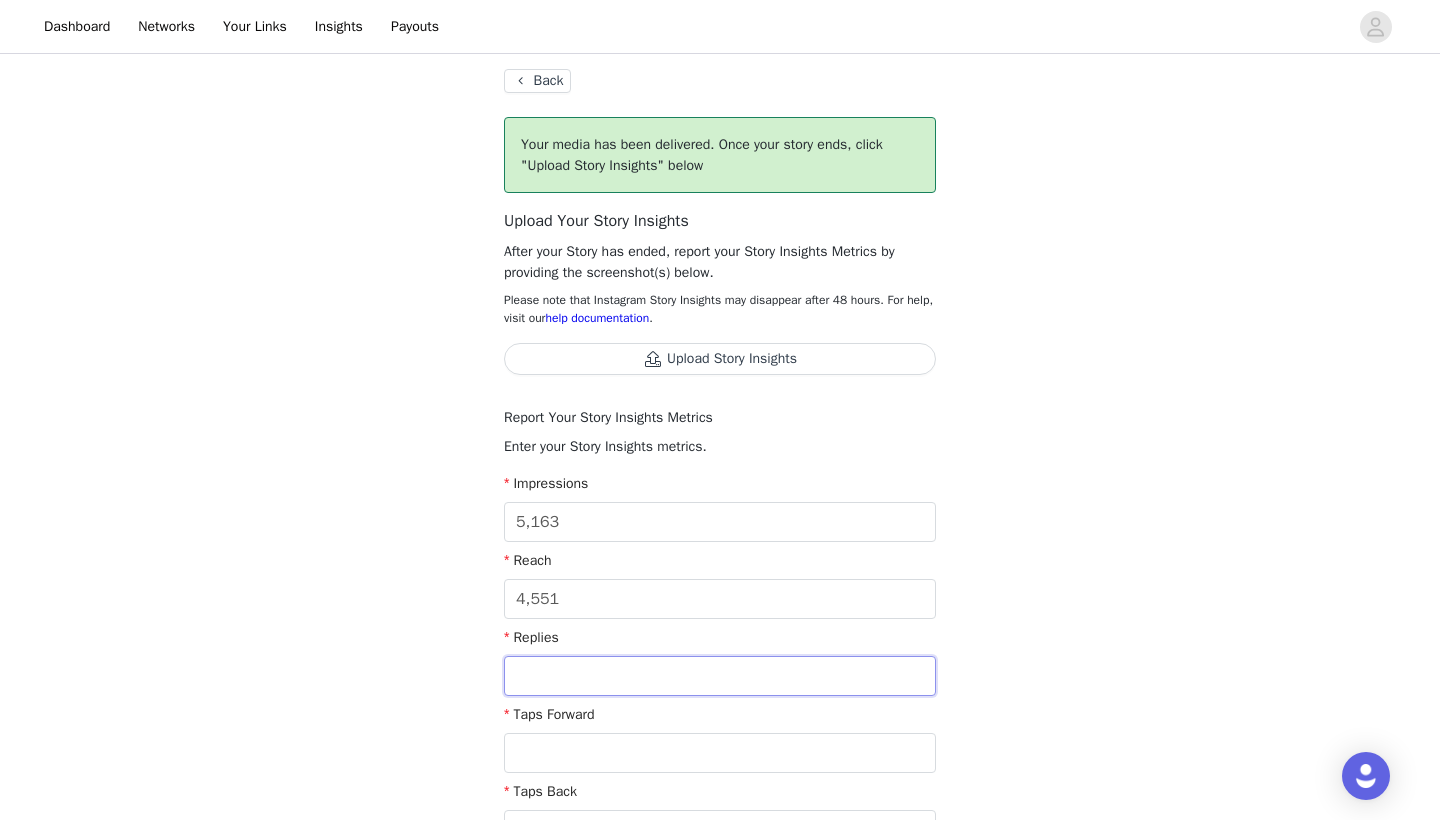 click at bounding box center (720, 676) 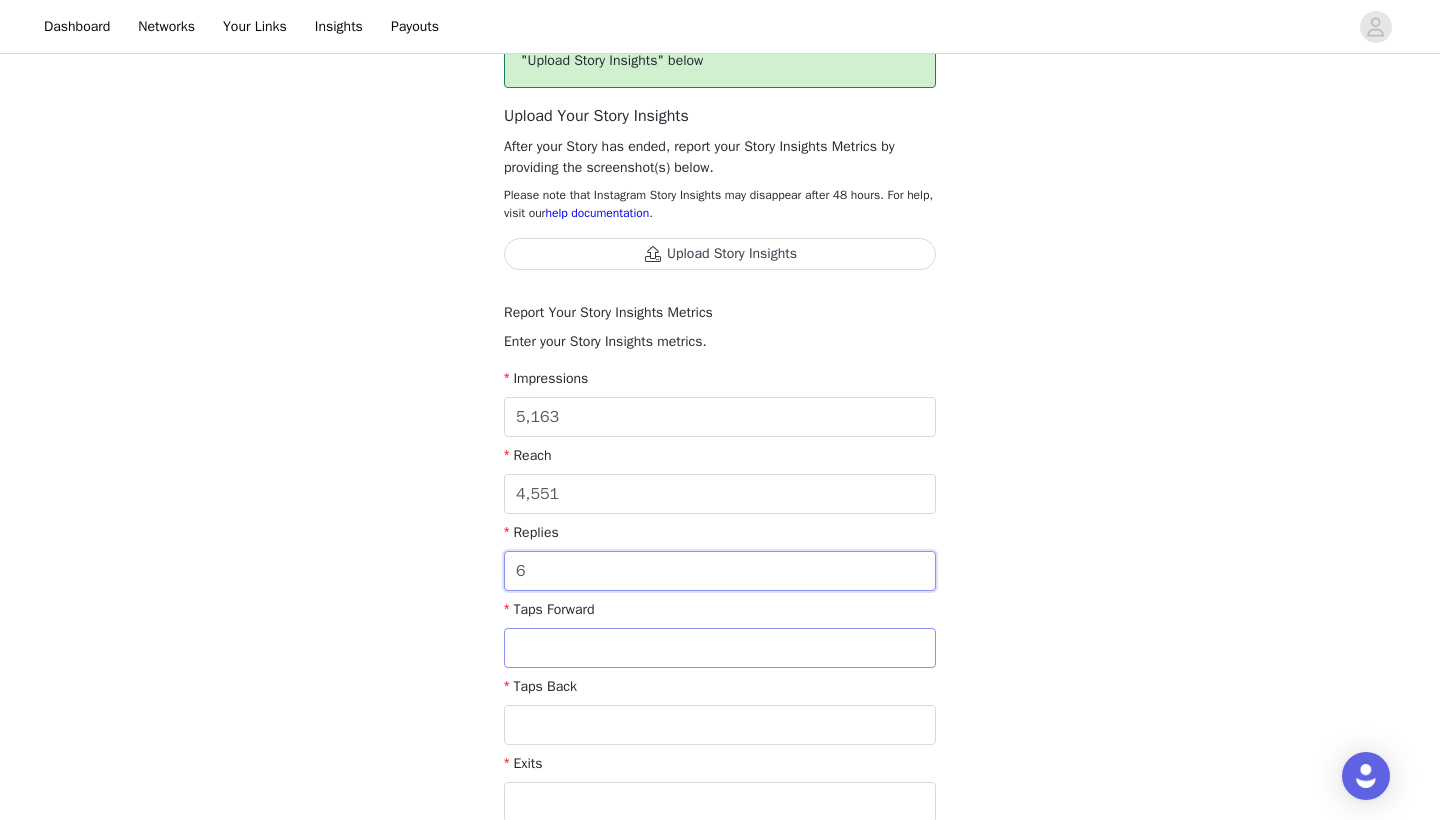scroll, scrollTop: 216, scrollLeft: 0, axis: vertical 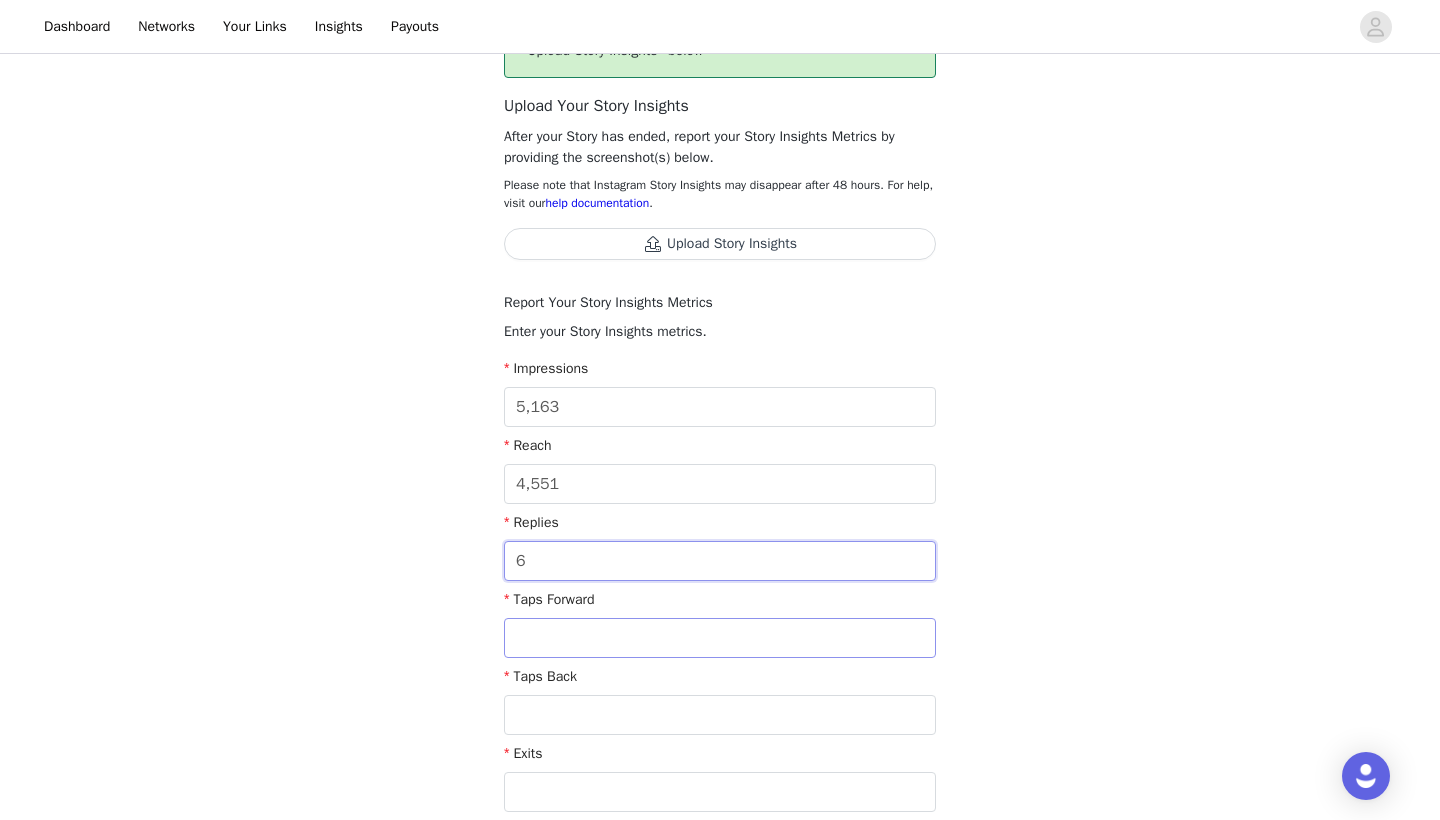 type on "6" 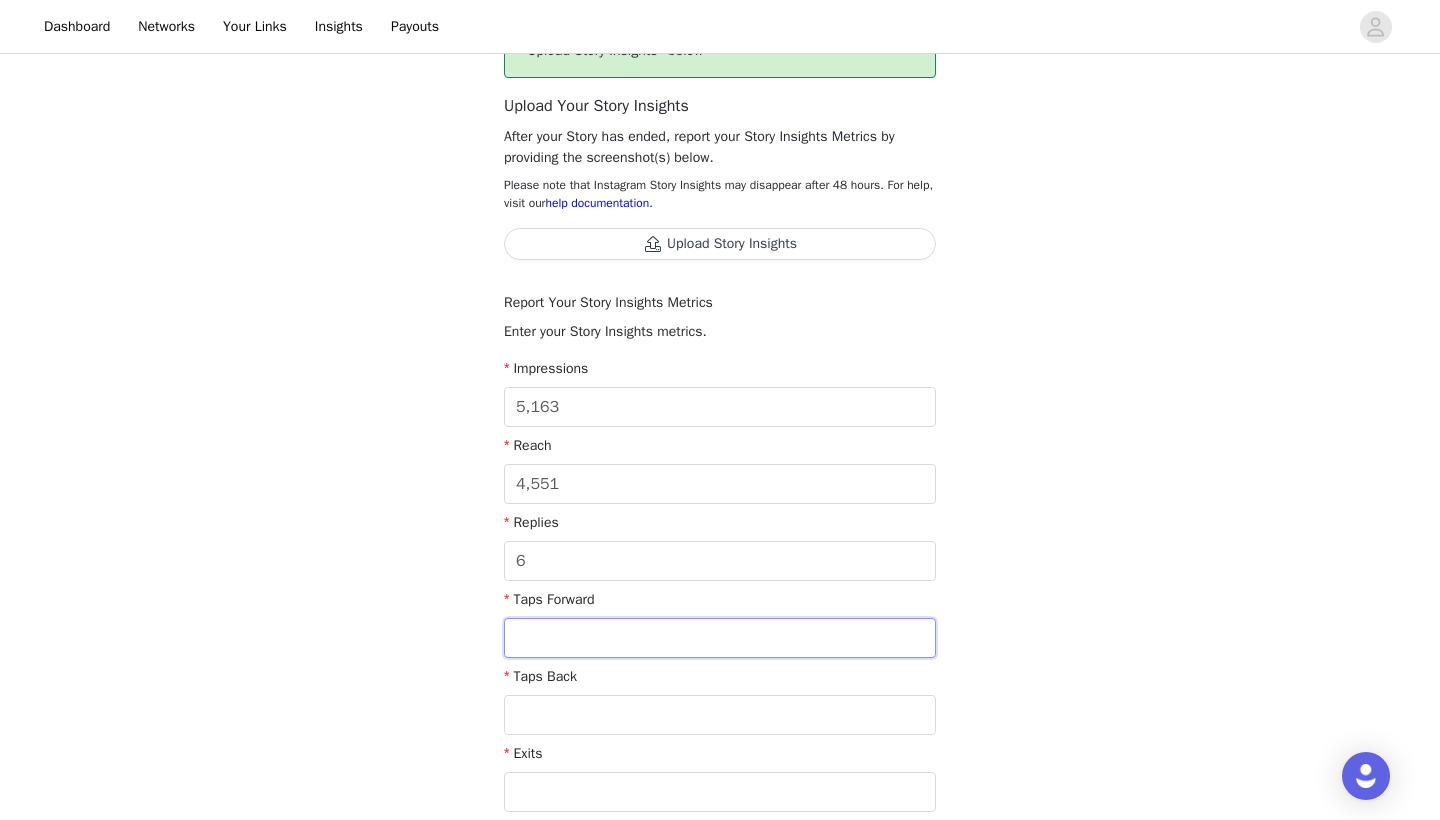 click at bounding box center (720, 638) 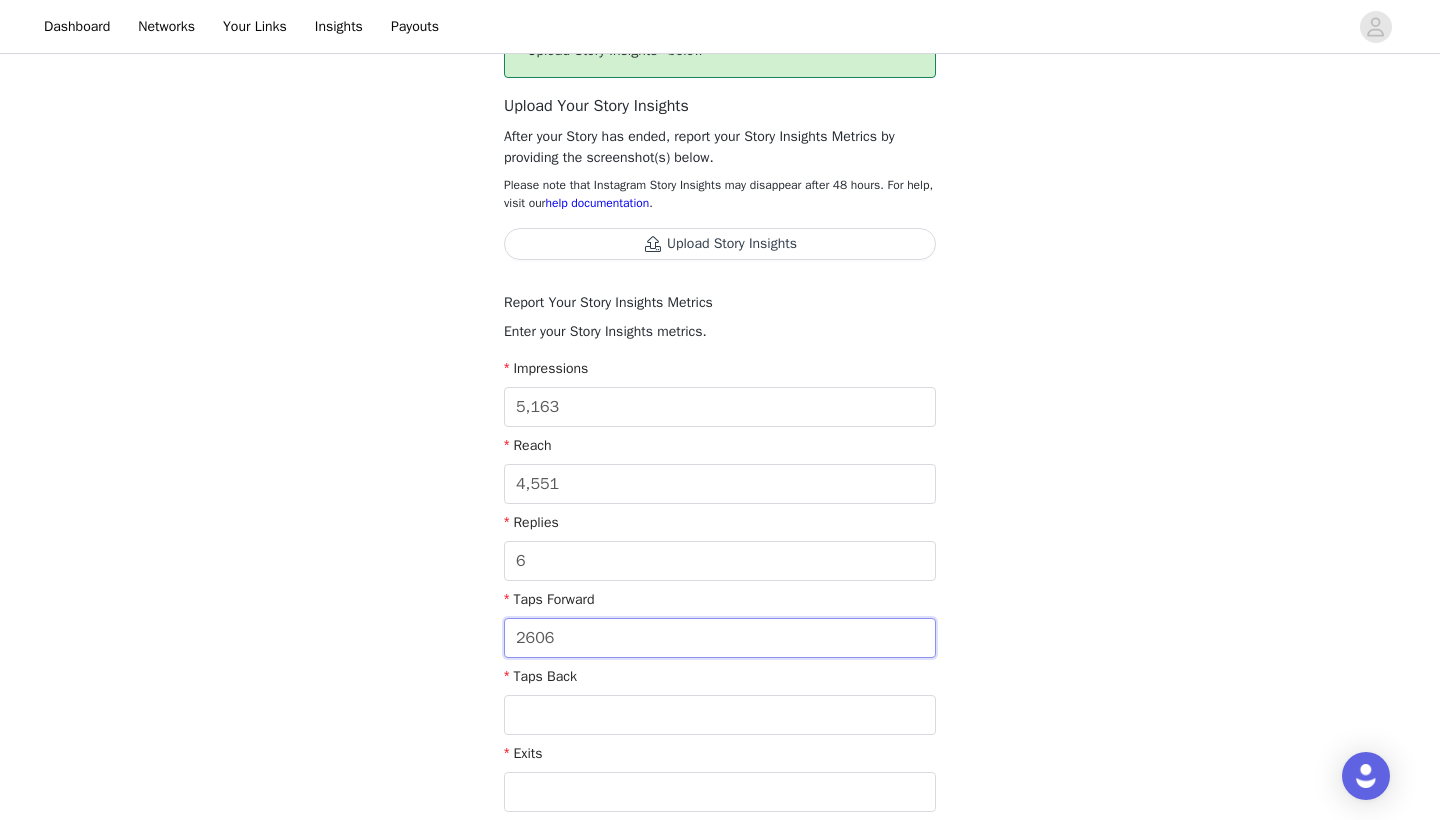 type on "2,606" 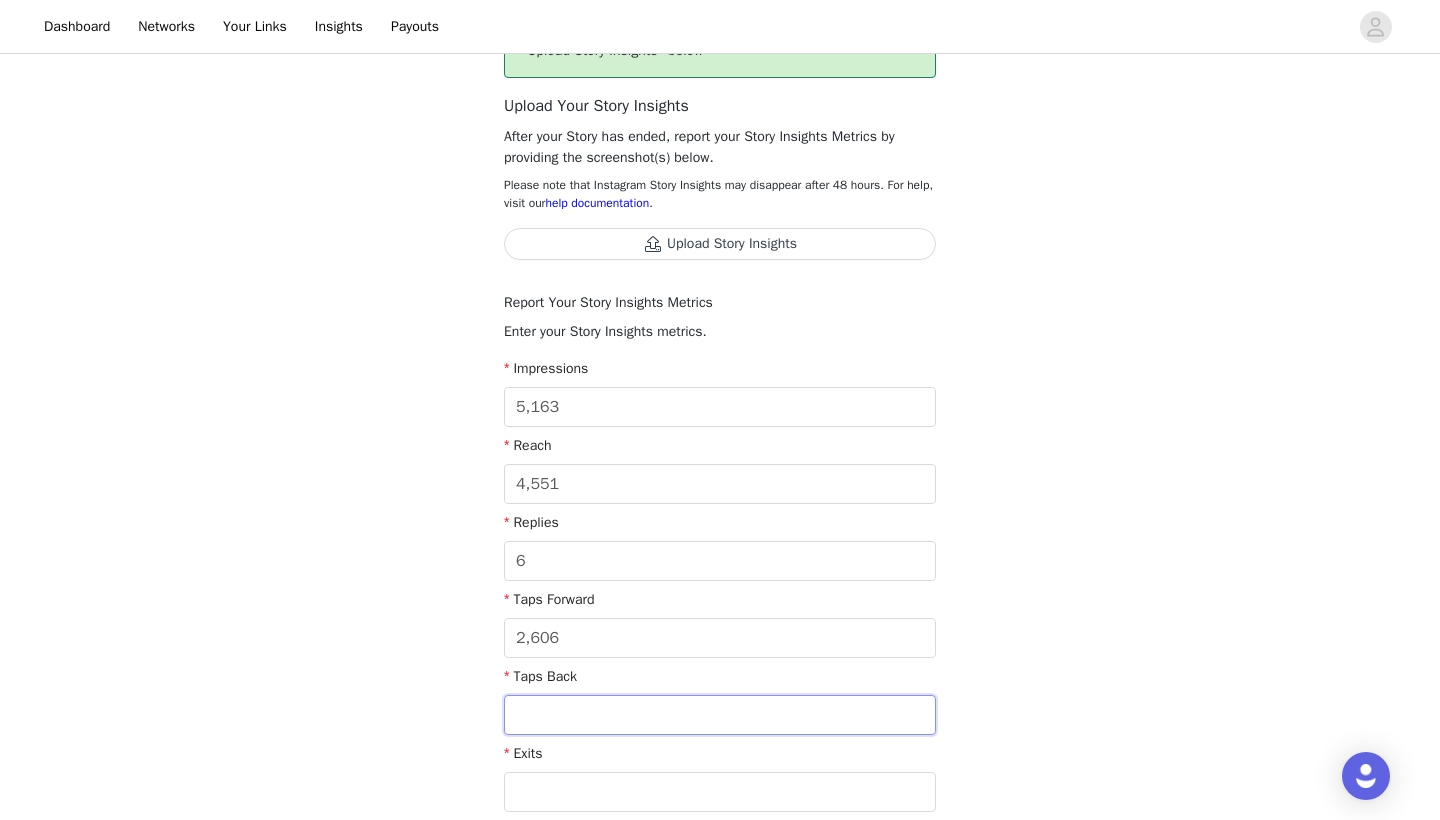 click at bounding box center [720, 715] 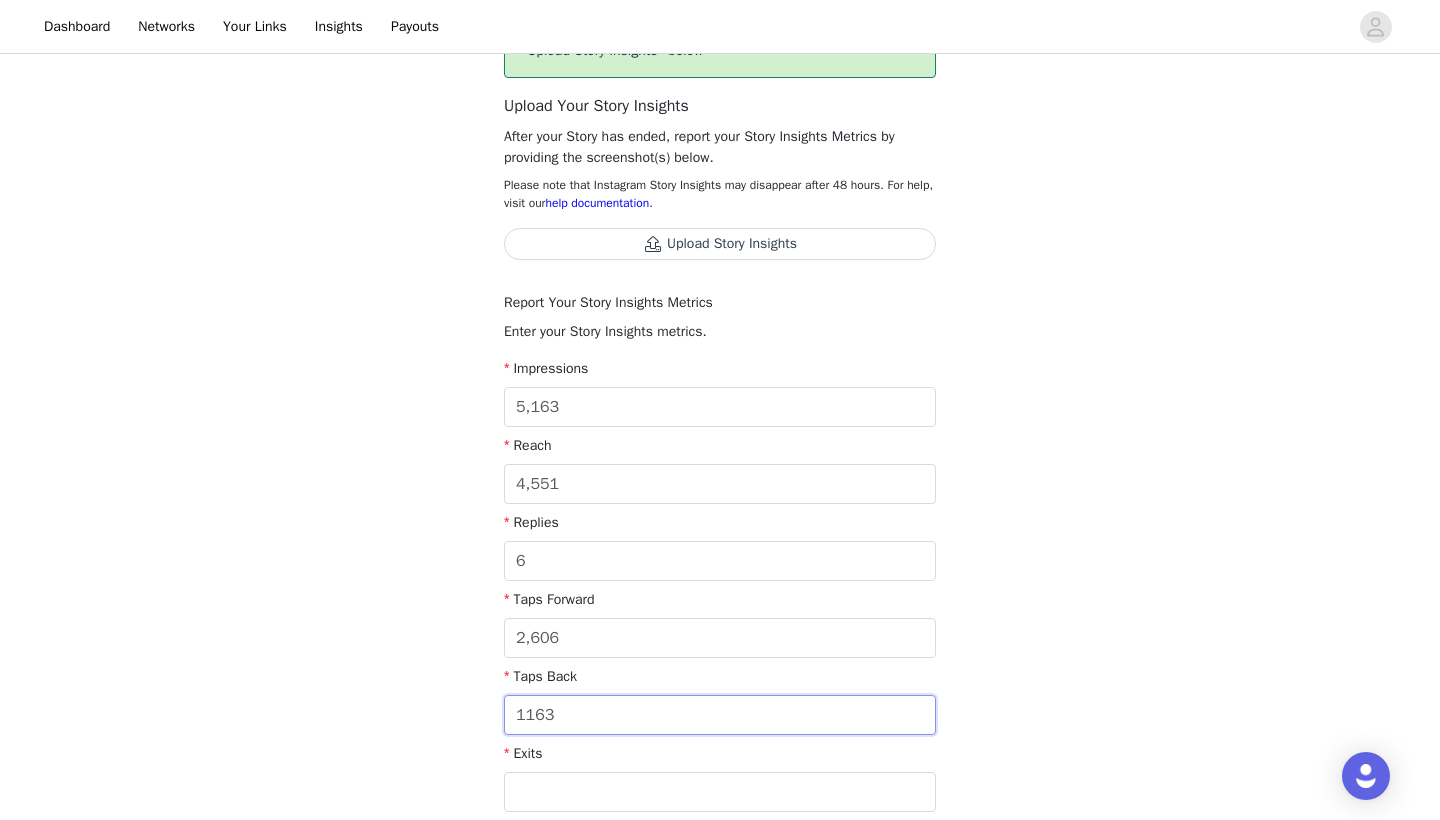 type on "1,163" 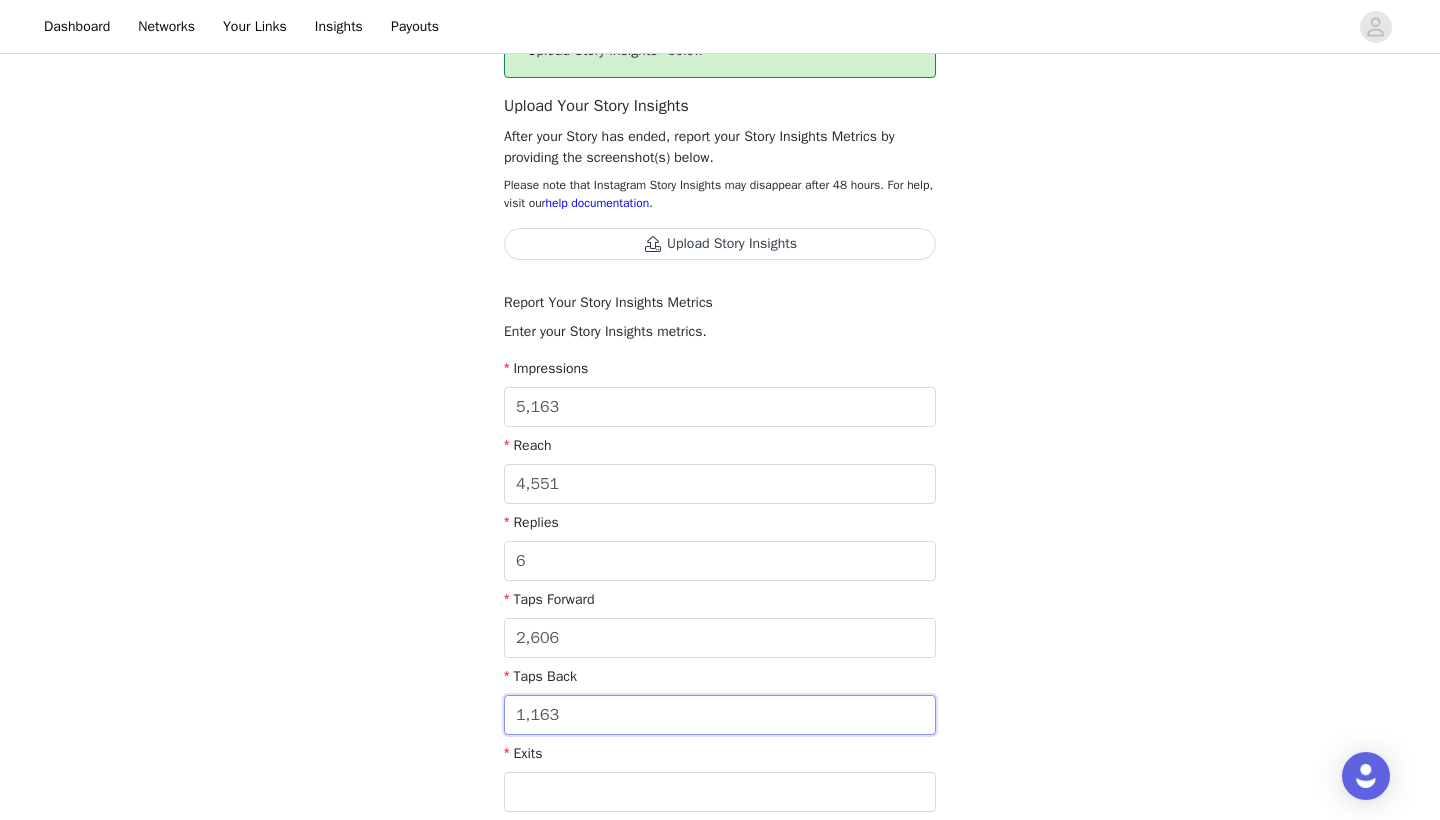 scroll, scrollTop: 263, scrollLeft: 0, axis: vertical 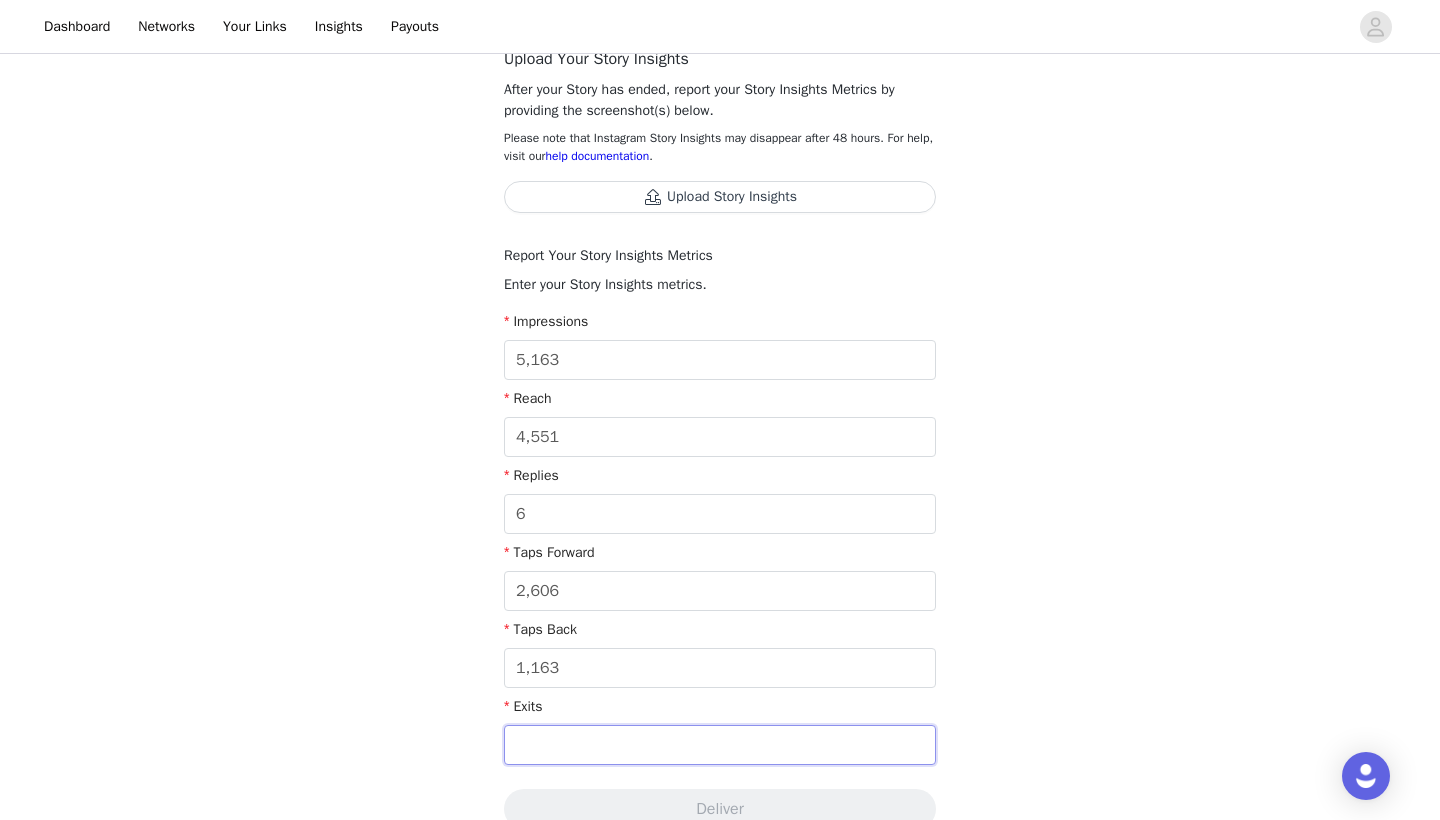 click at bounding box center [720, 745] 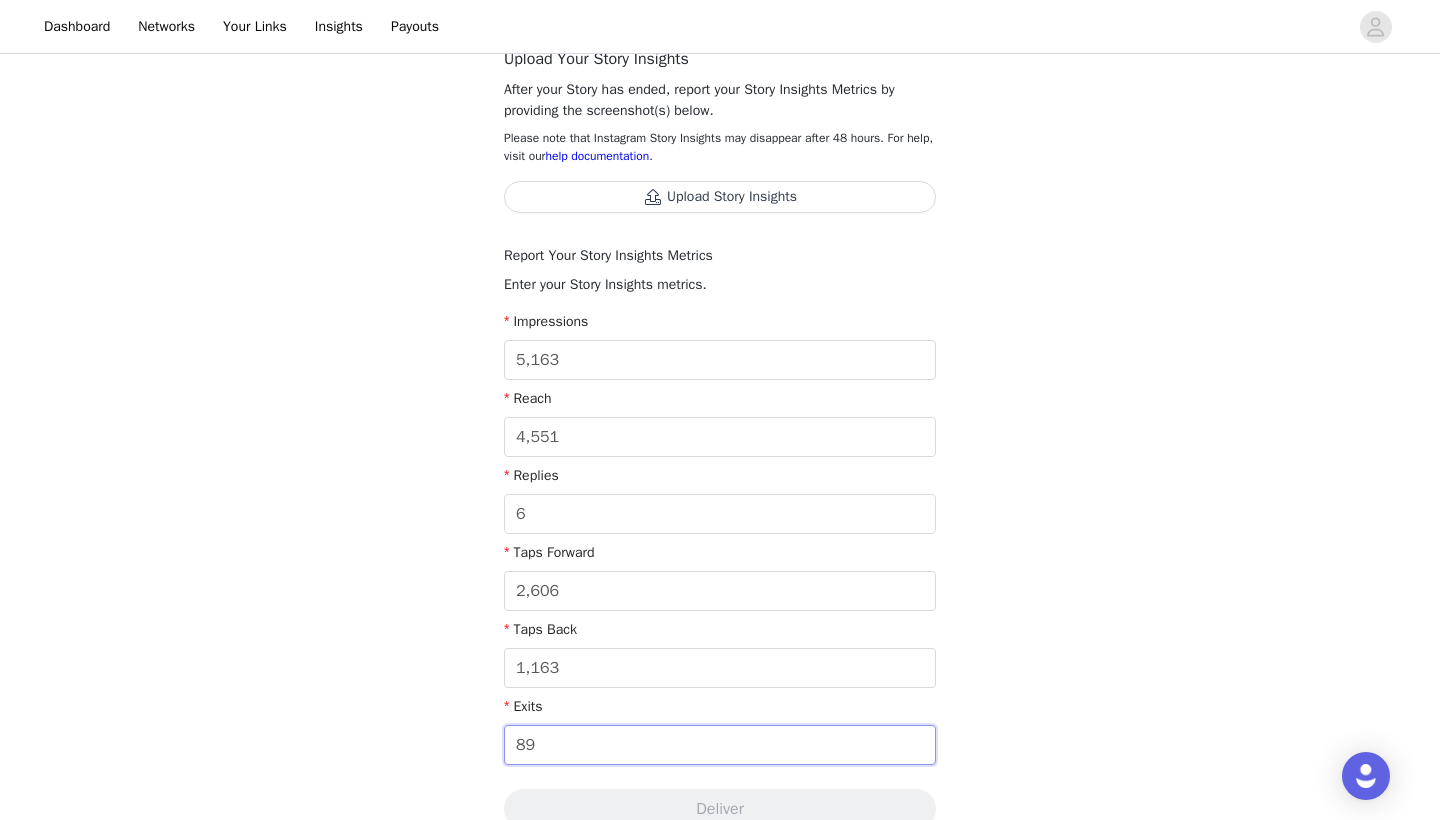 type on "89" 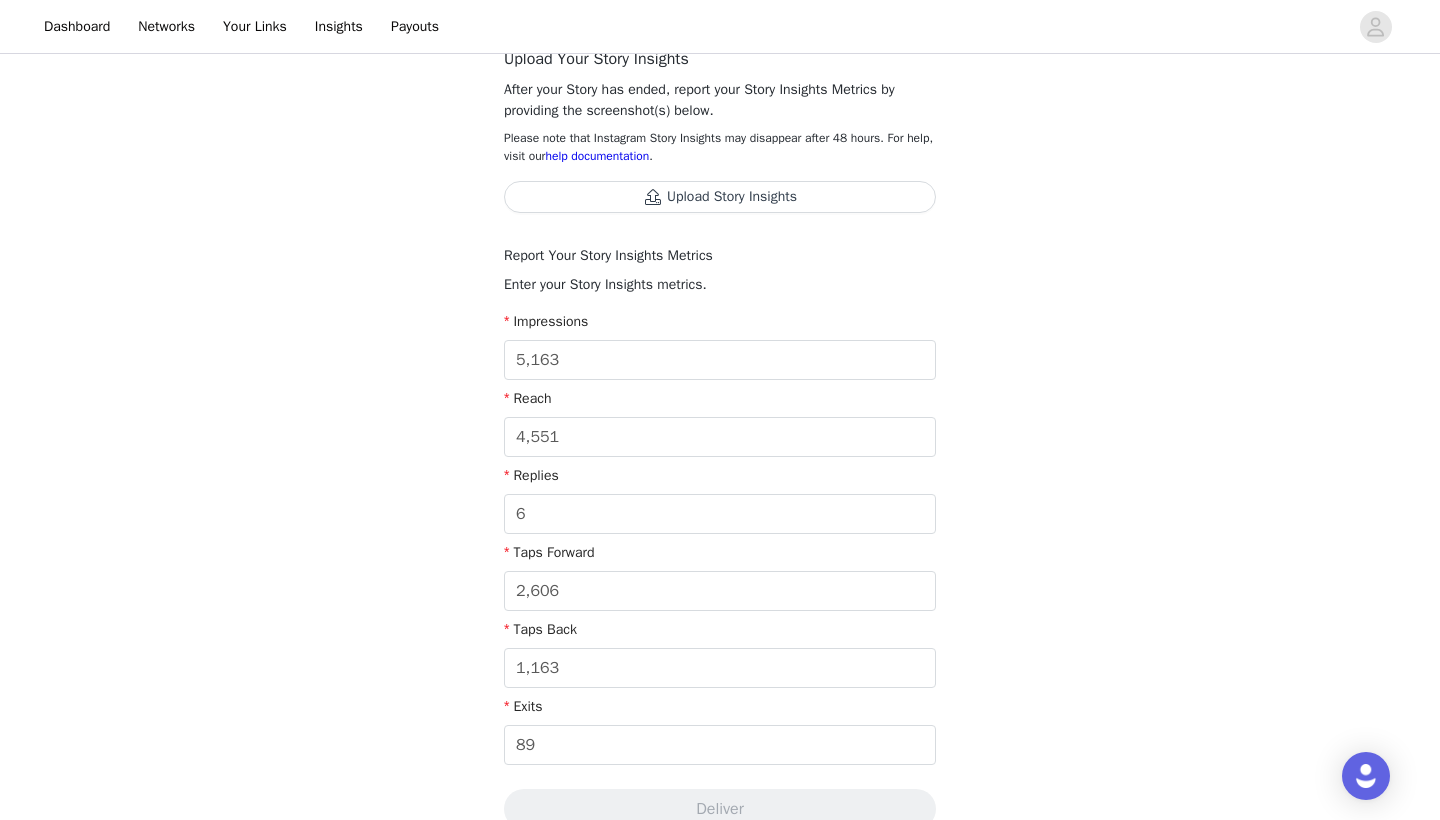 click on "Complete Task
Back
Your media has been delivered. Once your story ends, click "Upload Story
Insights" below
Upload Your Story Insights
After your Story has ended, report your Story Insights Metrics by providing the
screenshot(s) below.
Please note that Instagram Story Insights may disappear after 48 hours. For help, visit
our  help documentation .
Upload Story Insights   Report Your Story Insights Metrics   Enter your Story Insights metrics.   Impressions [NUMBER]   Reach [NUMBER]   Replies [NUMBER]   Taps Forward [NUMBER]   Taps Back [NUMBER]   Exits [NUMBER]   Deliver     Delivered content     Total deliverables ([NUMBER]/[NUMBER])     Instagram Story     [DATE] [TIME]     Update       Instagram Story" at bounding box center [720, 895] 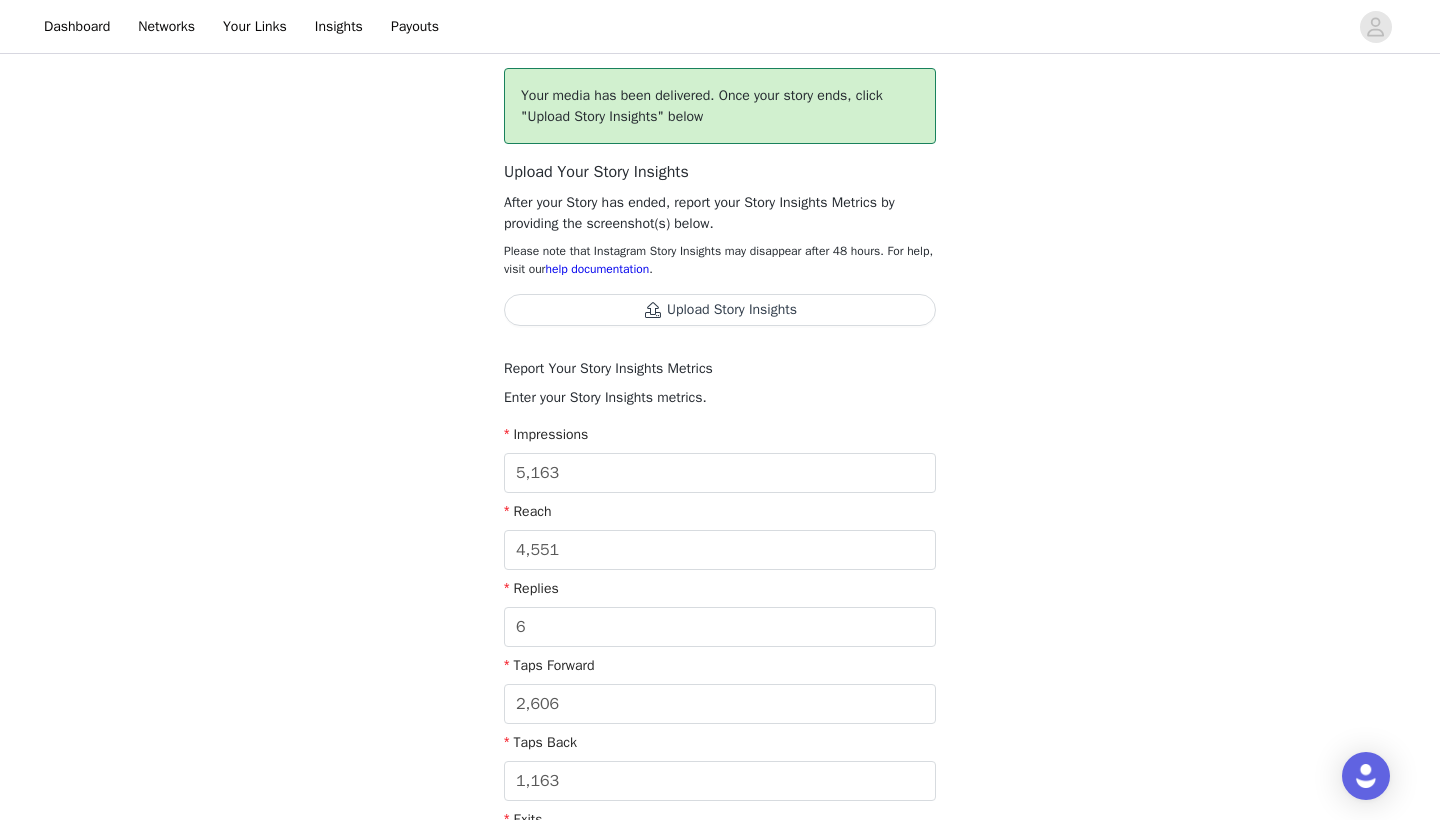 scroll, scrollTop: 49, scrollLeft: 0, axis: vertical 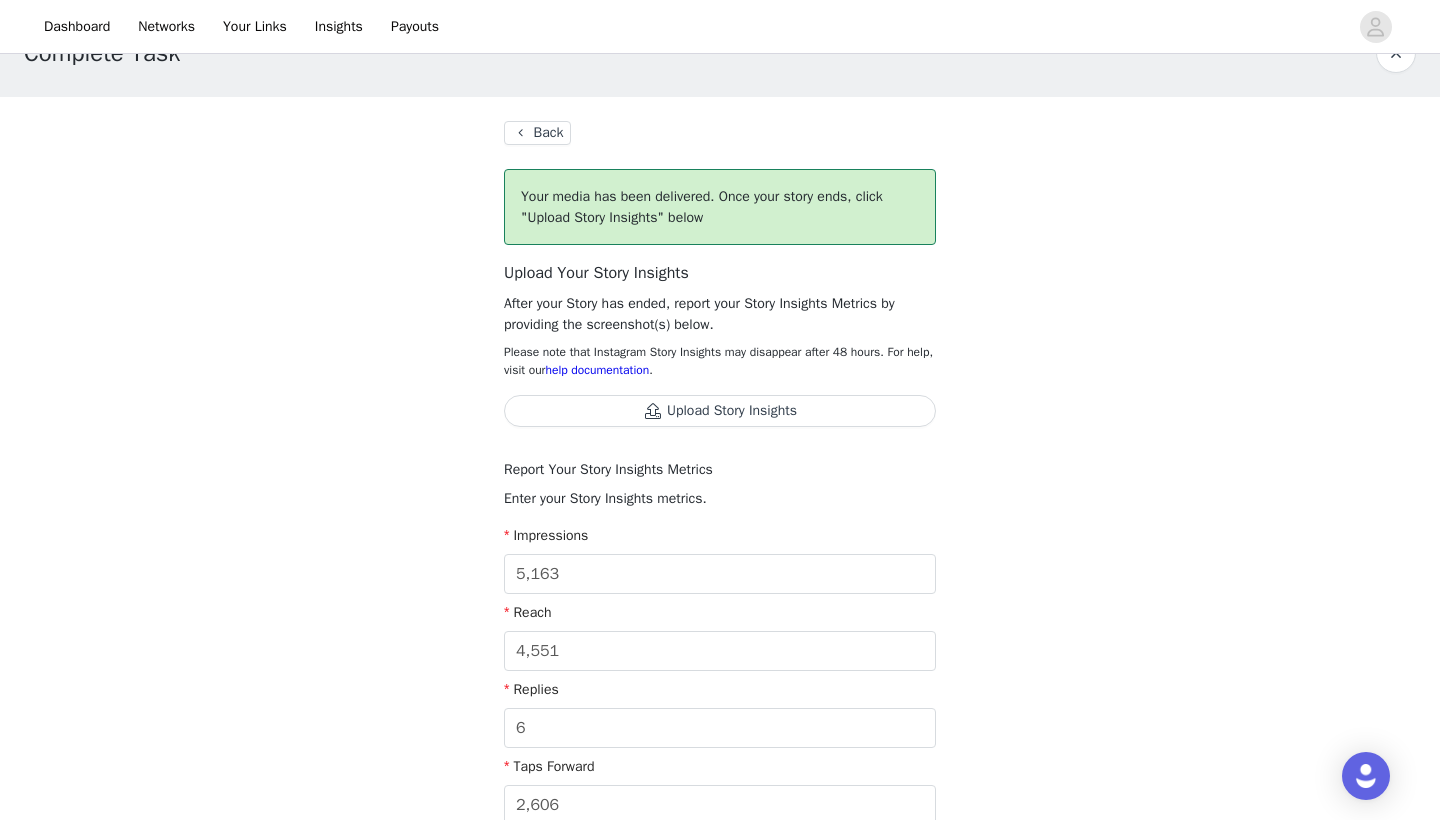 click on "Upload Story Insights" at bounding box center [720, 411] 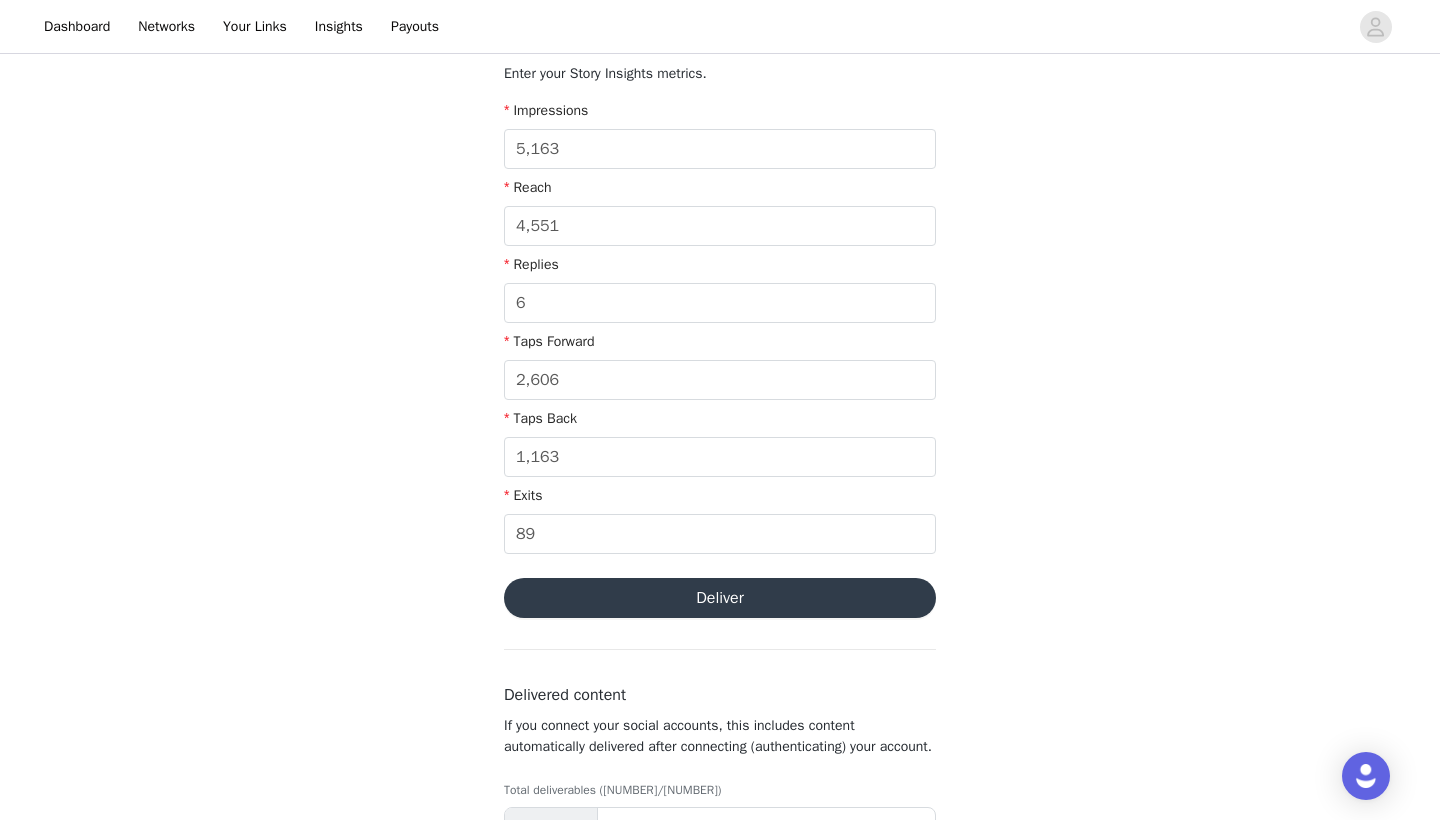 scroll, scrollTop: 663, scrollLeft: 0, axis: vertical 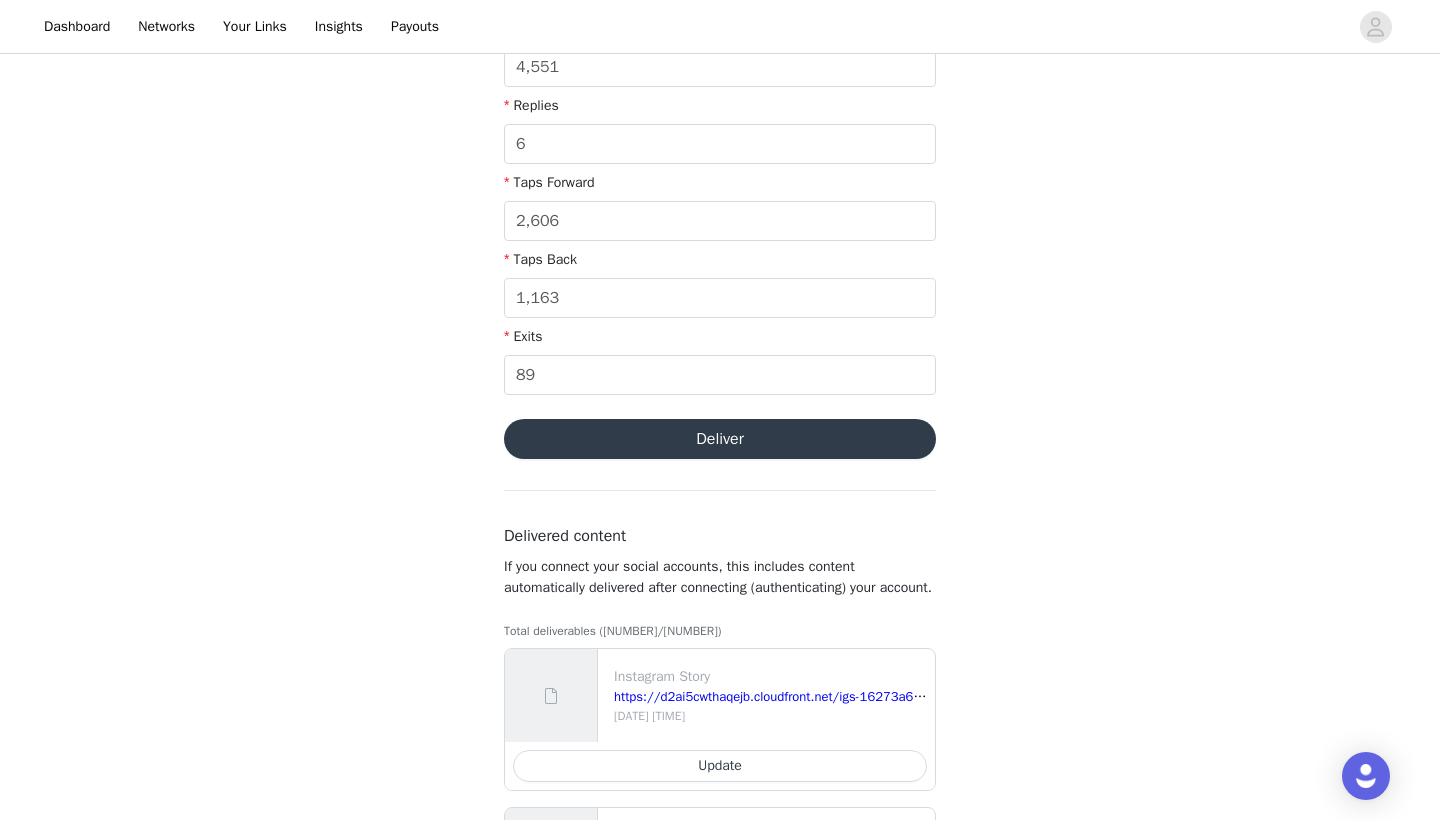 click on "Deliver" at bounding box center [720, 439] 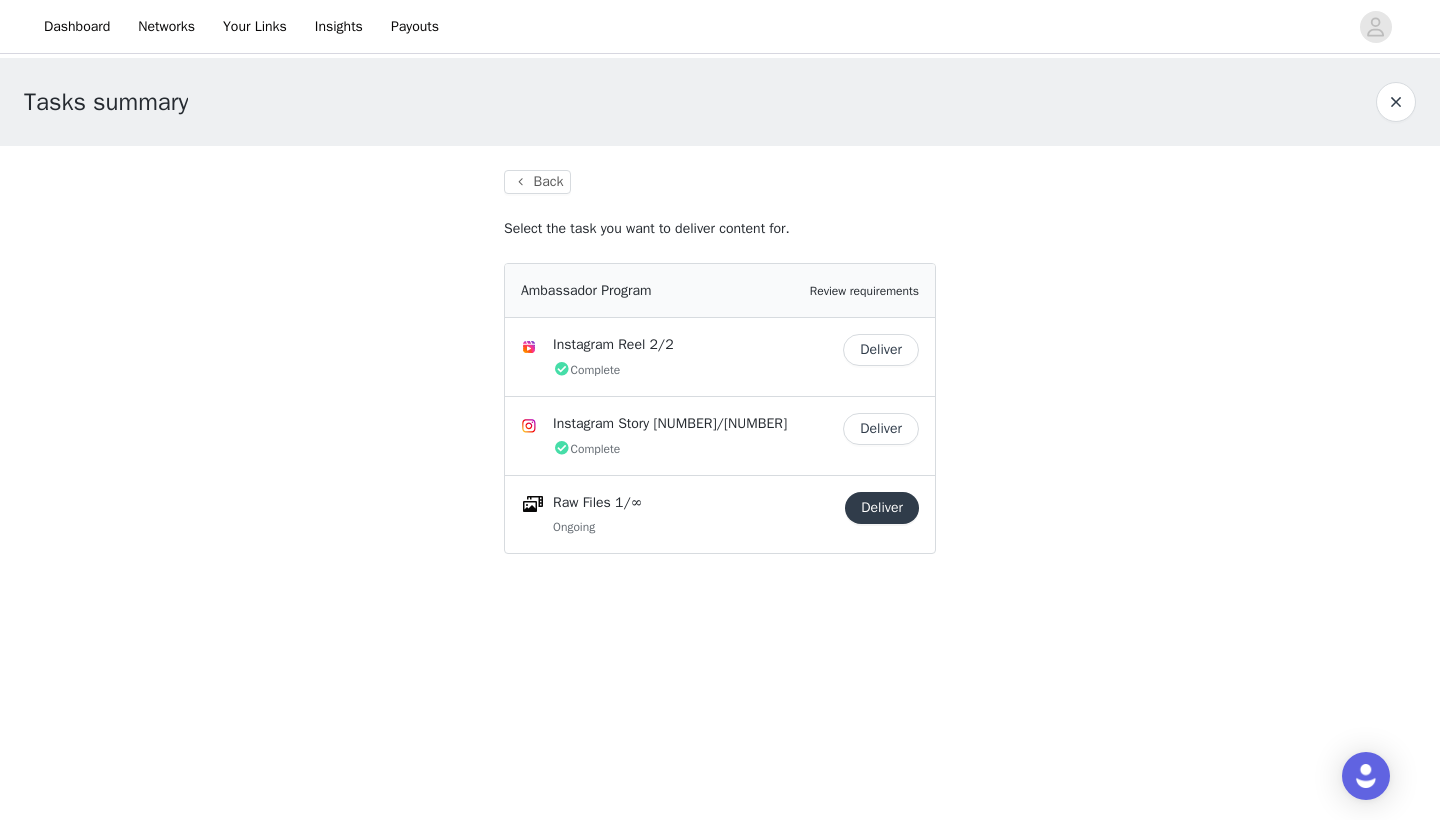 scroll, scrollTop: 0, scrollLeft: 0, axis: both 